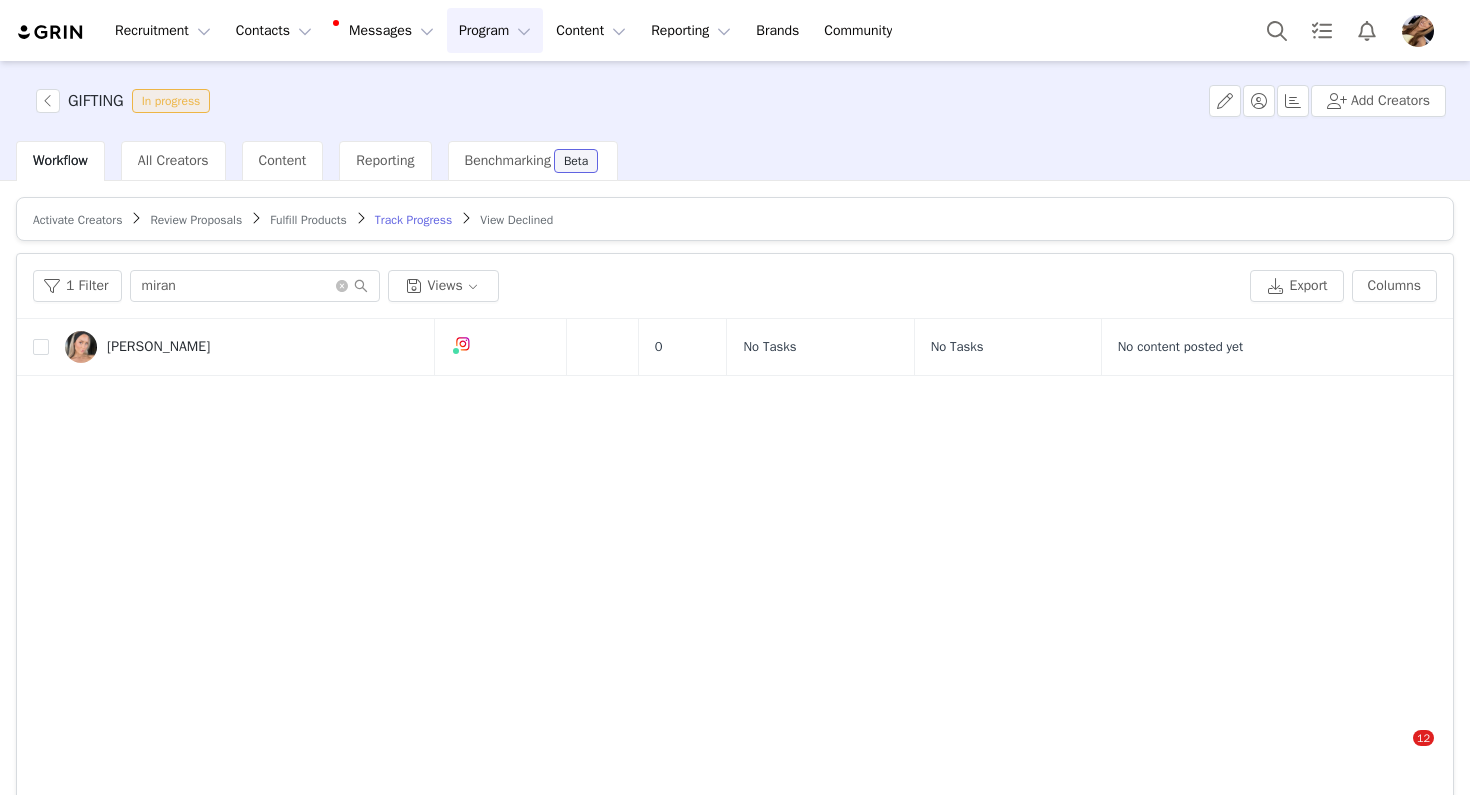 scroll, scrollTop: 0, scrollLeft: 0, axis: both 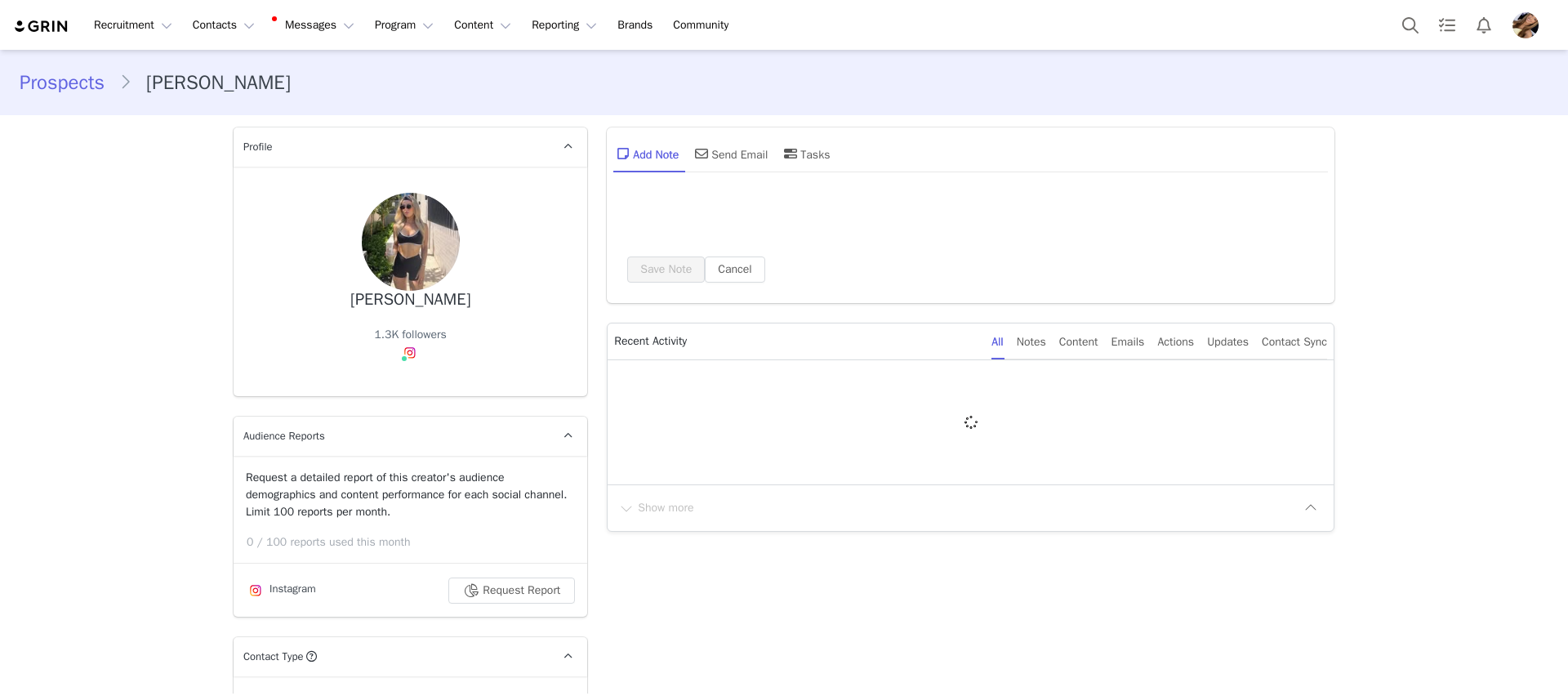 type on "+1 ([GEOGRAPHIC_DATA])" 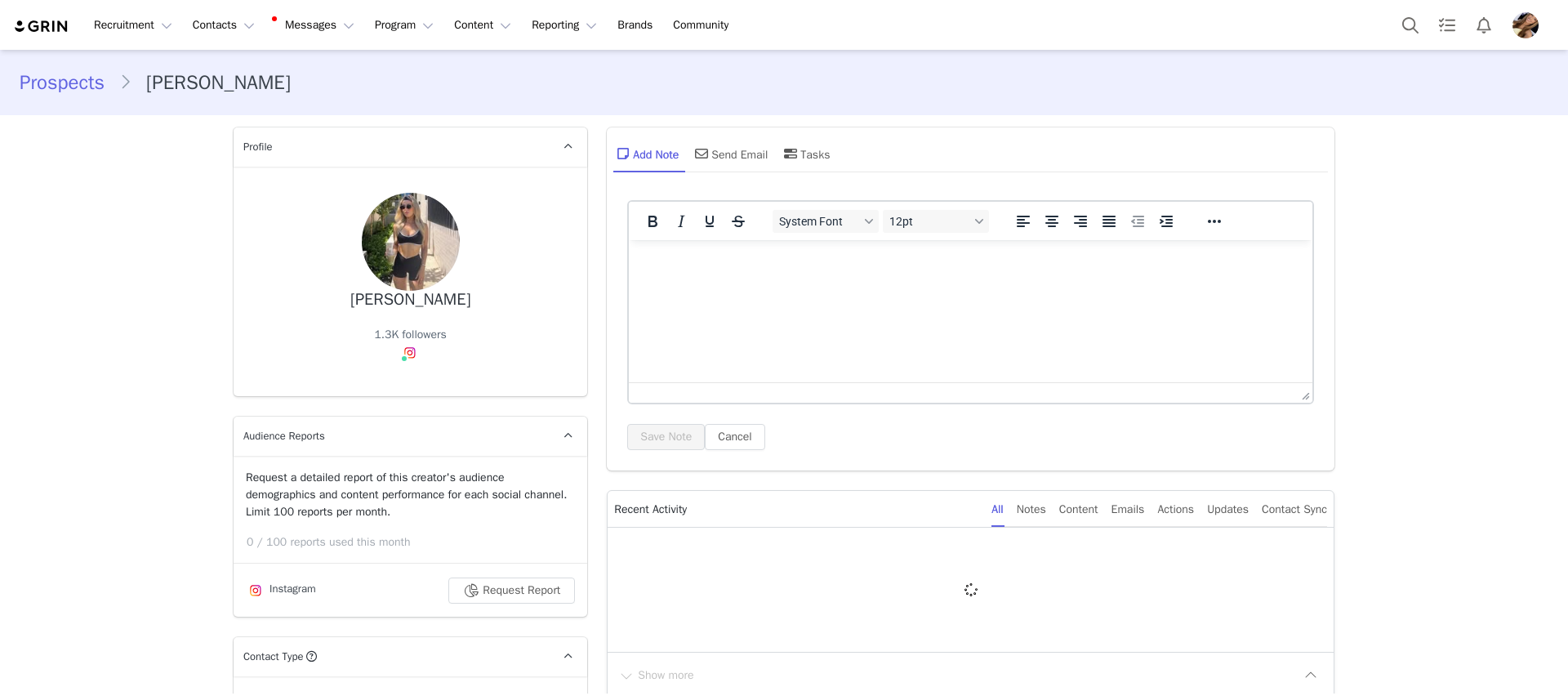 type on "Karina" 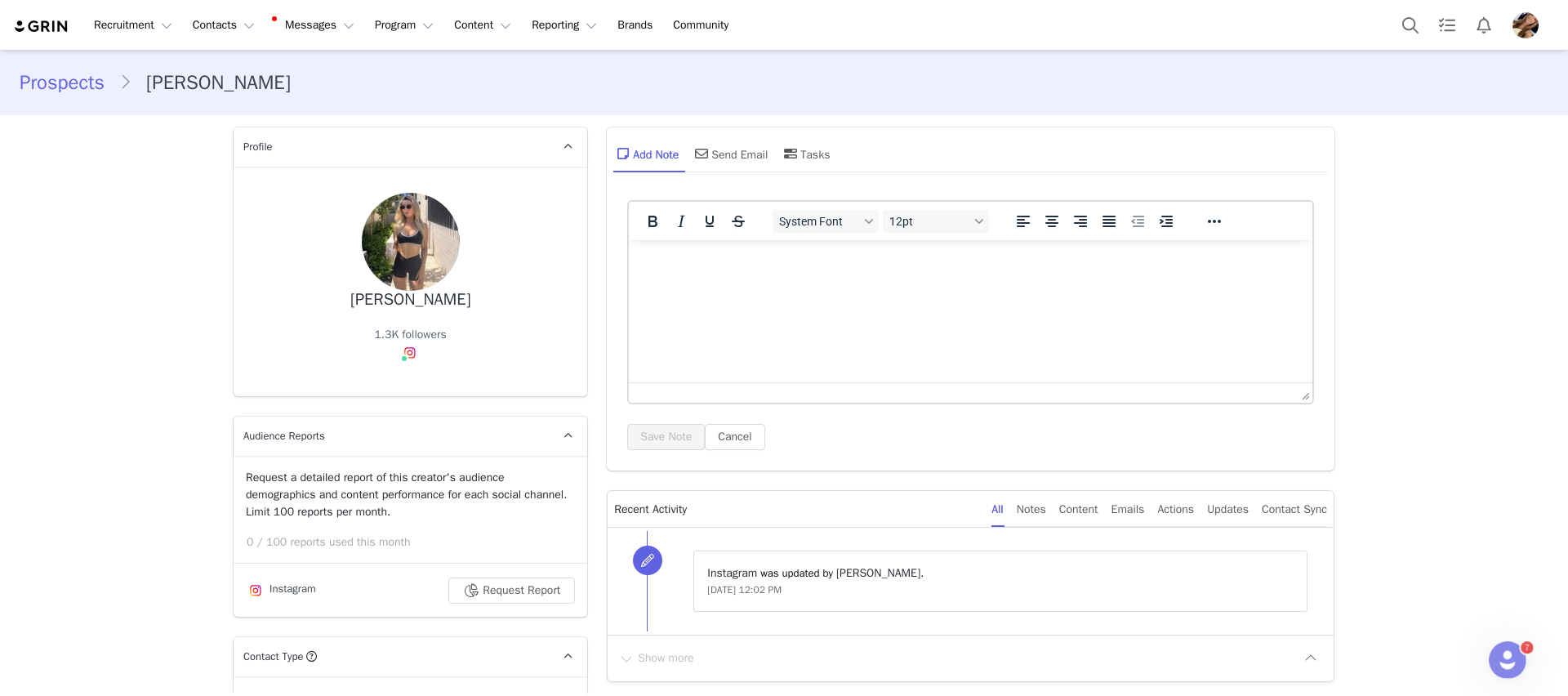scroll, scrollTop: 0, scrollLeft: 0, axis: both 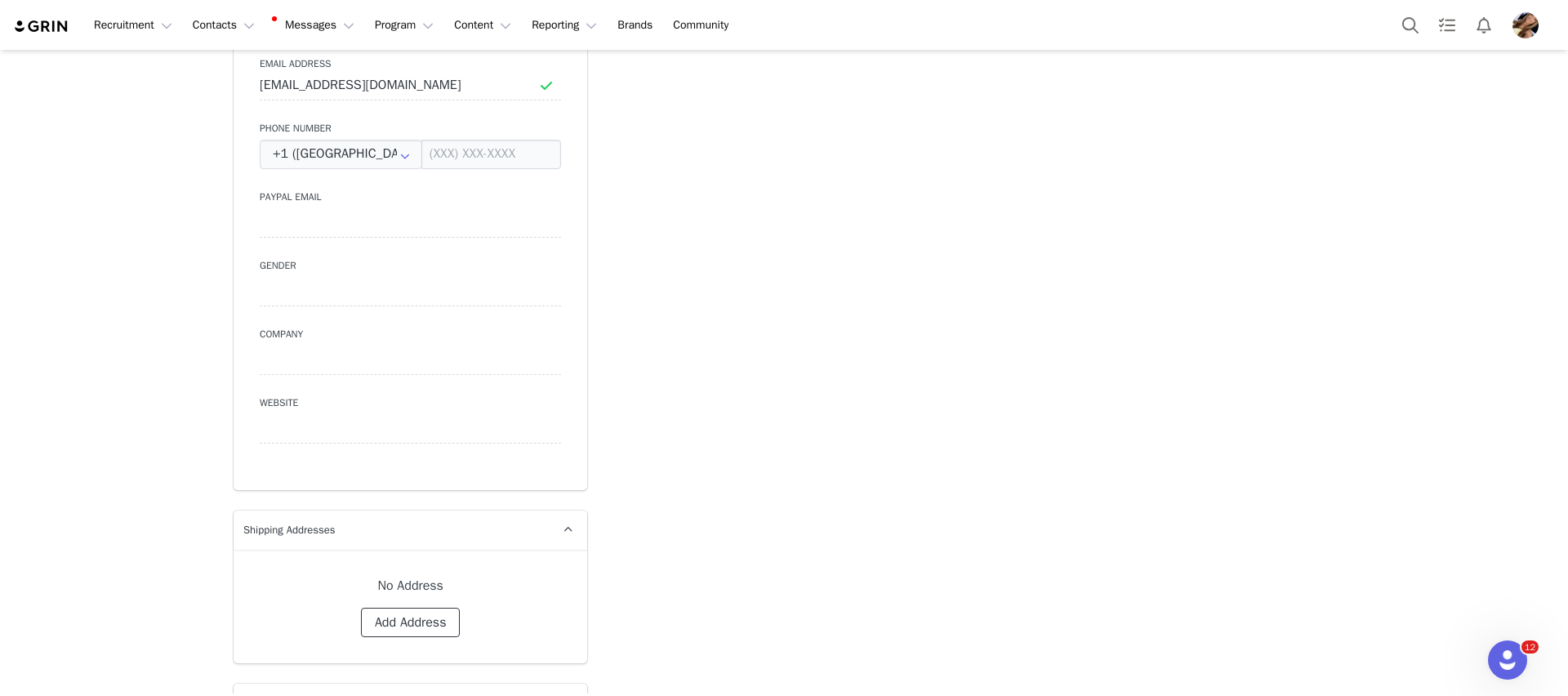 click on "Add Address" at bounding box center [411, 622] 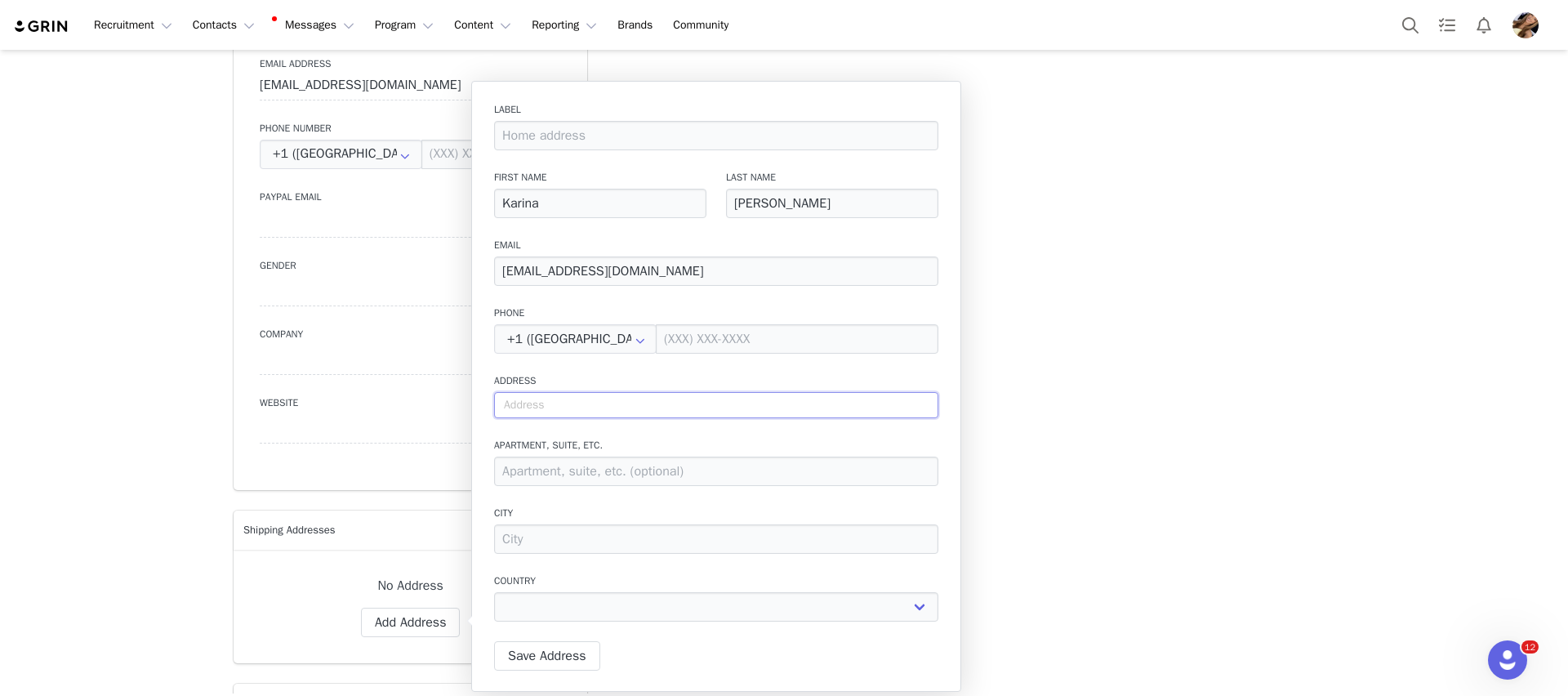 click at bounding box center (716, 405) 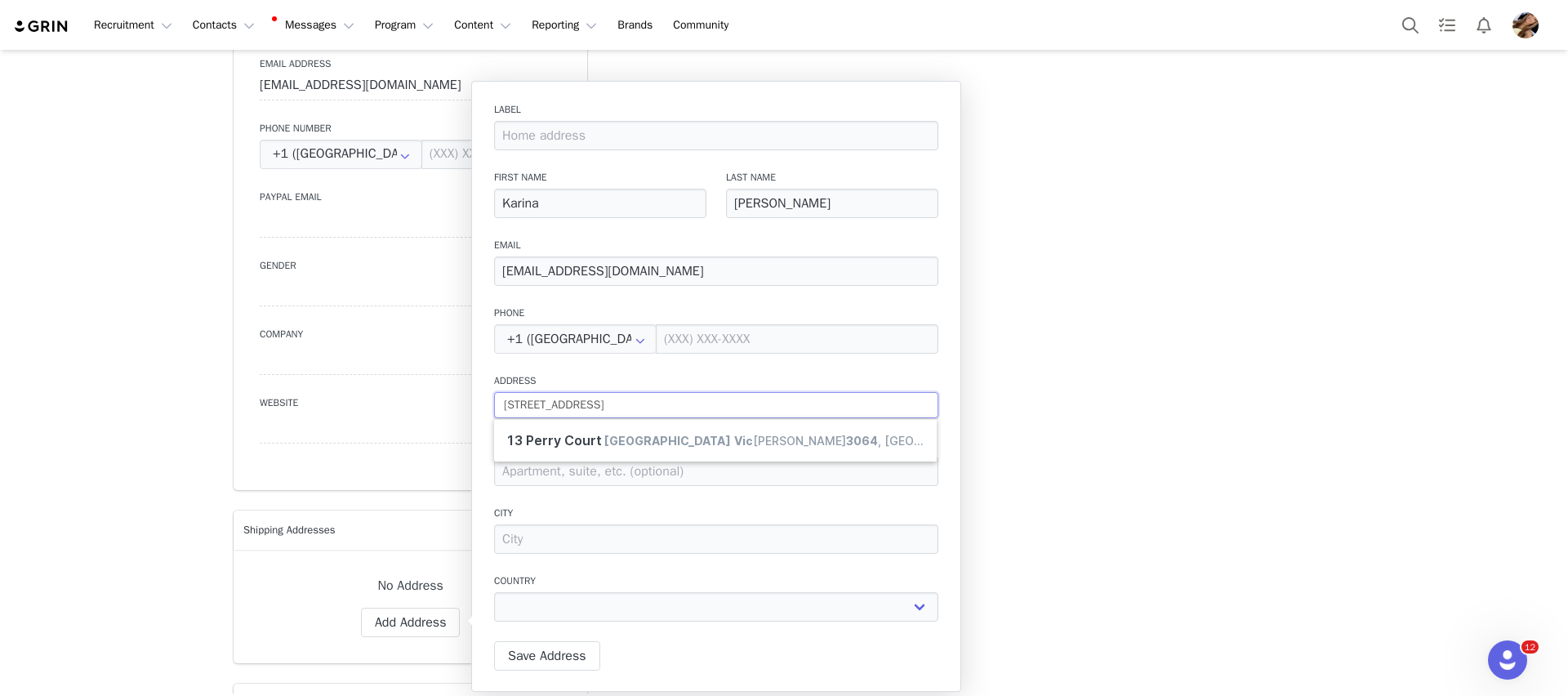 type on "13 perry court Roxburgh park 3064, VIC" 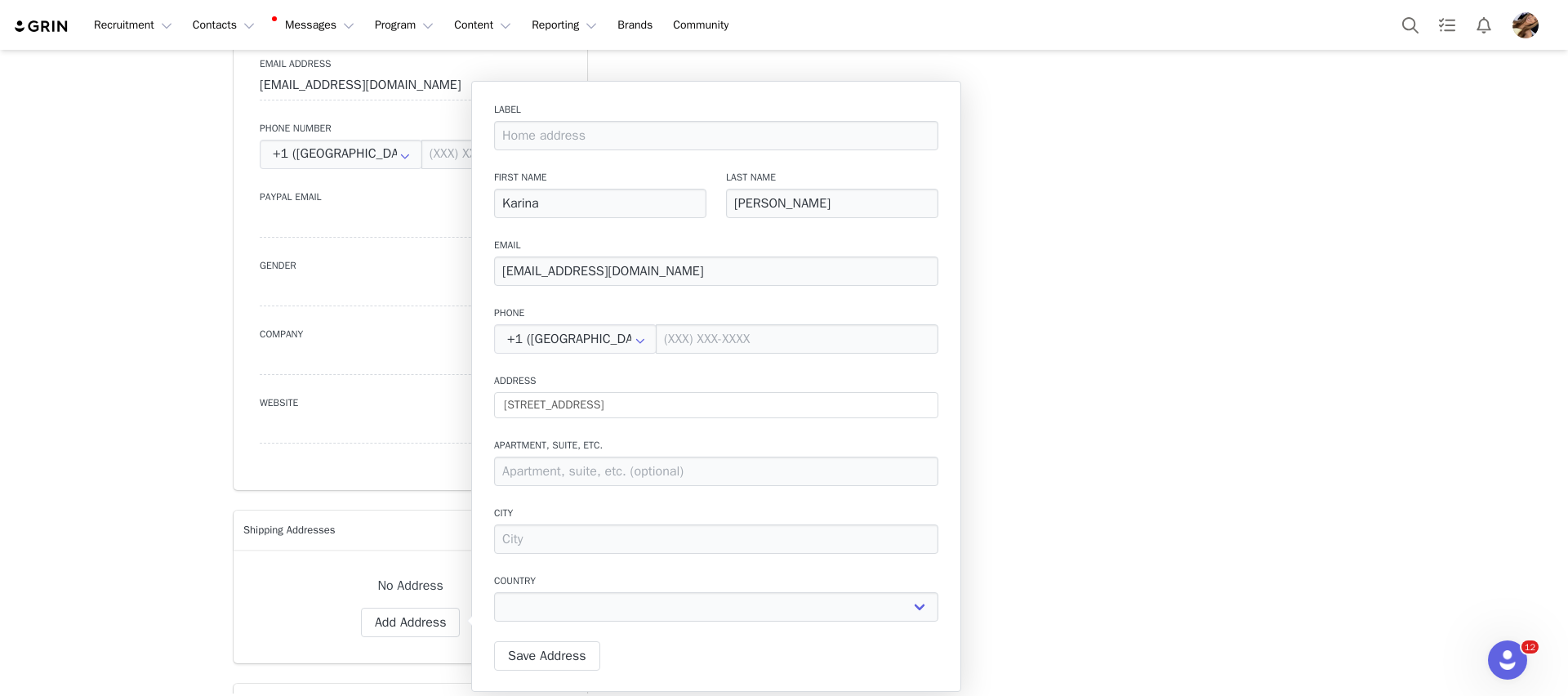 type on "13 Perry Ct" 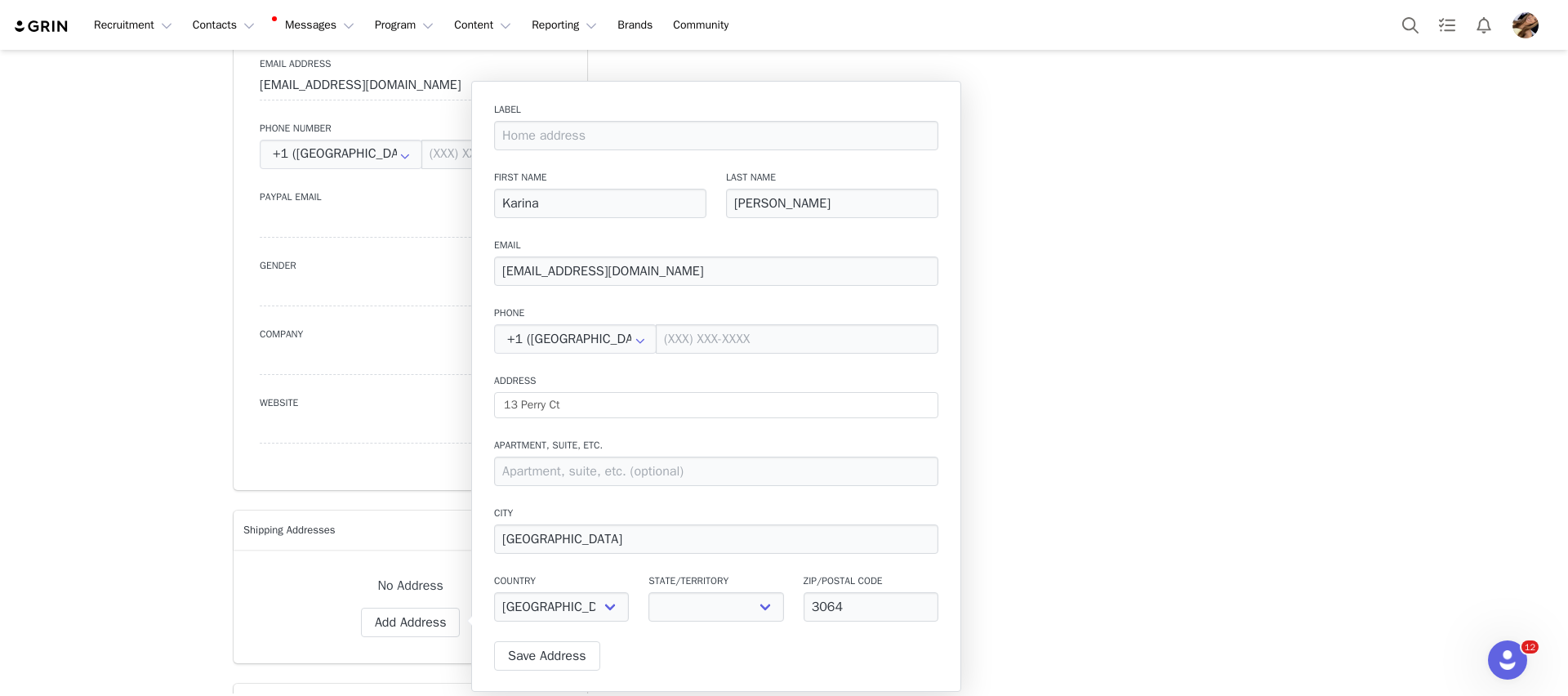 select on "[object Object]" 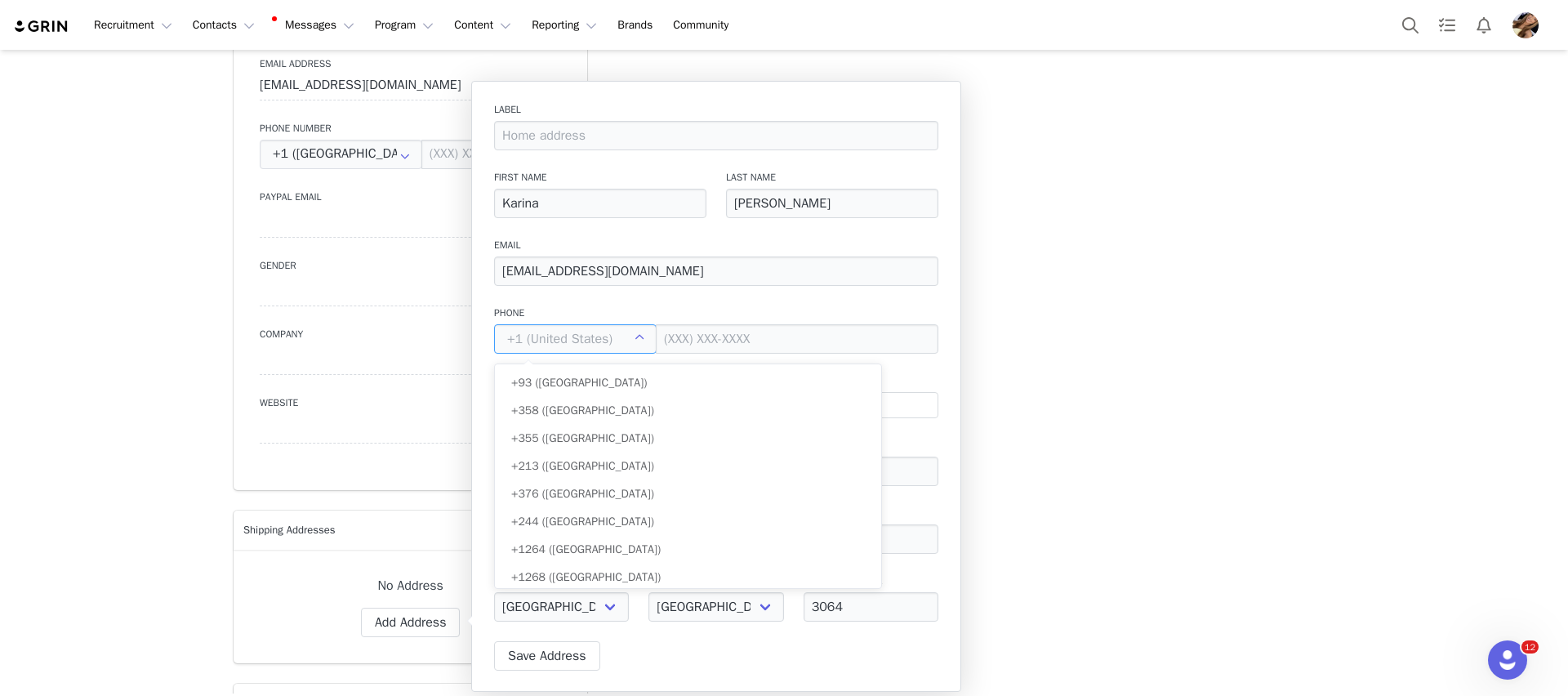 click at bounding box center (575, 339) 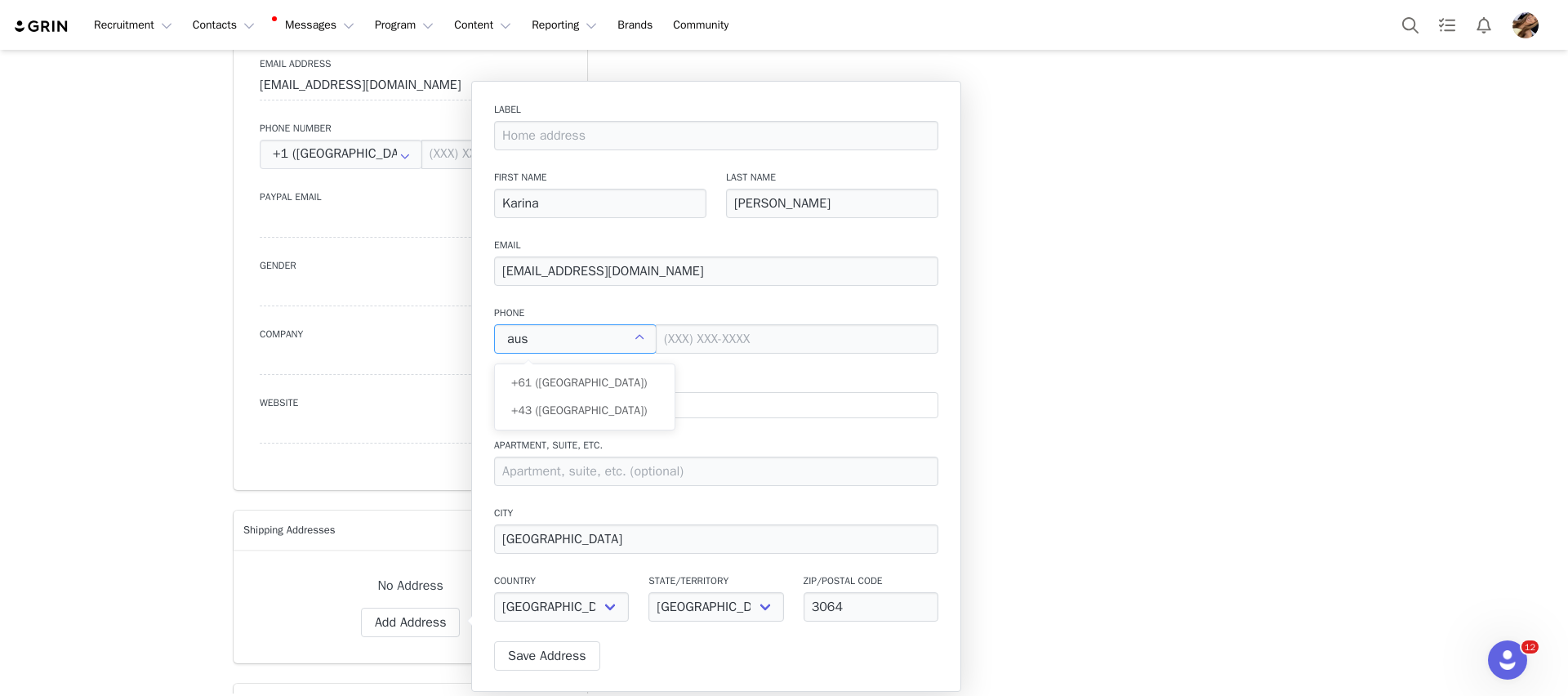 scroll, scrollTop: 0, scrollLeft: 0, axis: both 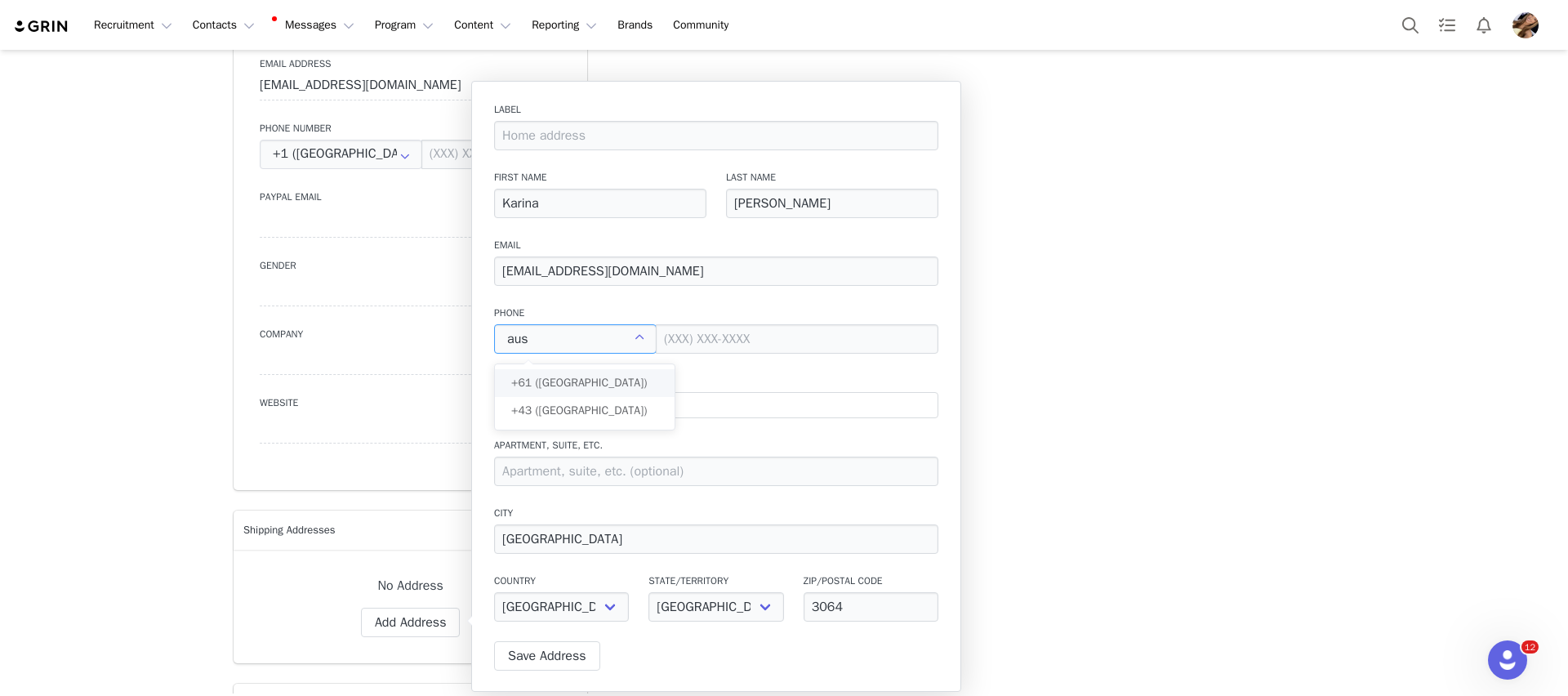 click on "+61 (Australia)" at bounding box center (585, 383) 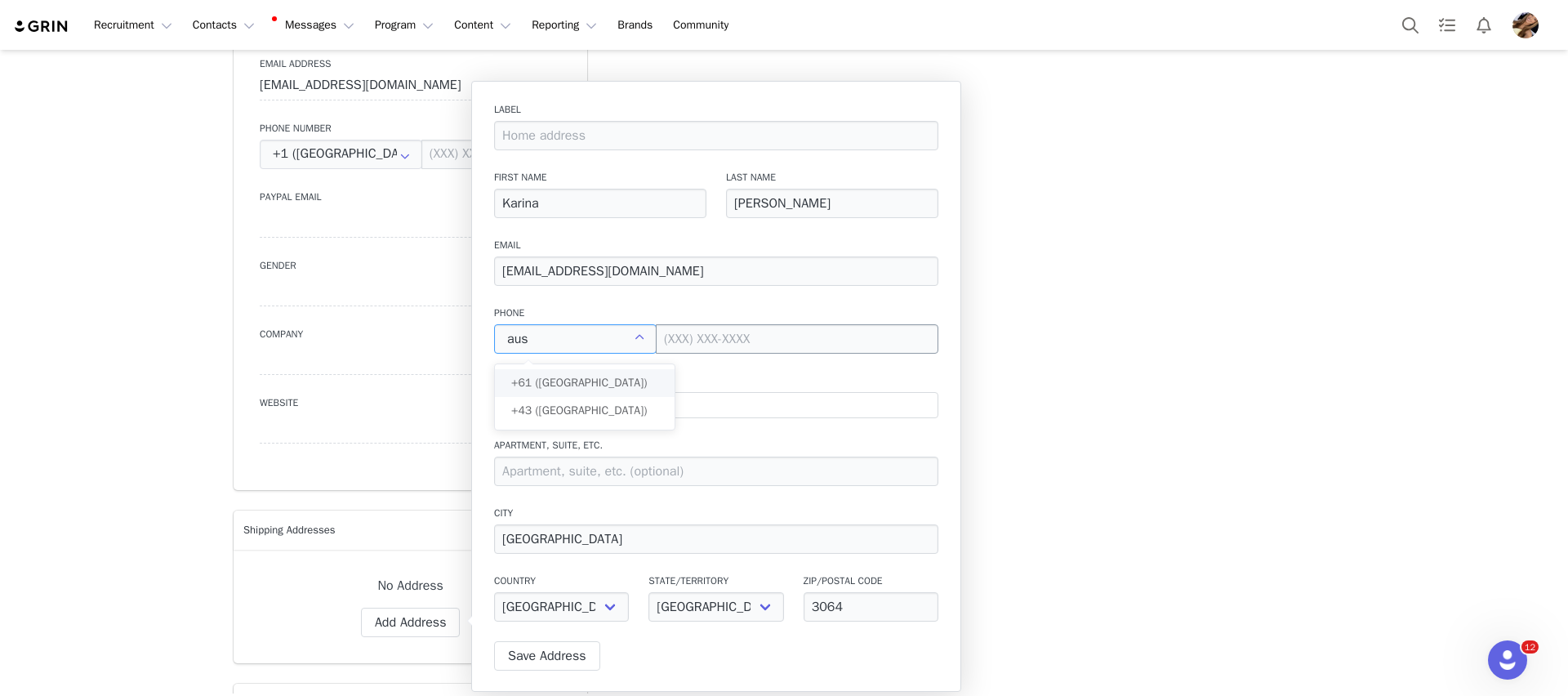 type on "+61 (Australia)" 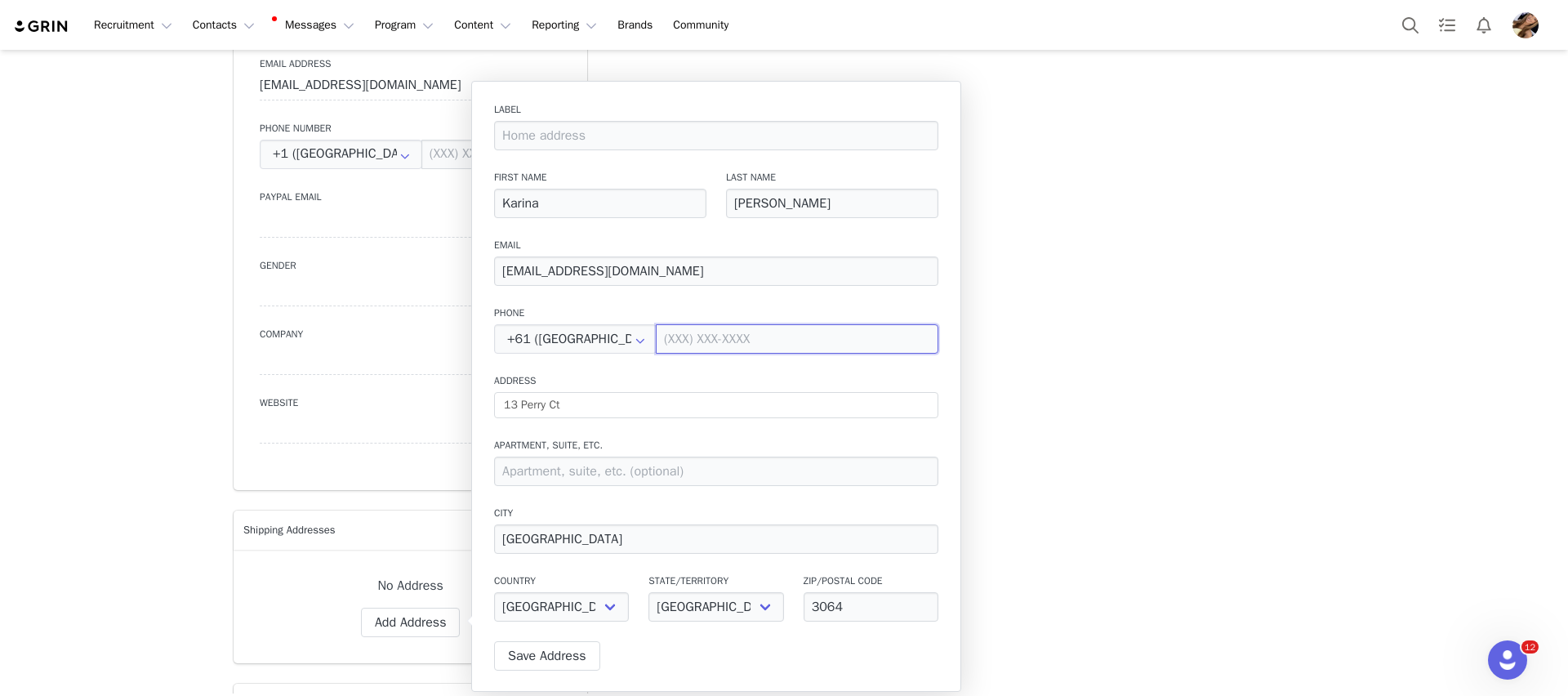 click at bounding box center (797, 339) 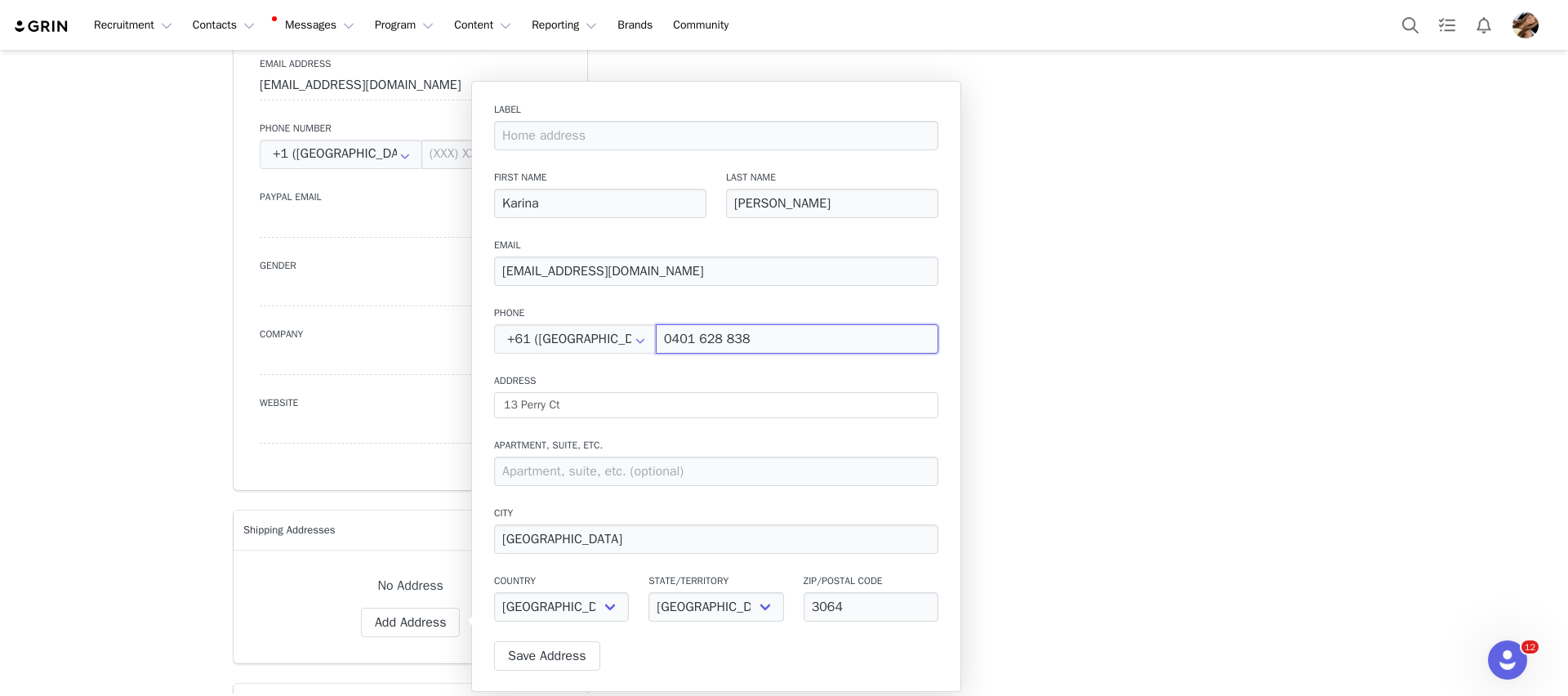 type on "0401 628 838" 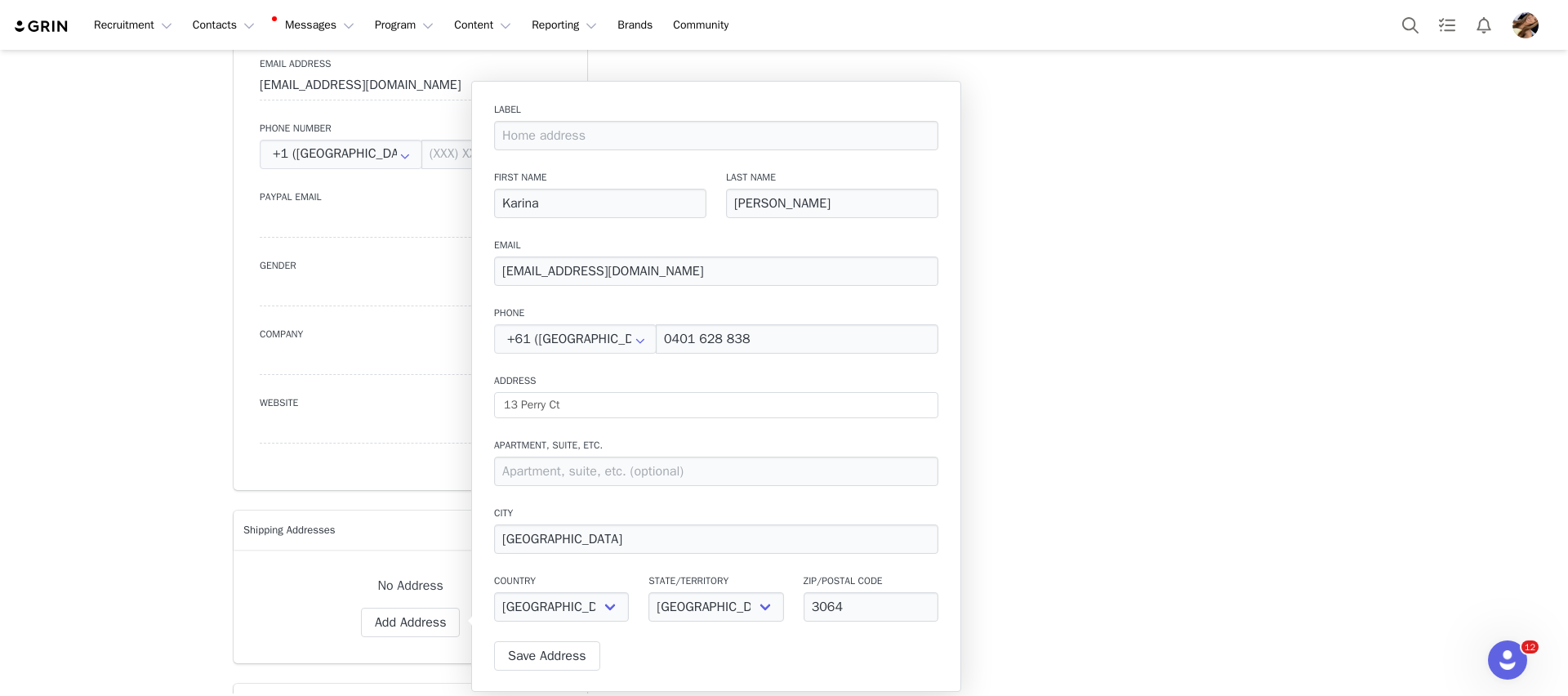 click on "Label   First Name  Karina  Last Name  Lee  Email  karinajleee@gmail.com  Phone  +61 (Australia) 0401 628 838  Address  13 Perry Ct  Apartment, suite, etc.   City  Roxburgh Park  Country   Afghanistan   Aland Islands   Albania   Algeria   Andorra   Angola   Anguilla   Antigua And Barbuda   Argentina   Armenia   Aruba   Australia   Austria   Azerbaijan   Bahamas   Bahrain   Bangladesh   Barbados   Belarus   Belgium   Belize   Benin   Bermuda   Bhutan   Bolivia   Bonaire, Sint Eustatius and Saba   Bosnia And Herzegovina   Botswana   Bouvet Island   Brazil   Brunei   Bulgaria   Burkina Faso   Burundi   Cambodia   Canada   Cape Verde   Cayman Islands   Central African Republic   Chad   Chile   China   Christmas Island   Cocos (Keeling) Islands   Colombia   Comoros   Congo   Congo, The Democratic Republic Of The   Cook Islands   Costa Rica   Côte d'Ivoire   Croatia   Cuba   Curaçao   Cyprus   Czech Republic   Denmark   Djibouti   Dominica   Dominican Republic   Ecuador   Egypt   El Salvador   Eritrea   Estonia" at bounding box center [716, 367] 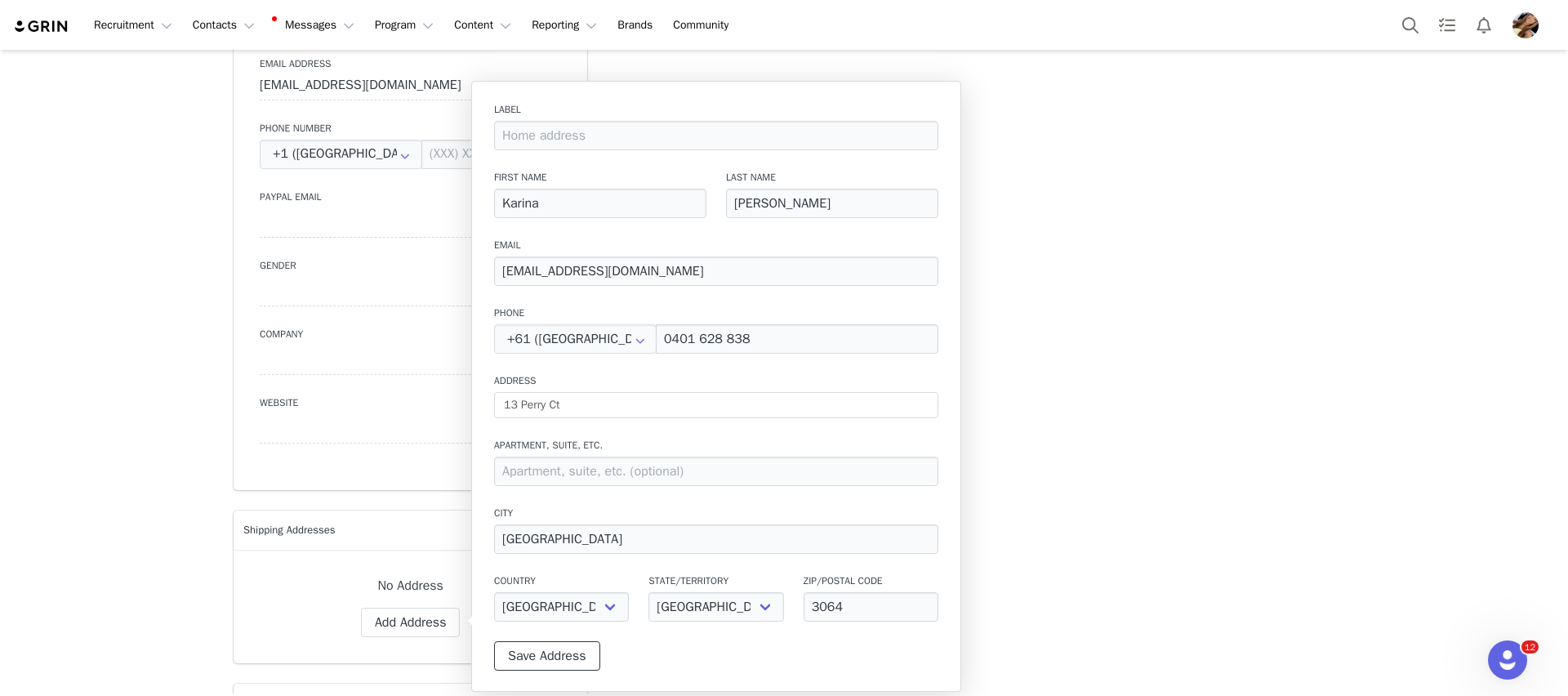 click on "Save Address" at bounding box center [547, 656] 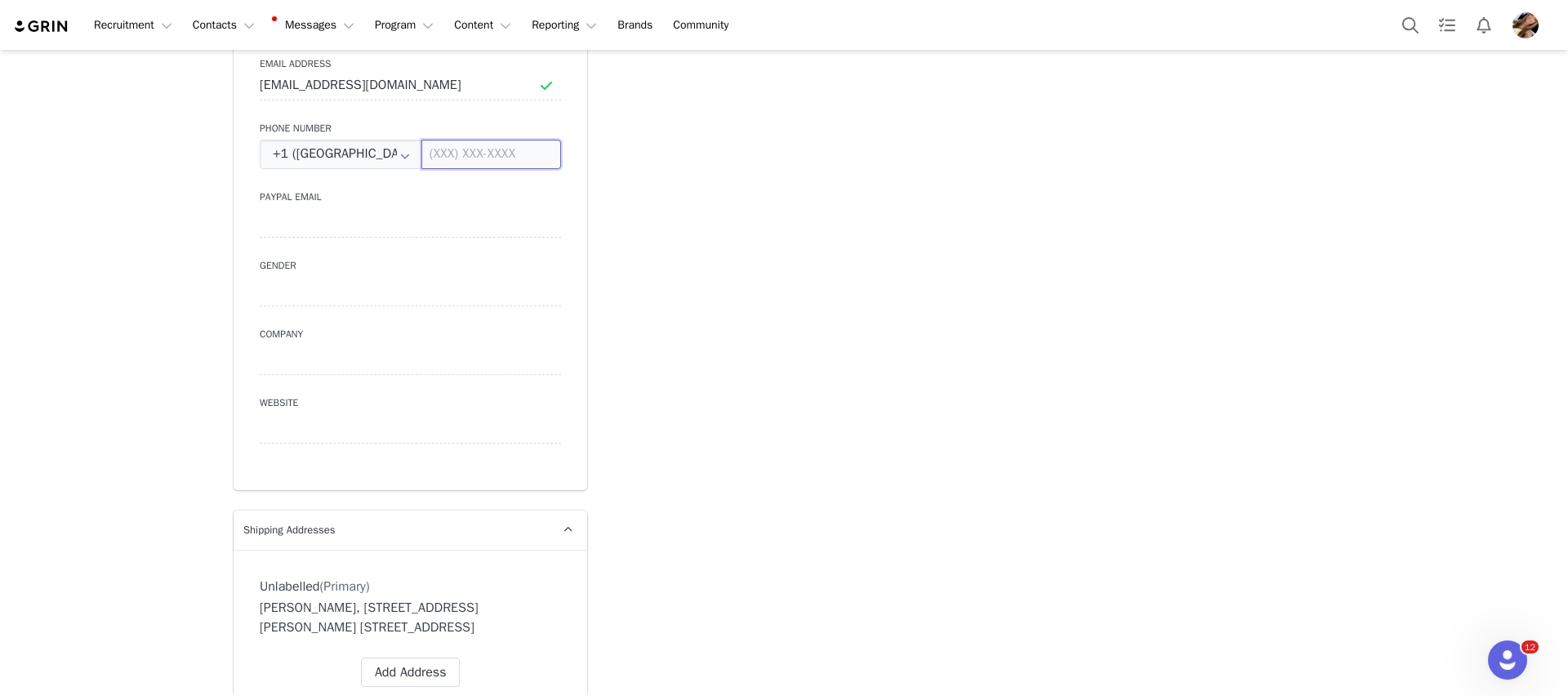 click at bounding box center (492, 154) 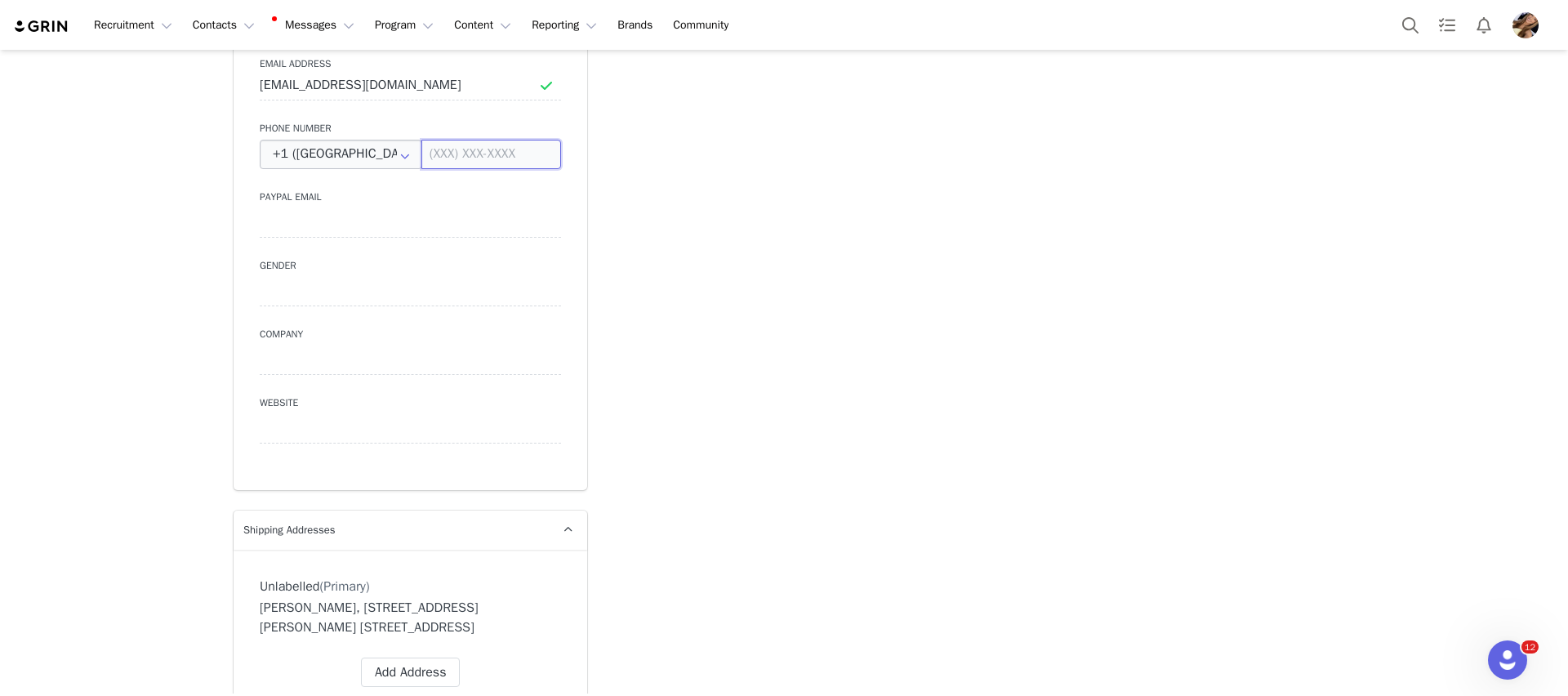 paste on "0401 628 838" 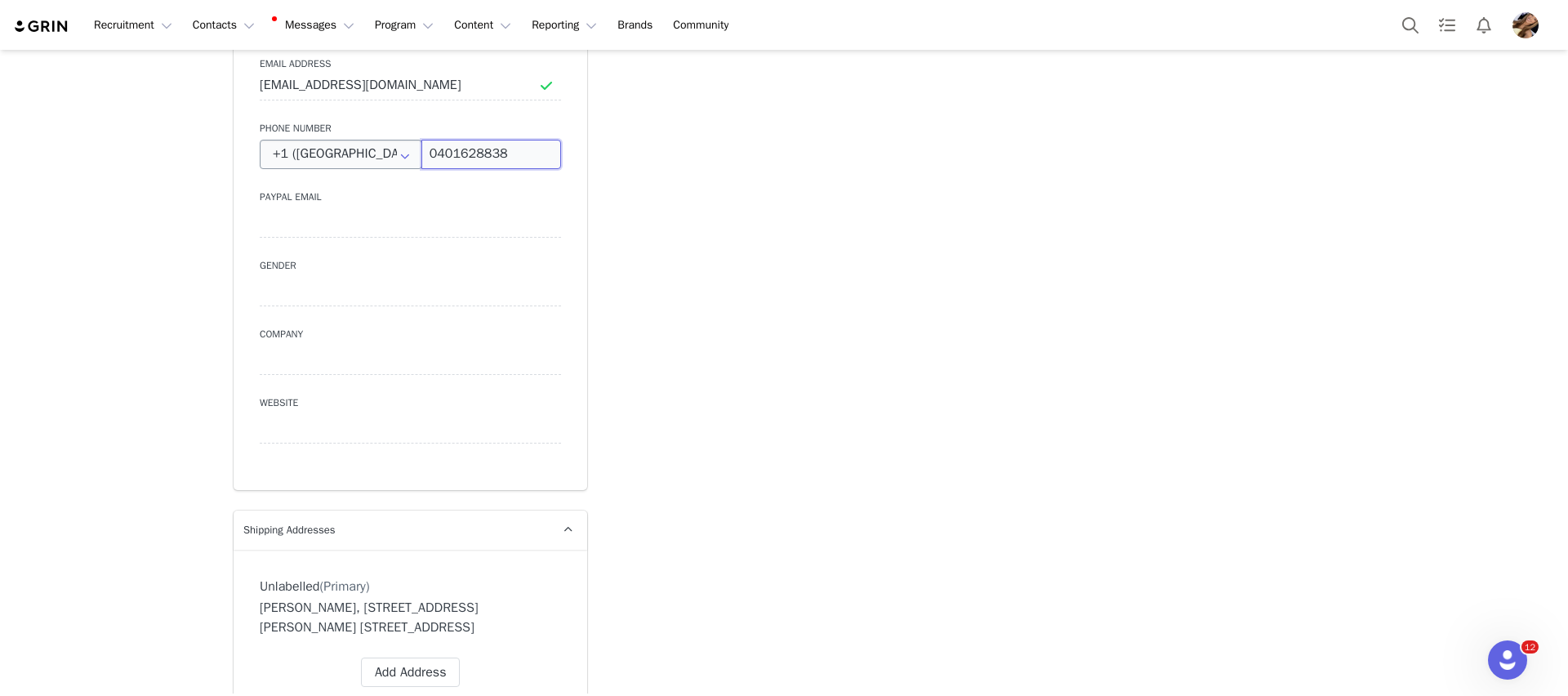 type on "0401628838" 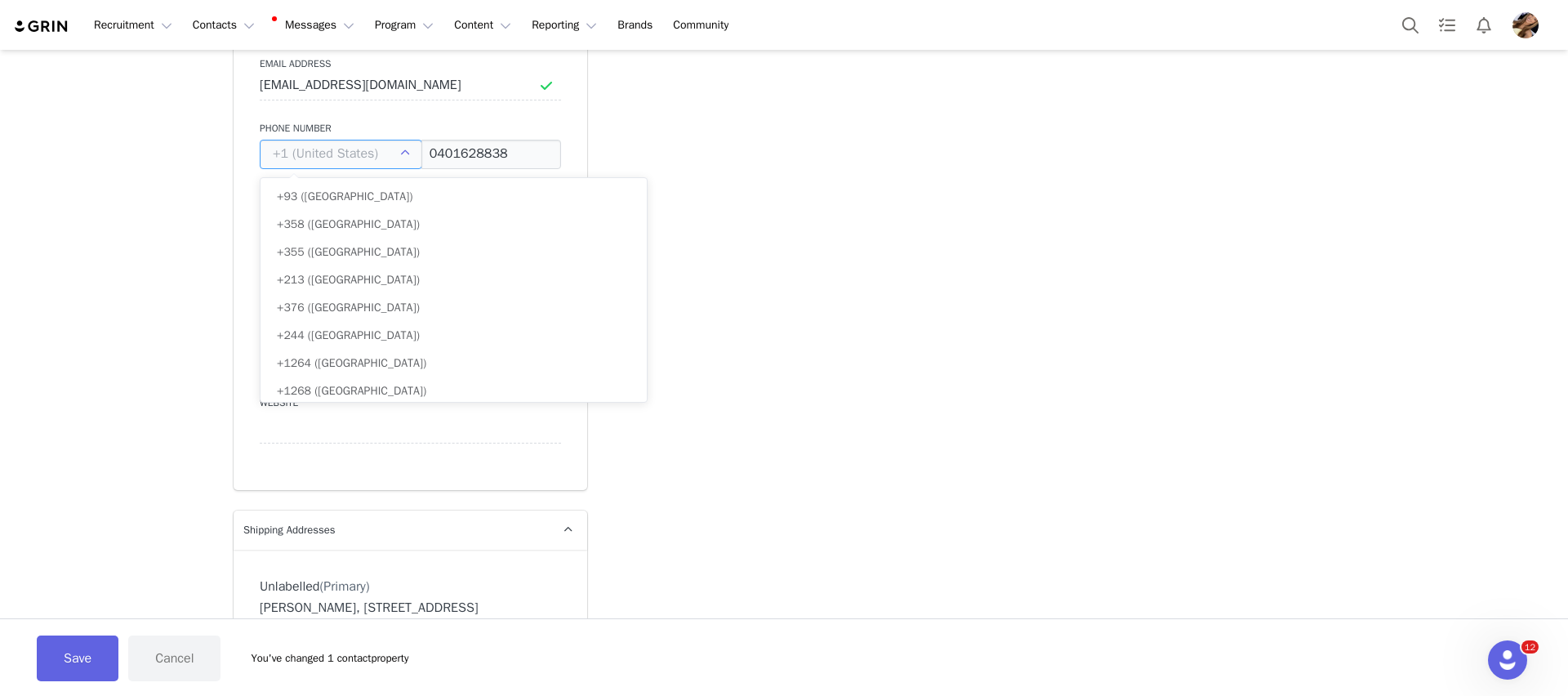 click at bounding box center (341, 154) 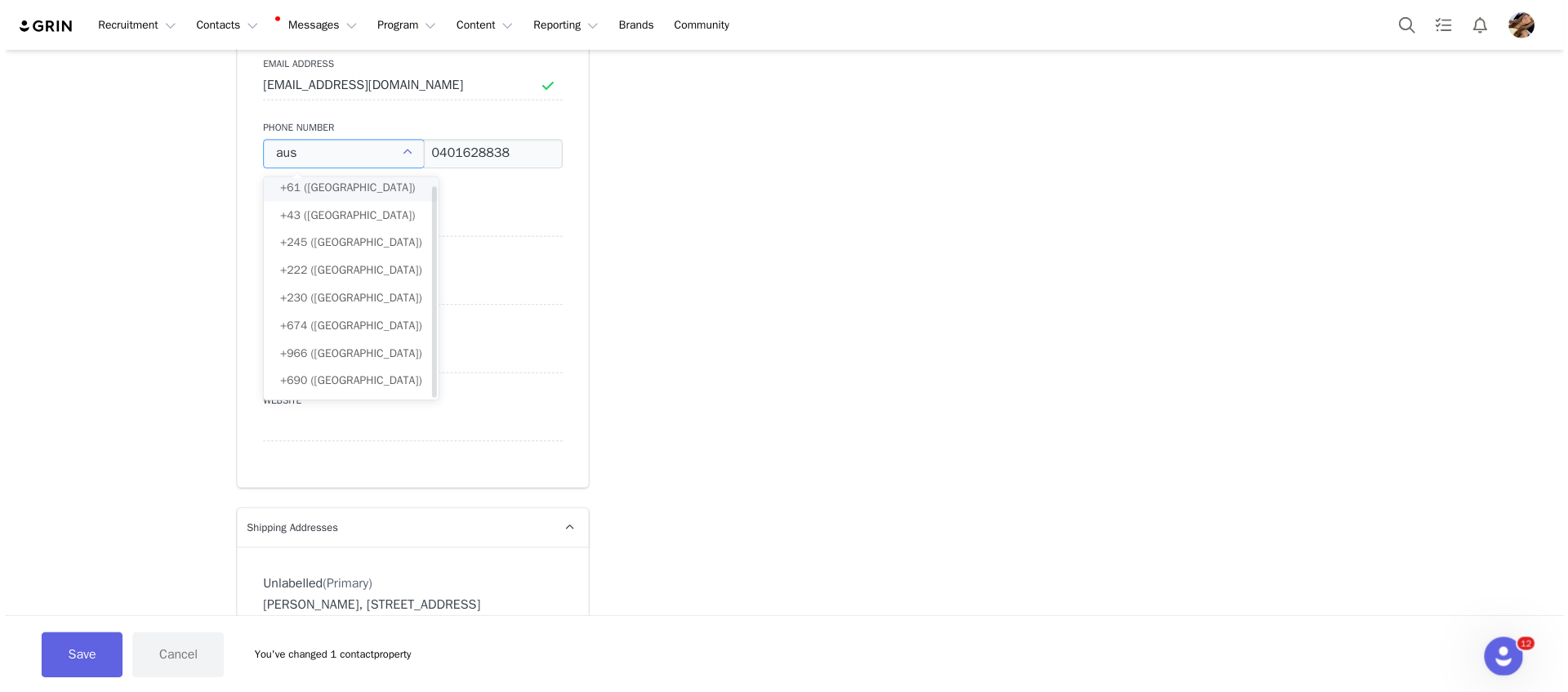 scroll, scrollTop: 0, scrollLeft: 0, axis: both 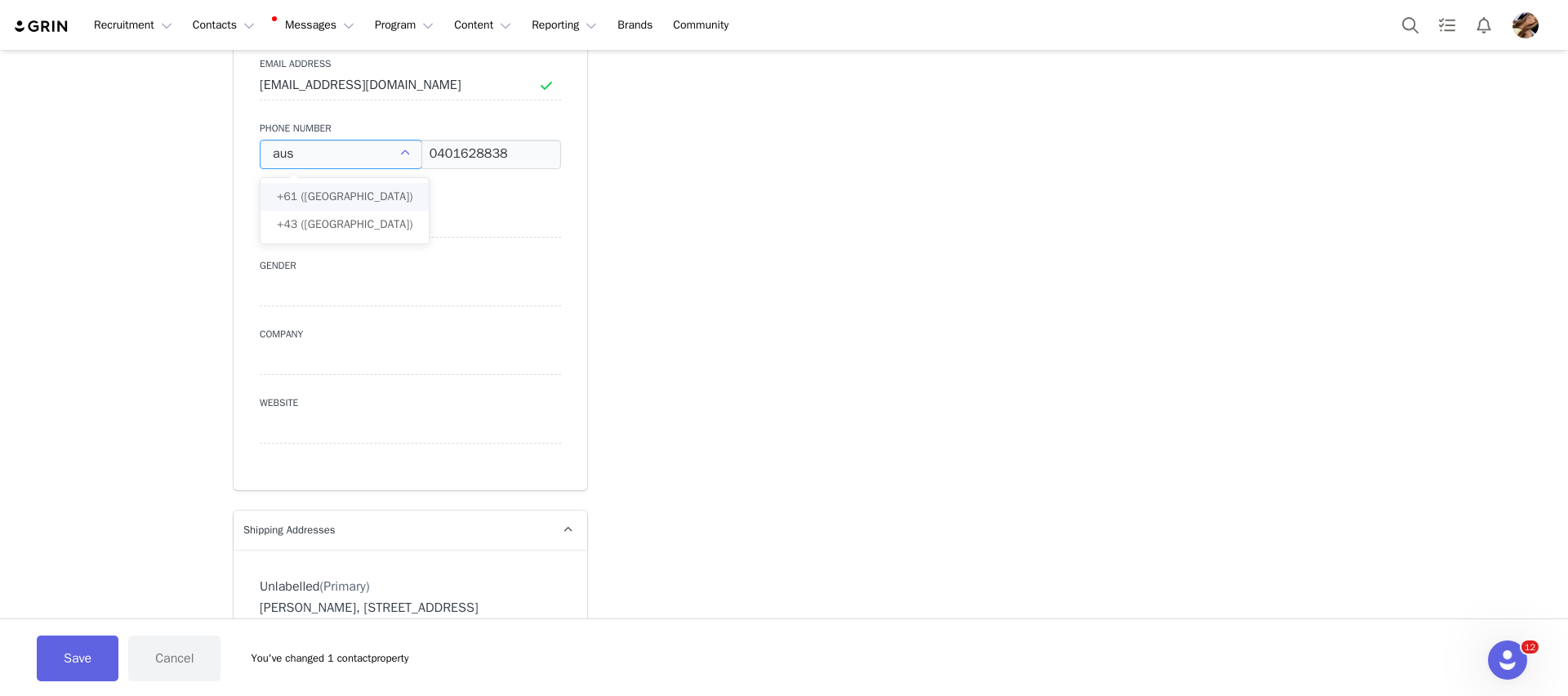 click on "+61 (Australia)" at bounding box center [345, 197] 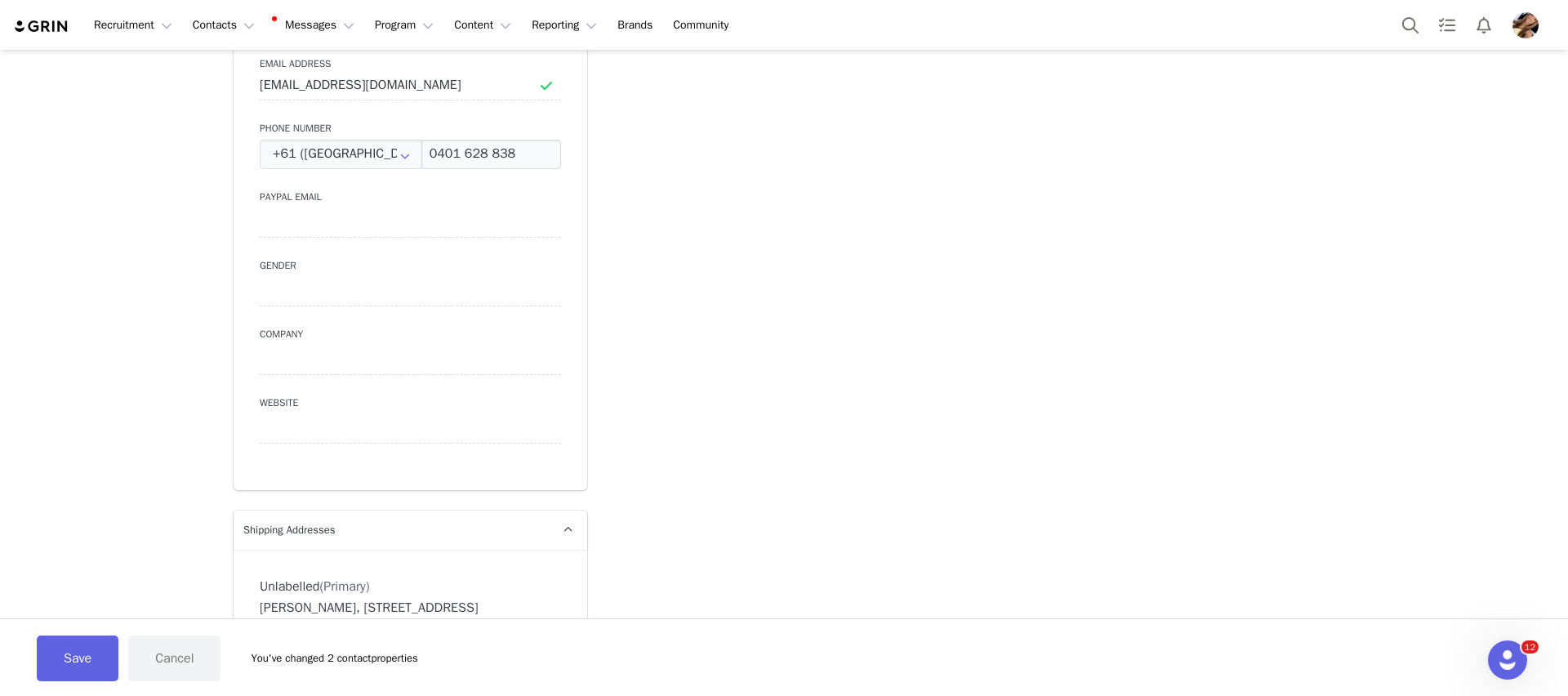 drag, startPoint x: 185, startPoint y: 286, endPoint x: 120, endPoint y: 374, distance: 109.40293 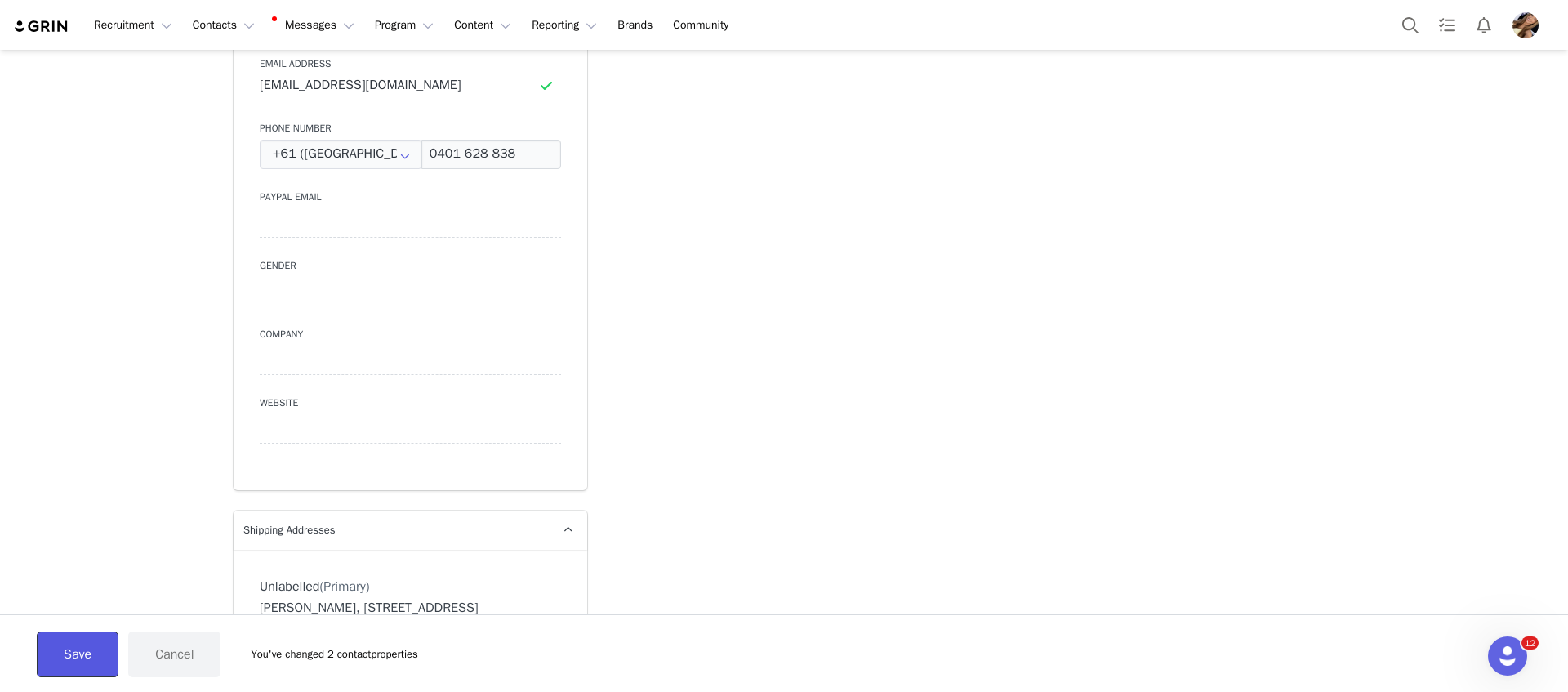 click on "Save" at bounding box center (78, 654) 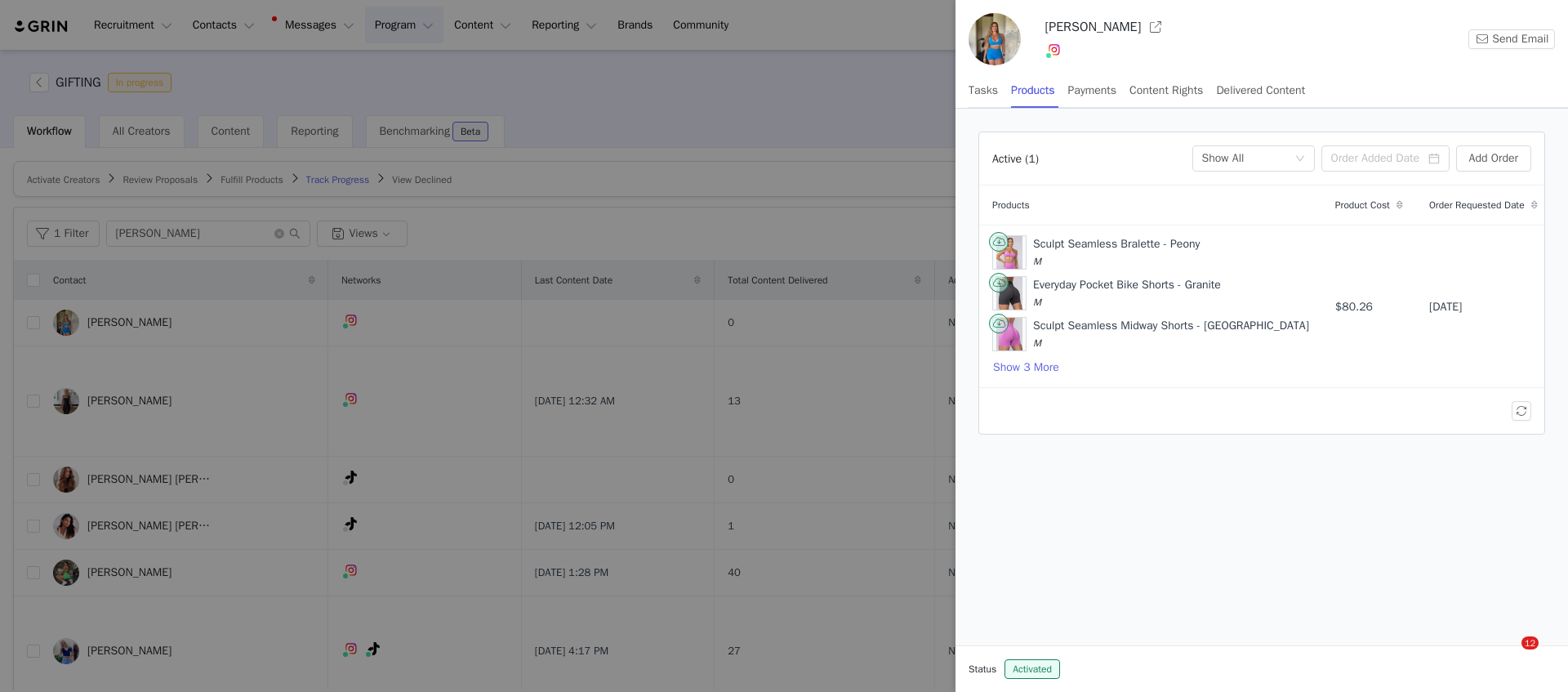 scroll, scrollTop: 0, scrollLeft: 0, axis: both 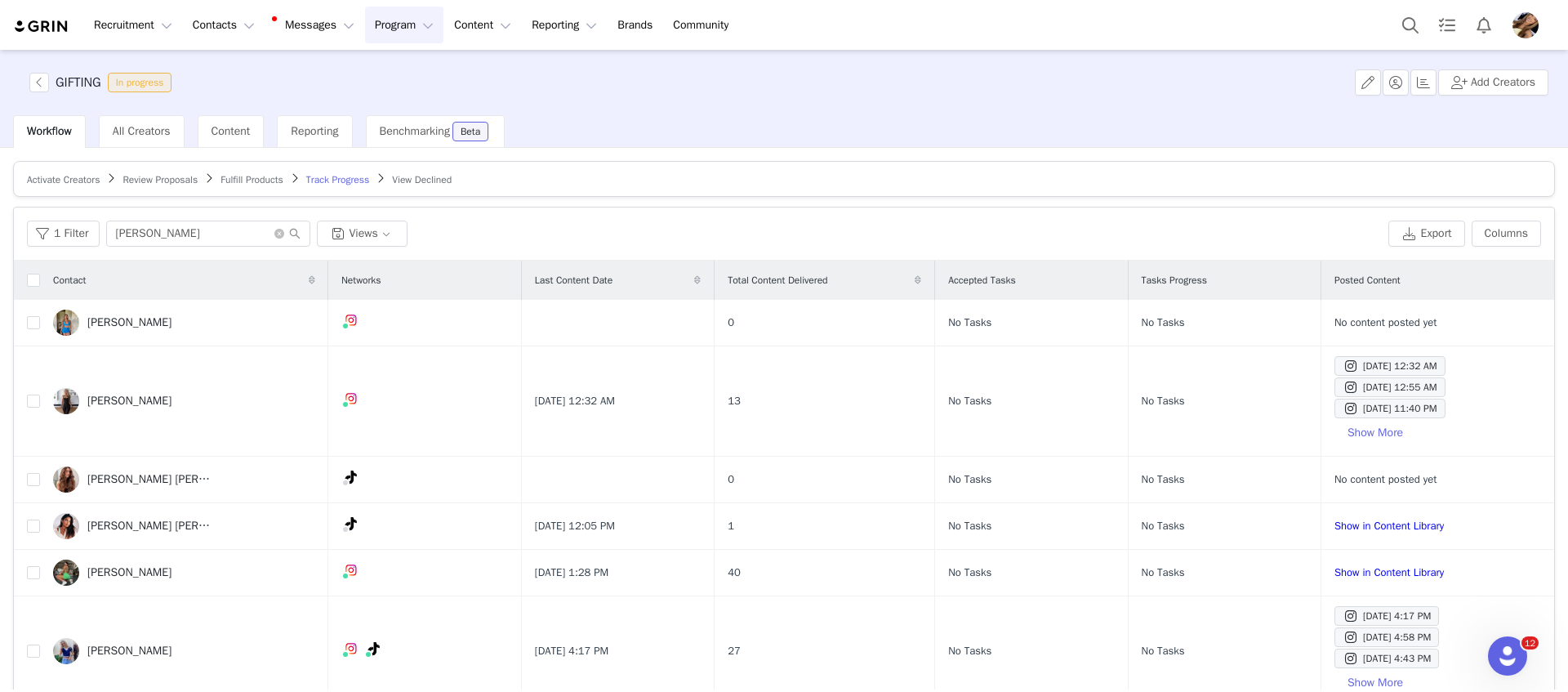 drag, startPoint x: 811, startPoint y: 196, endPoint x: 760, endPoint y: 194, distance: 51.0392 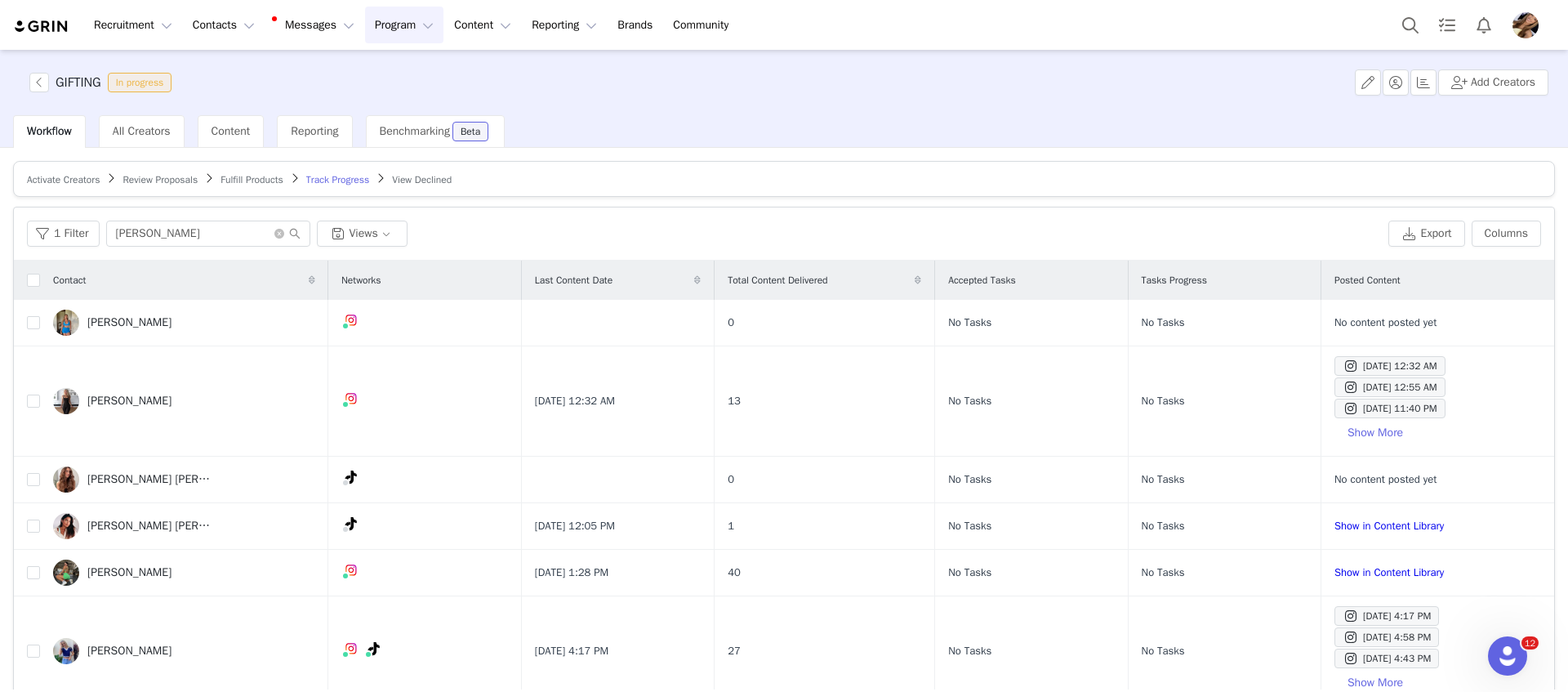 click on "Activate Creators" at bounding box center (63, 180) 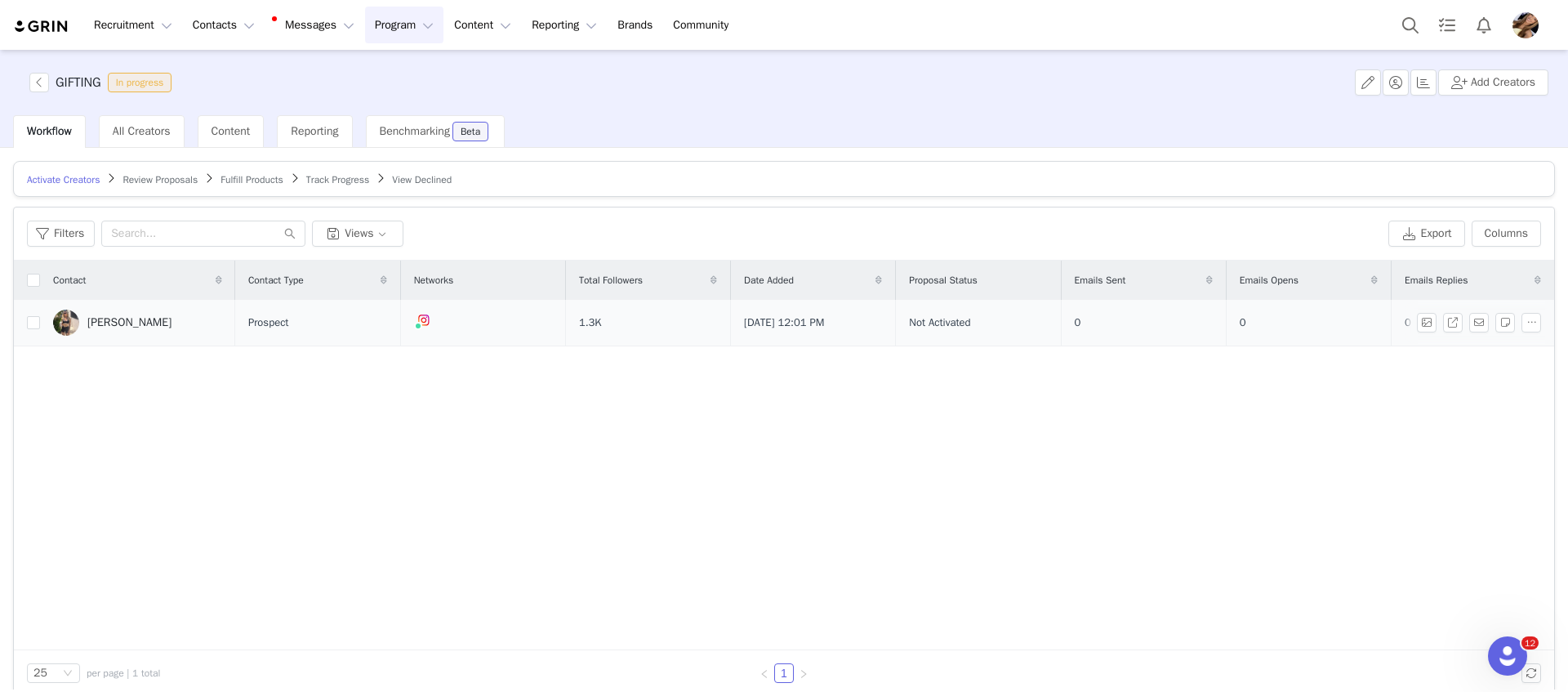 click on "Karina Lee" at bounding box center [129, 323] 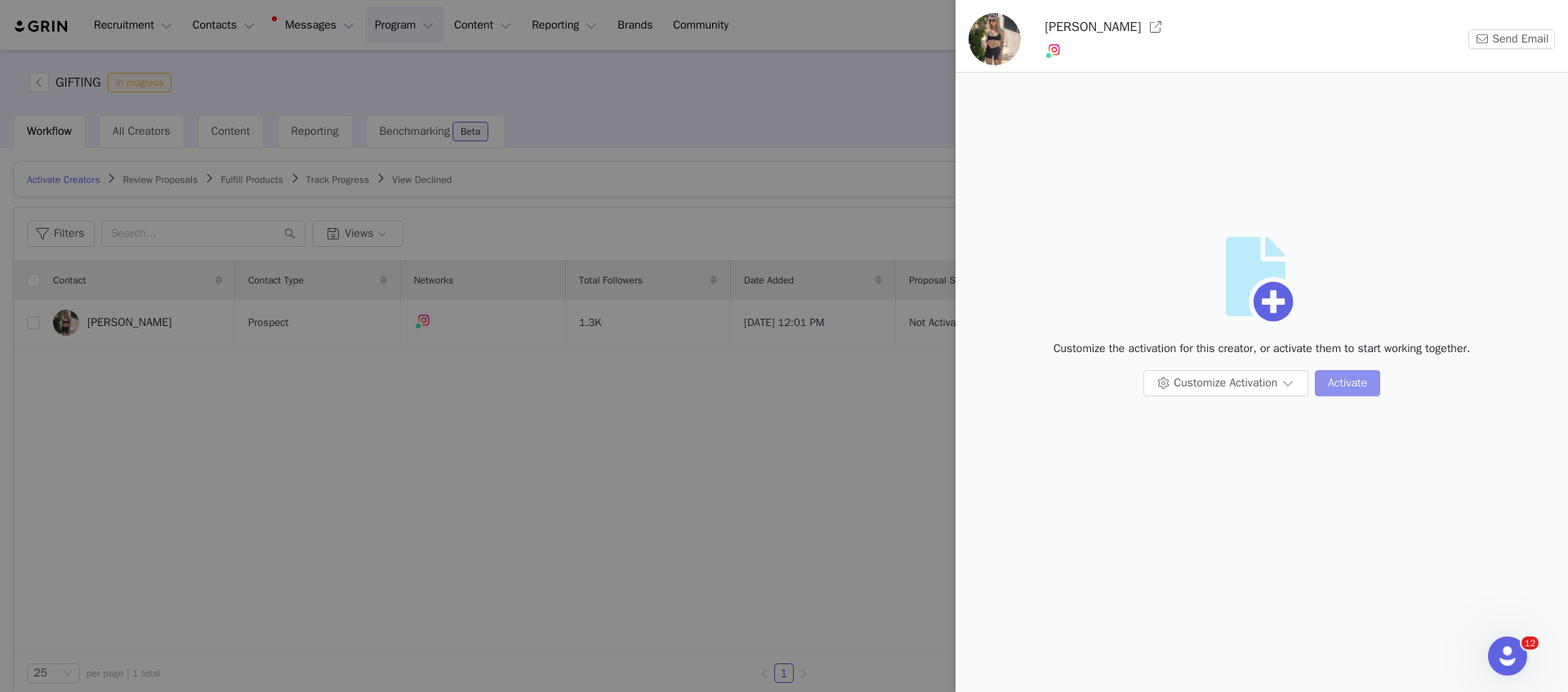 click on "Activate" at bounding box center [1348, 383] 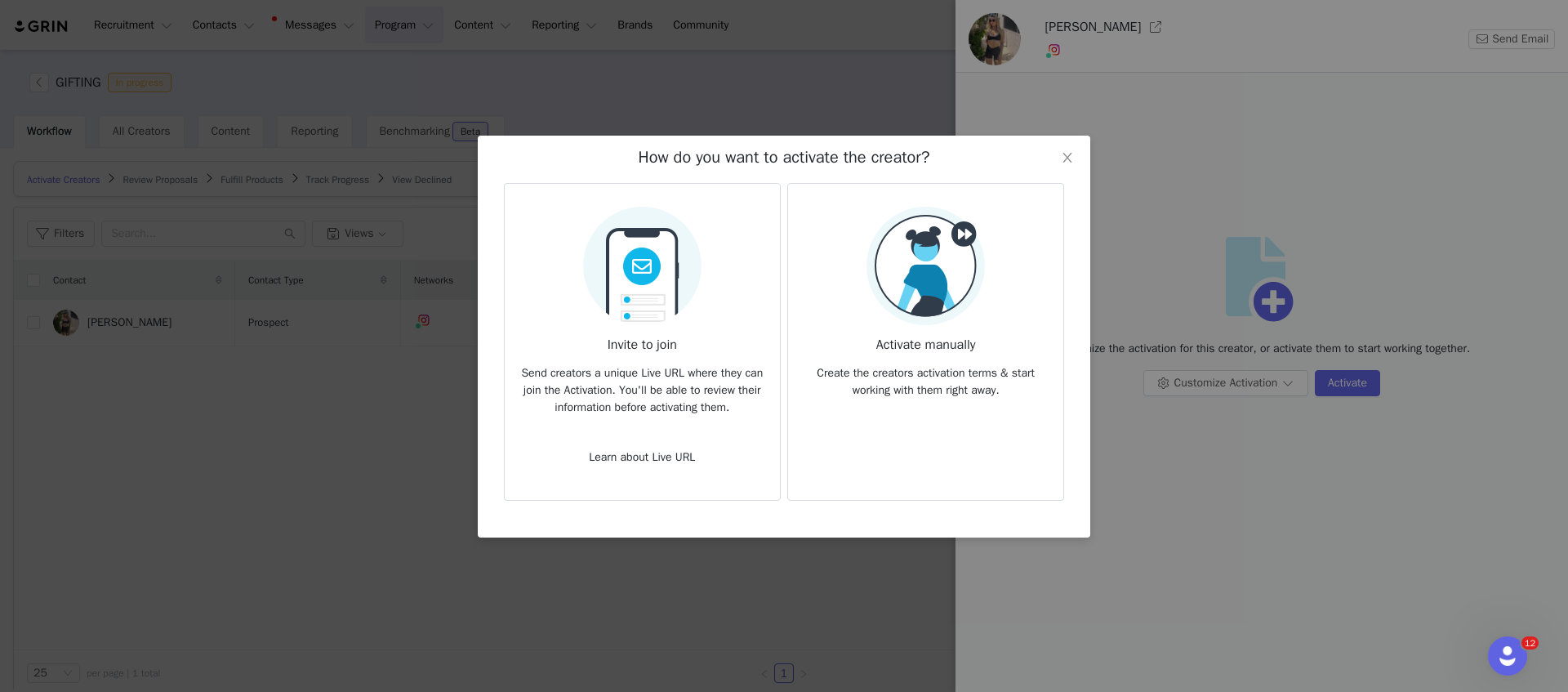 click at bounding box center [925, 266] 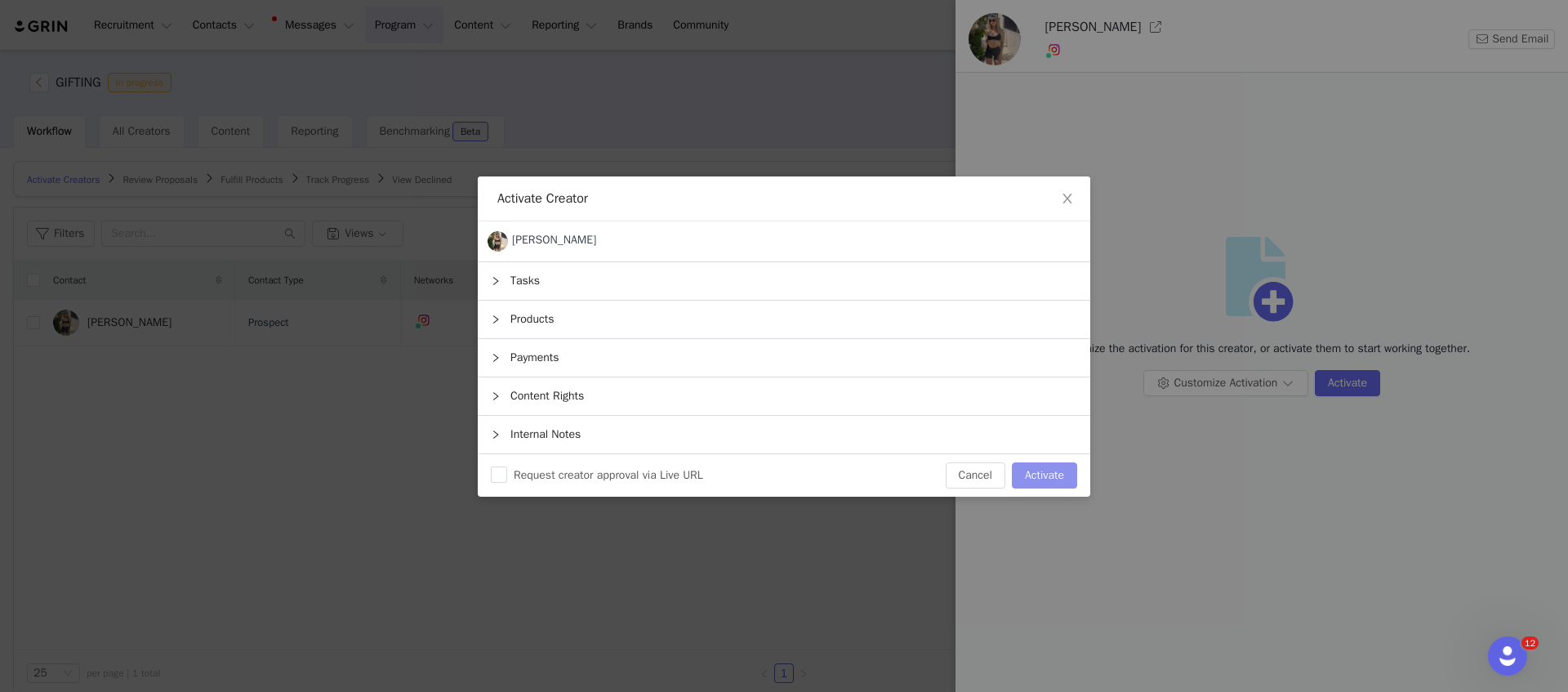 click on "Activate" at bounding box center [1045, 475] 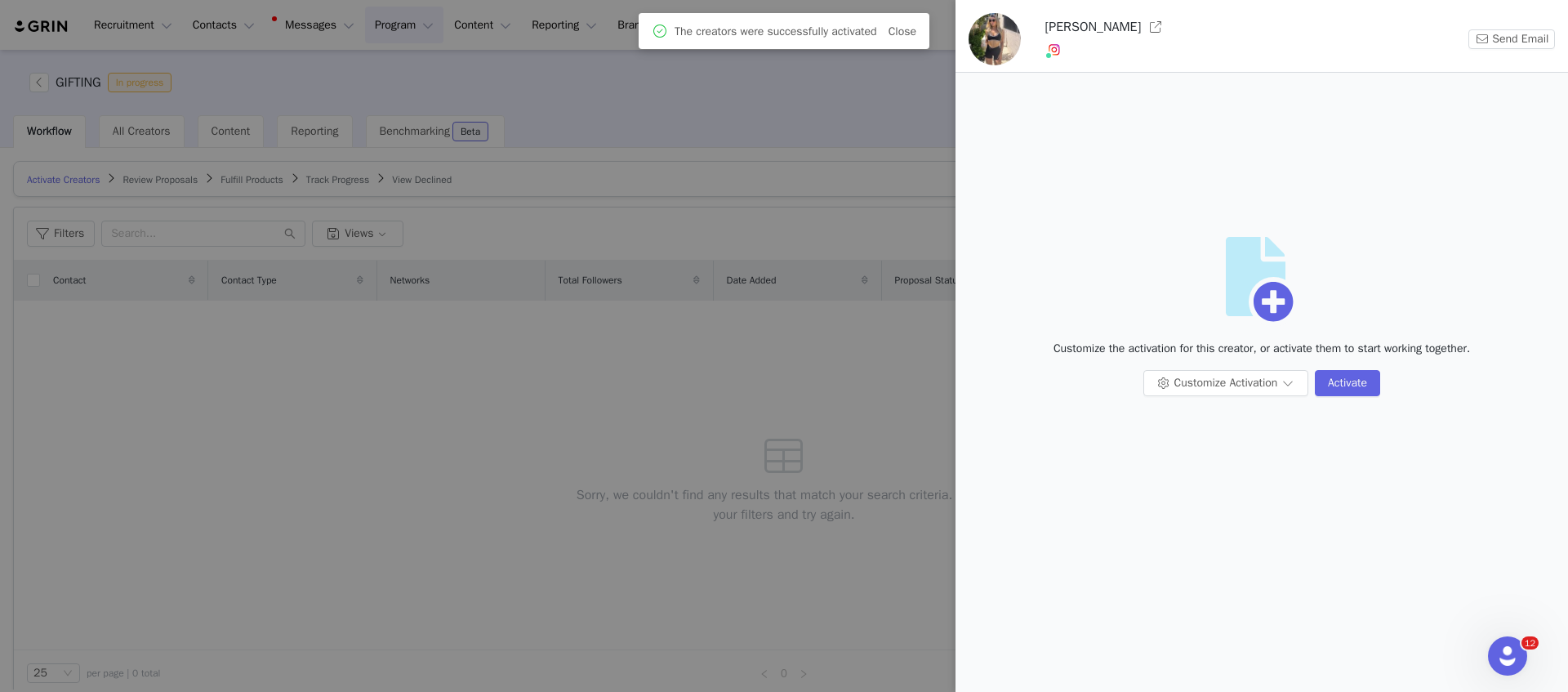 click at bounding box center (784, 346) 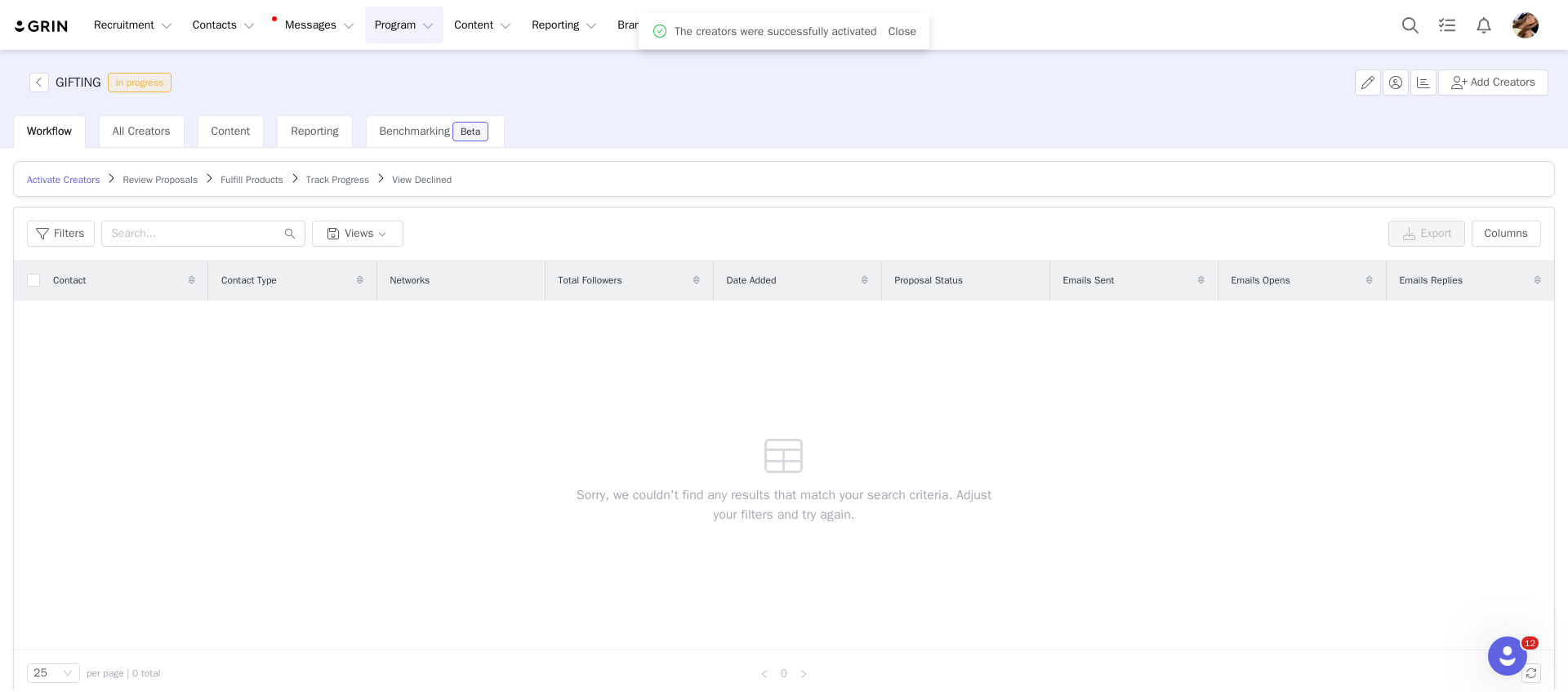 click on "Track Progress" at bounding box center (337, 180) 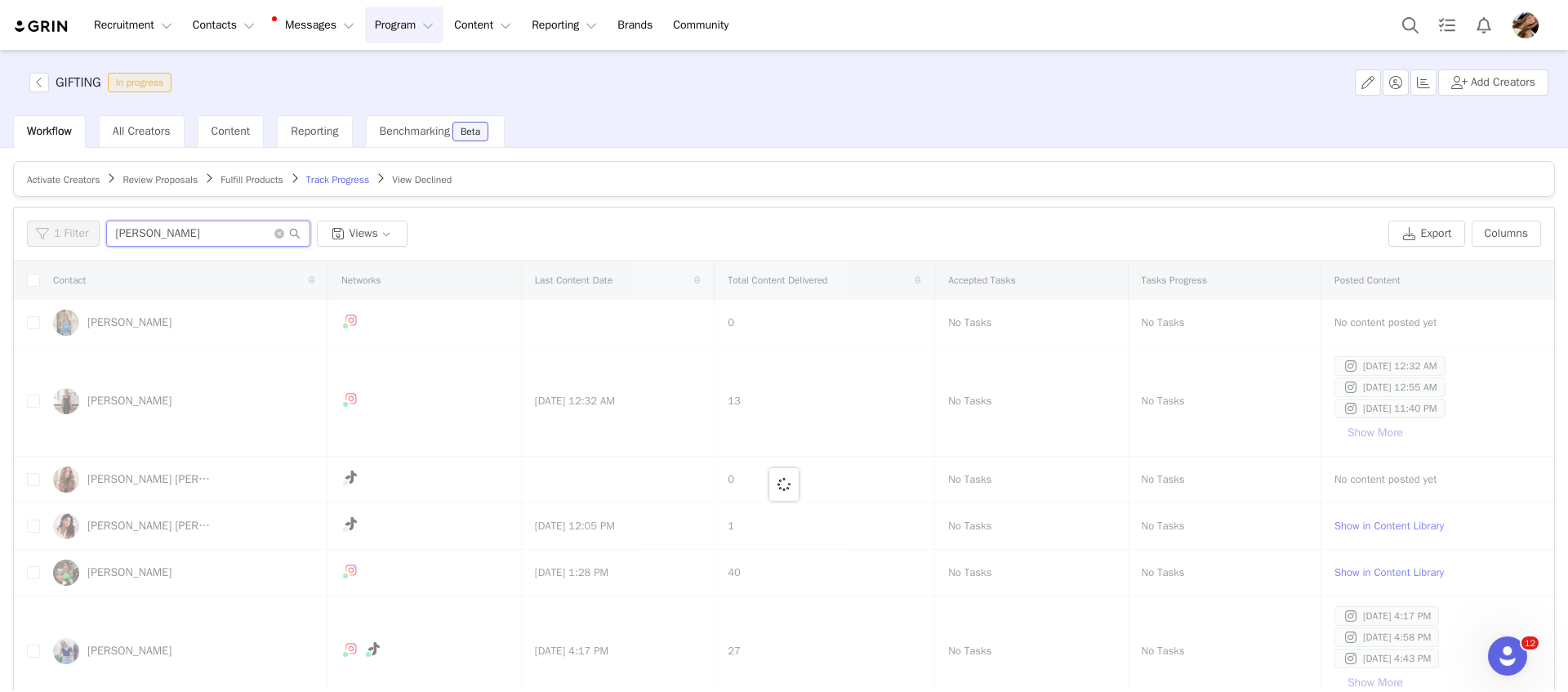 click on "jess" at bounding box center [208, 234] 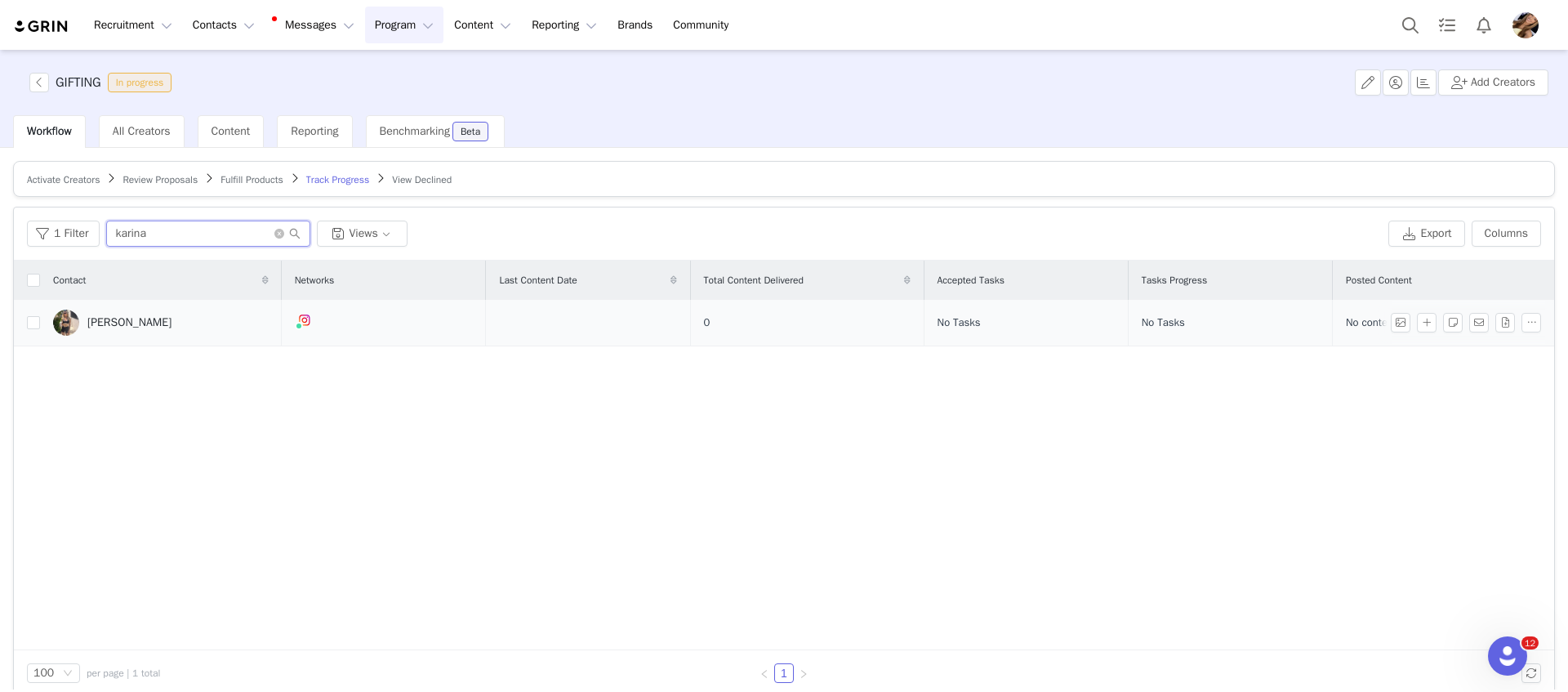 type on "karina" 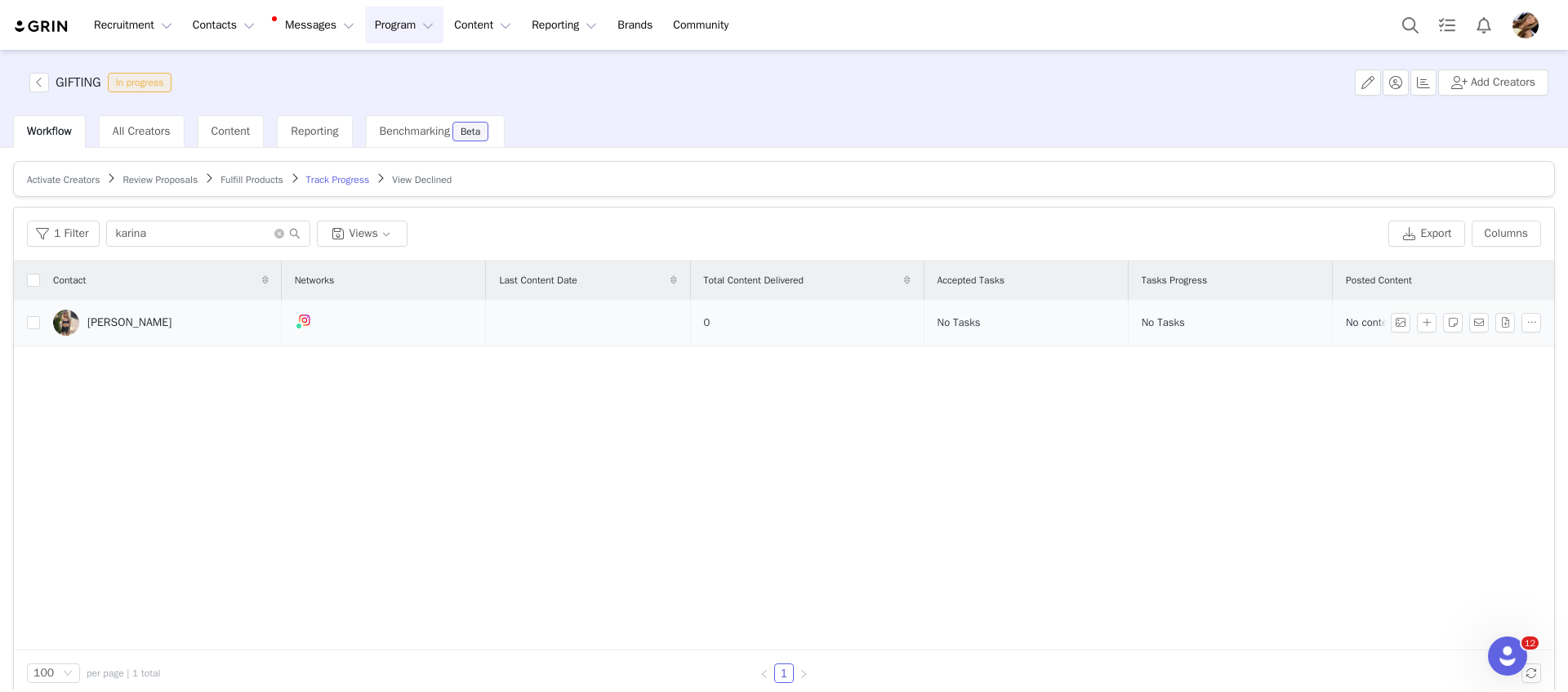click on "Karina Lee" at bounding box center [129, 323] 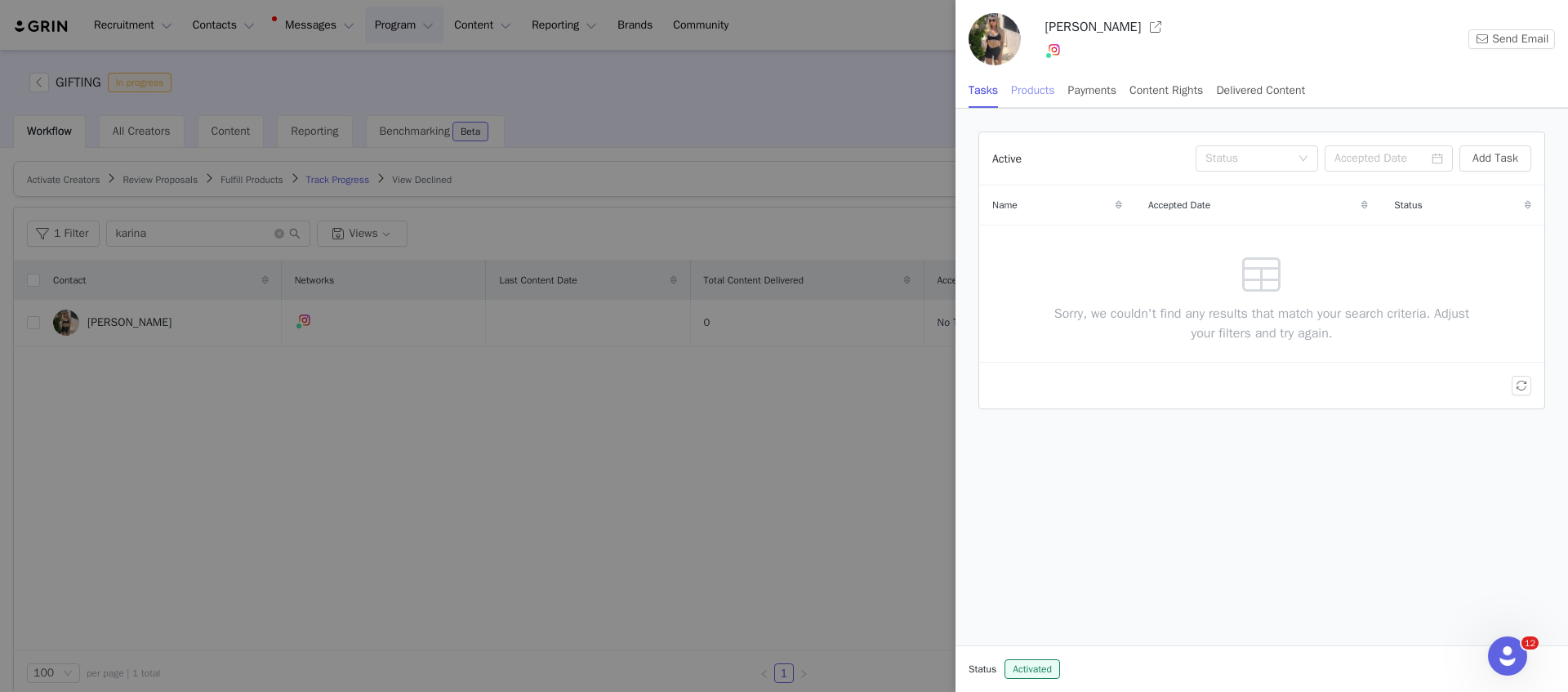 click on "Products" at bounding box center (1032, 90) 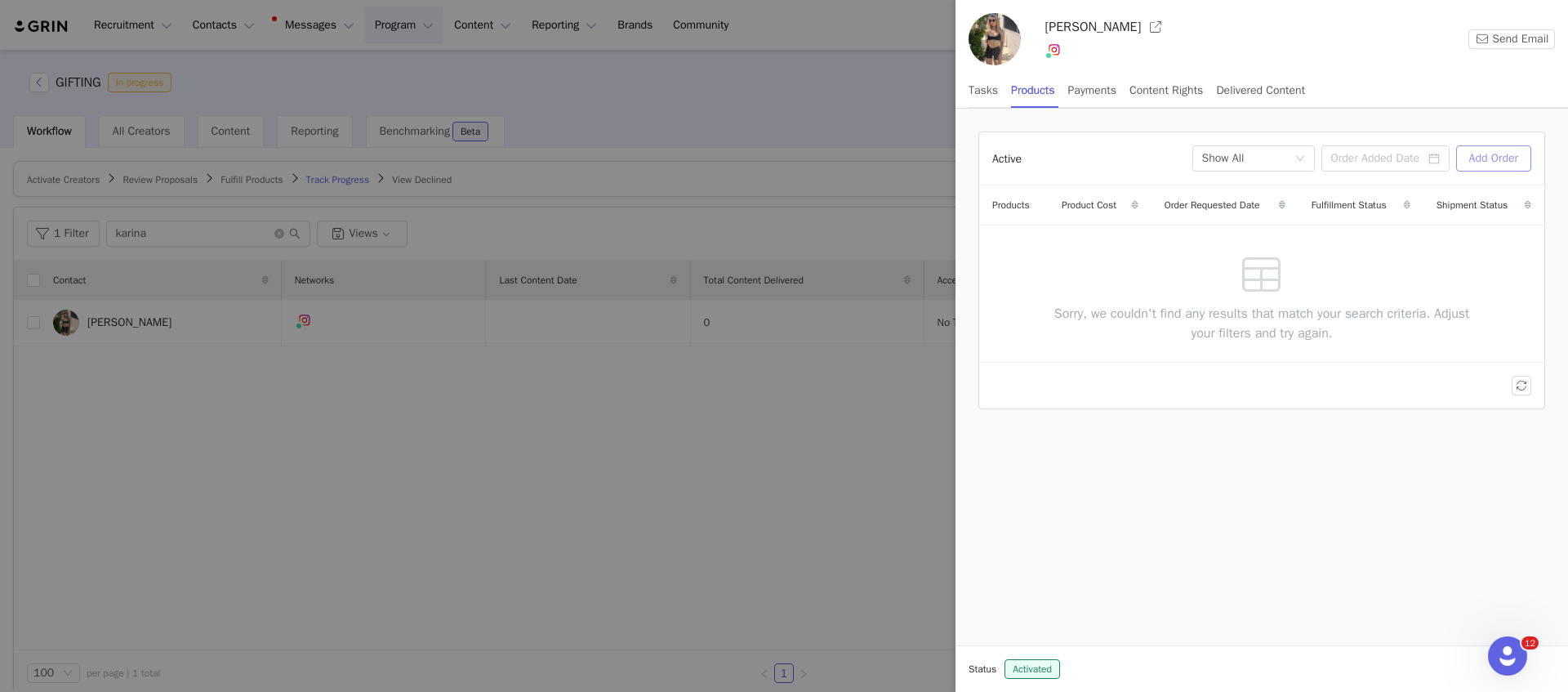 click on "Add Order" at bounding box center [1494, 158] 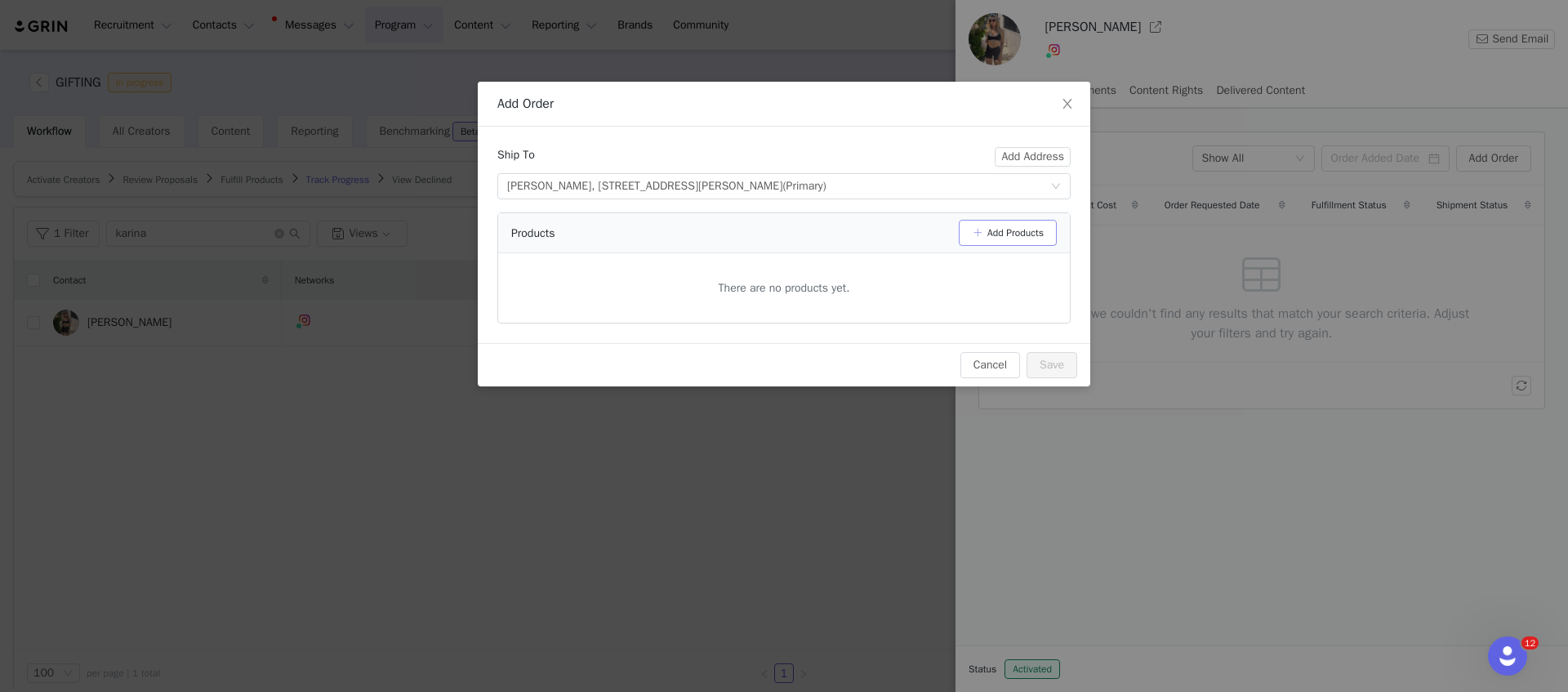 click on "Add Products" at bounding box center (1008, 233) 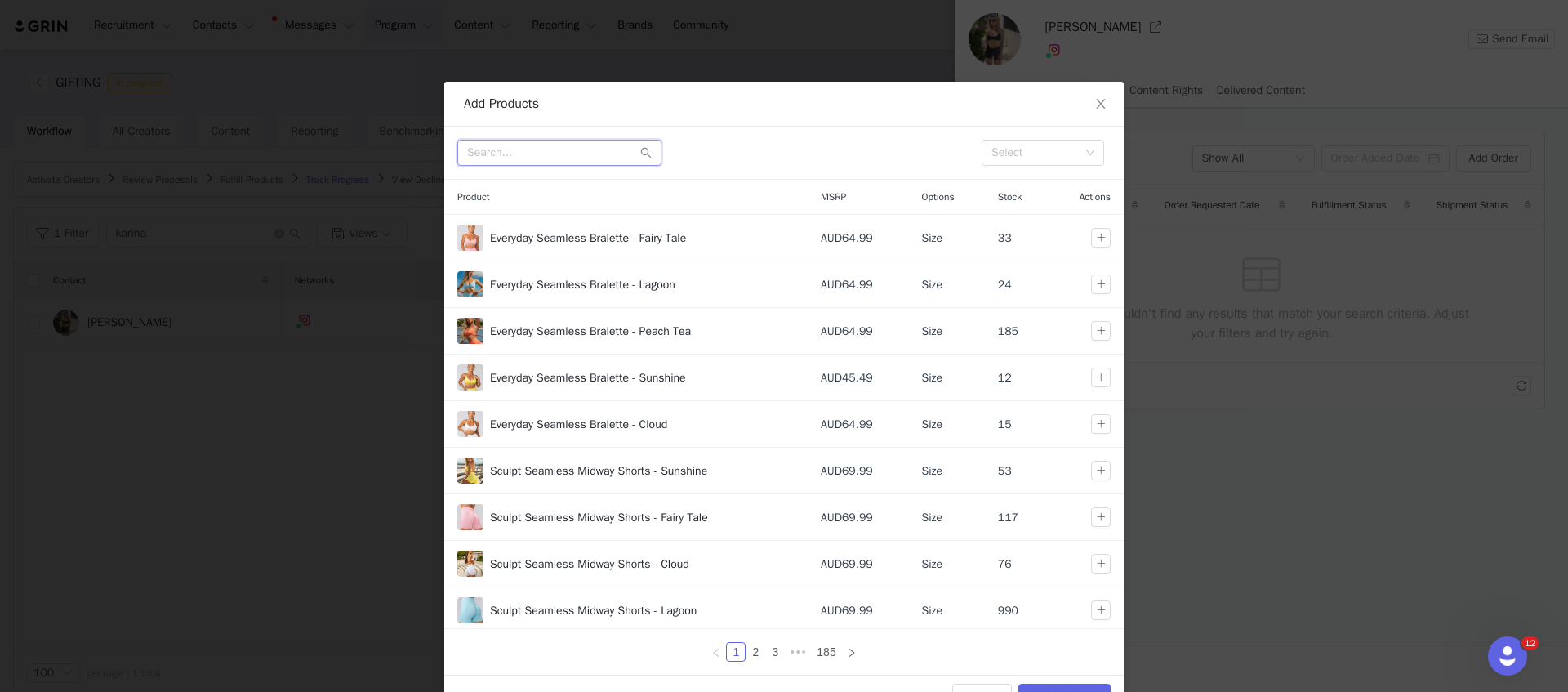 click at bounding box center (559, 153) 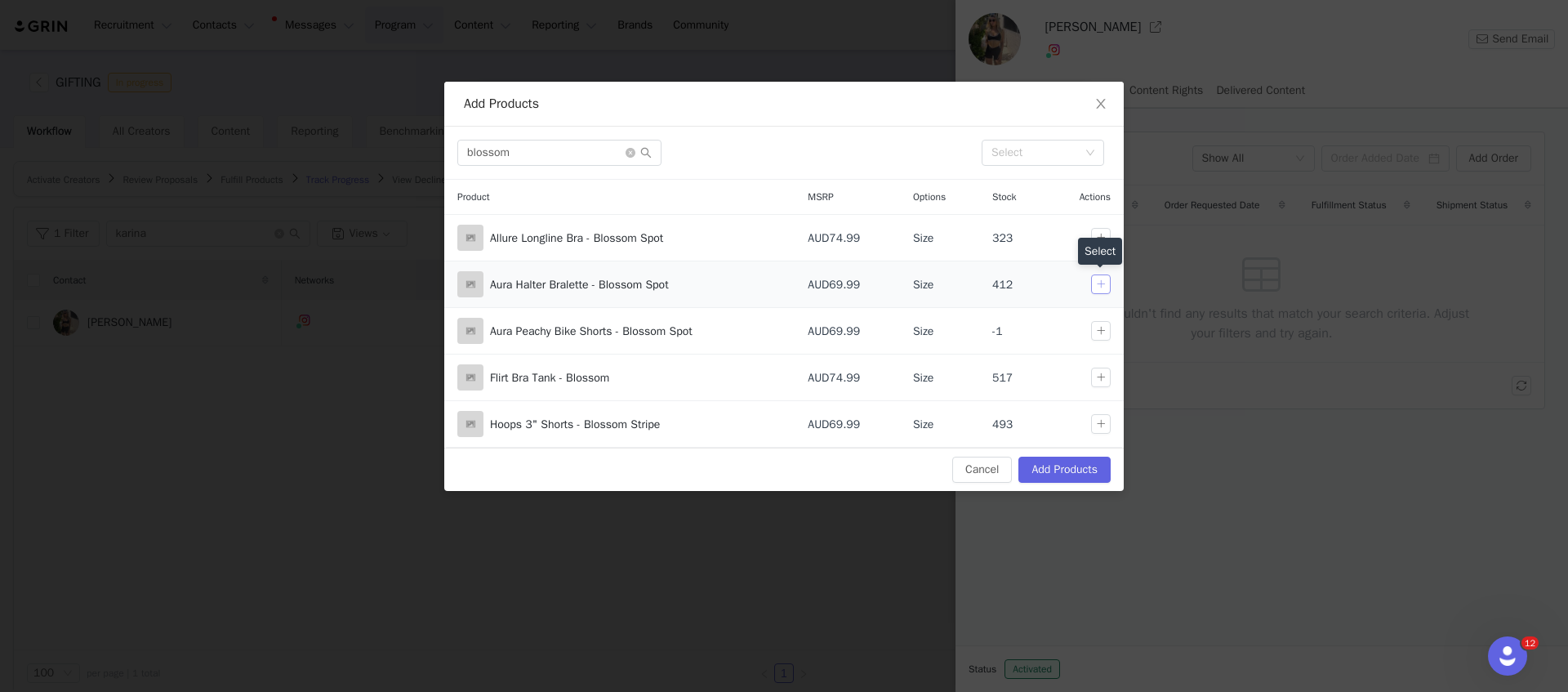 click at bounding box center (1101, 284) 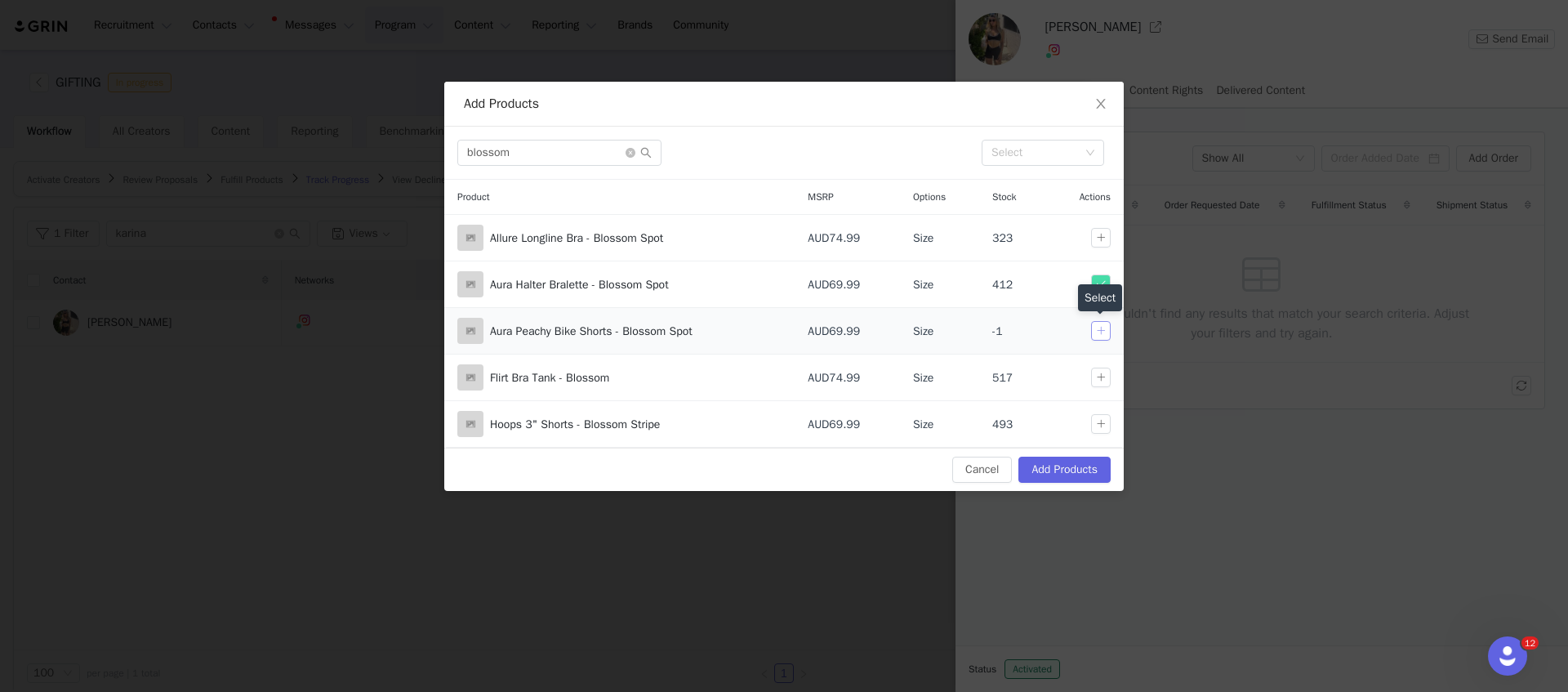 click at bounding box center (1101, 331) 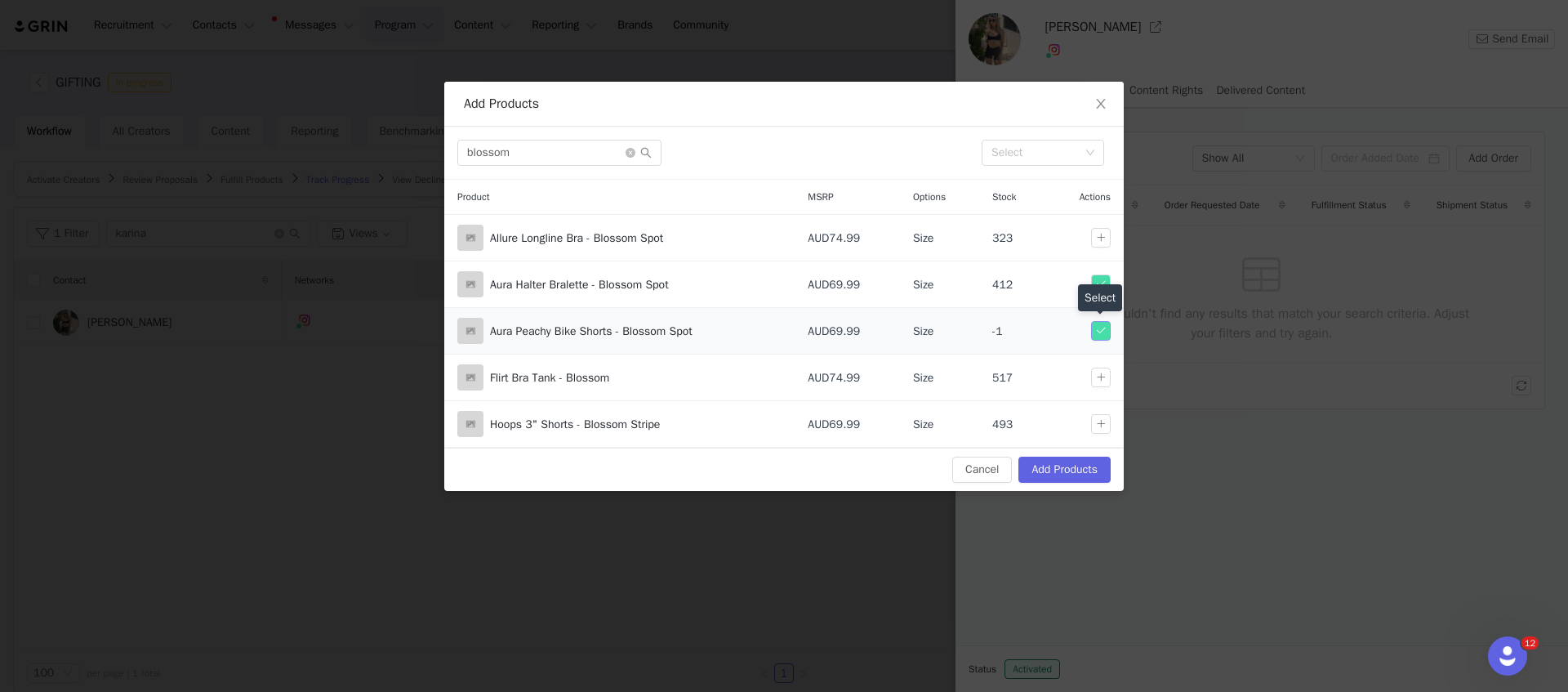click at bounding box center (1101, 331) 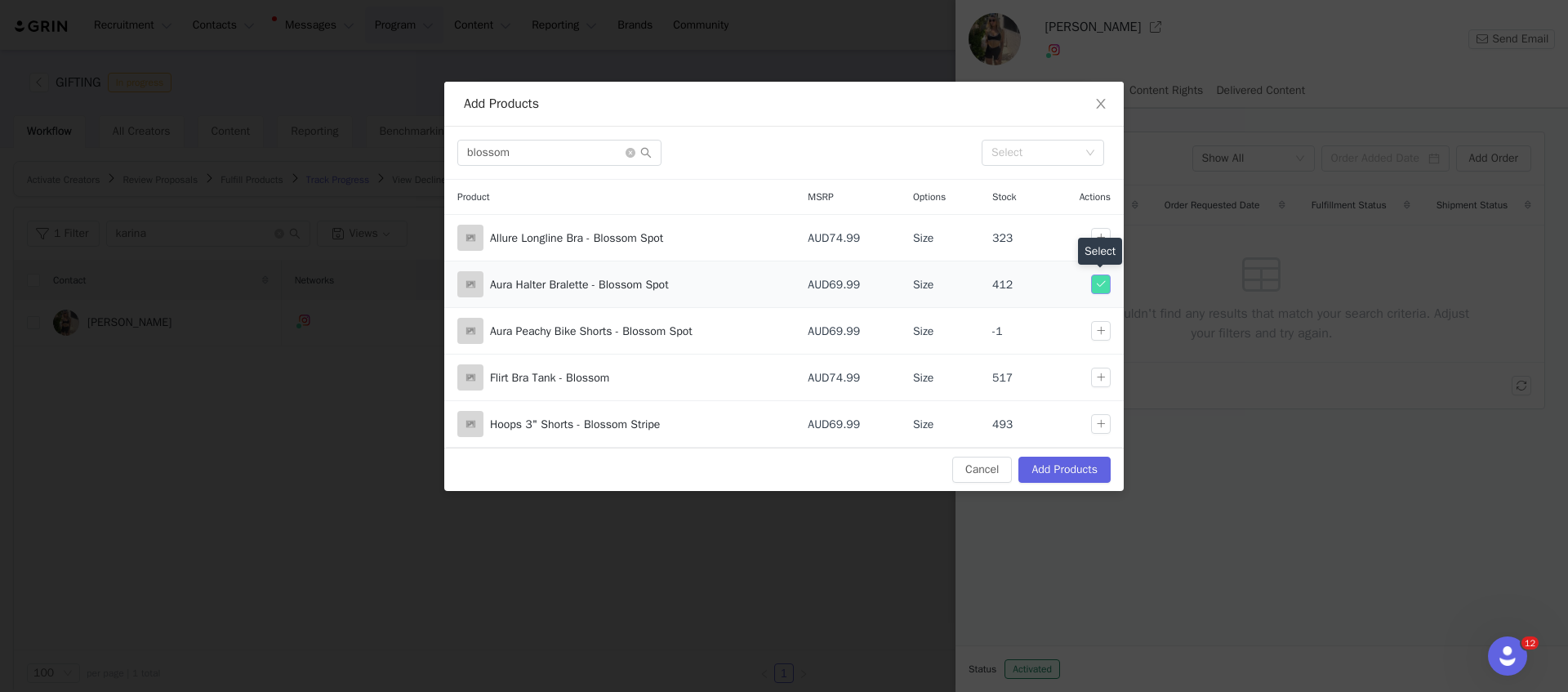 click at bounding box center [1101, 284] 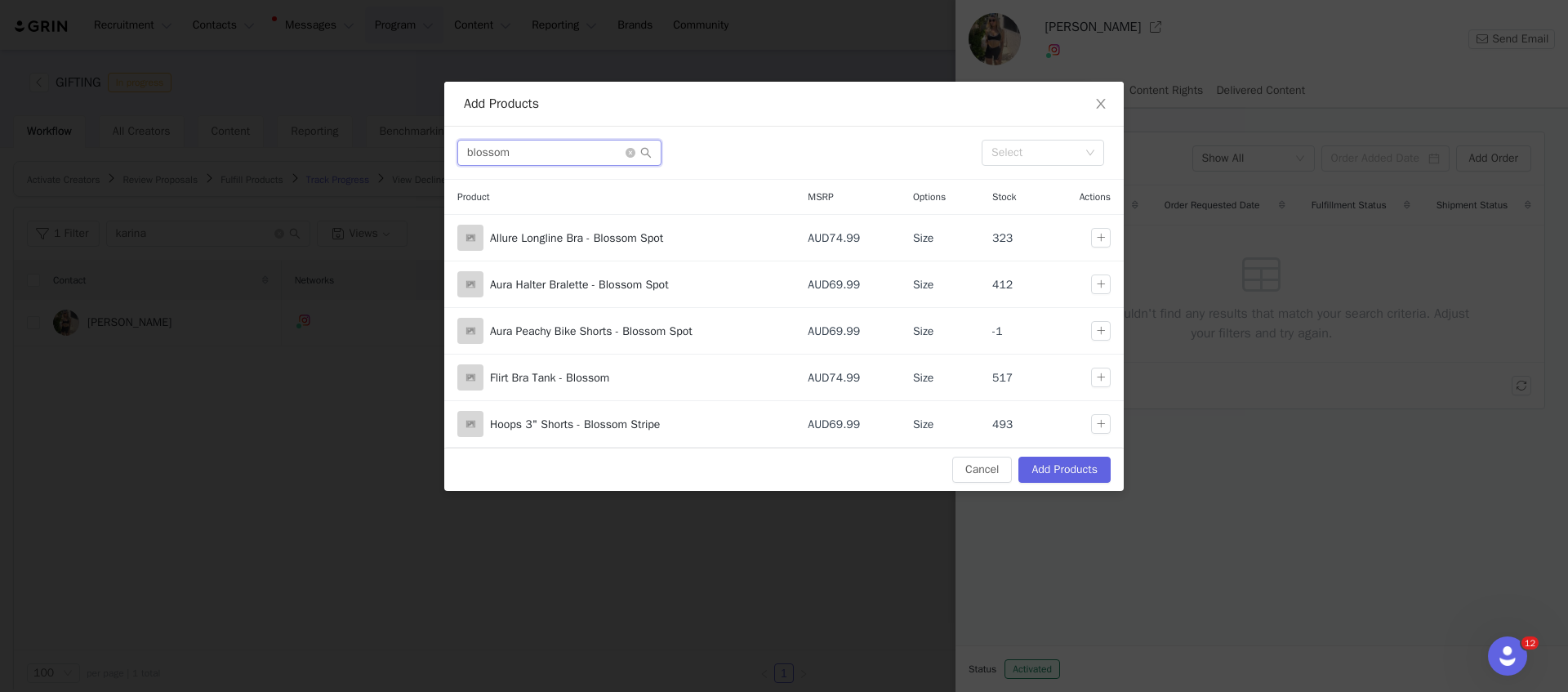 click on "blossom" at bounding box center (559, 153) 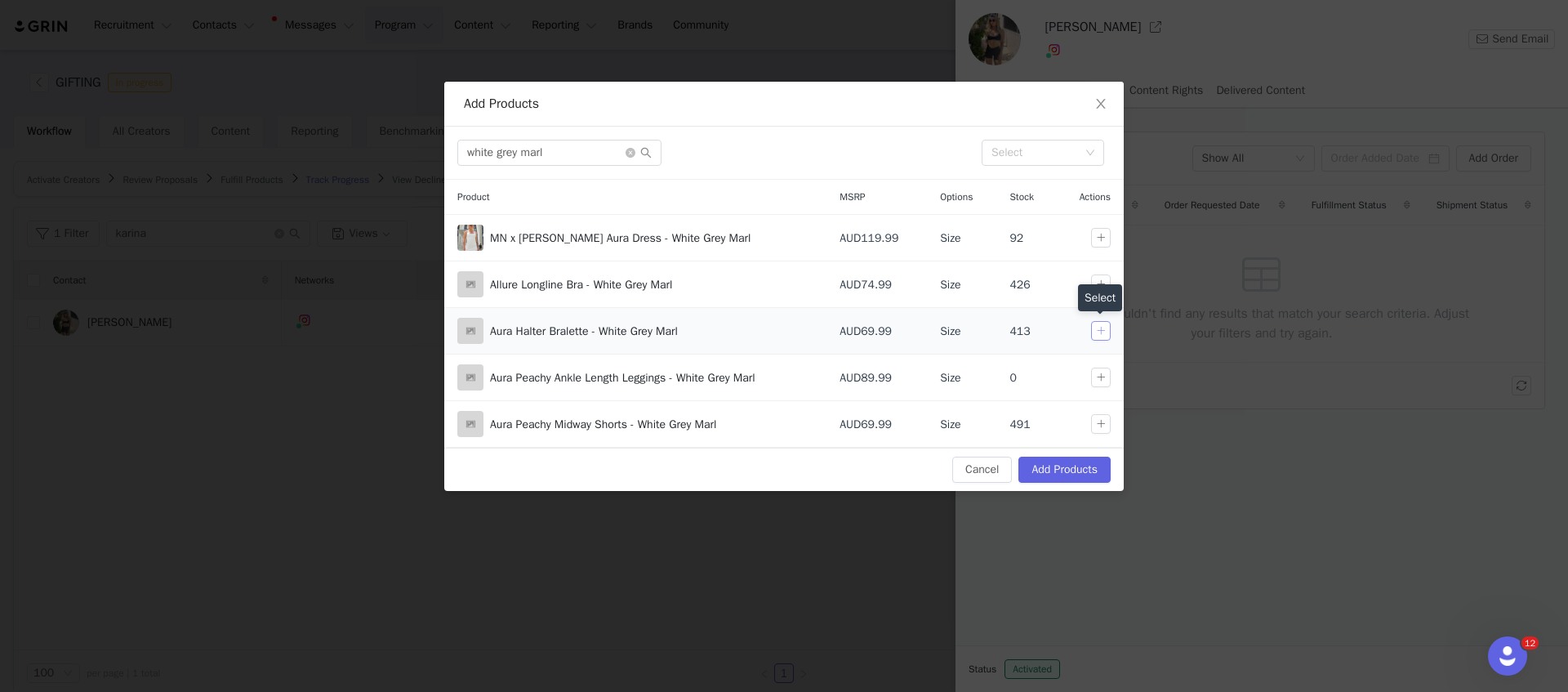 click at bounding box center [1101, 331] 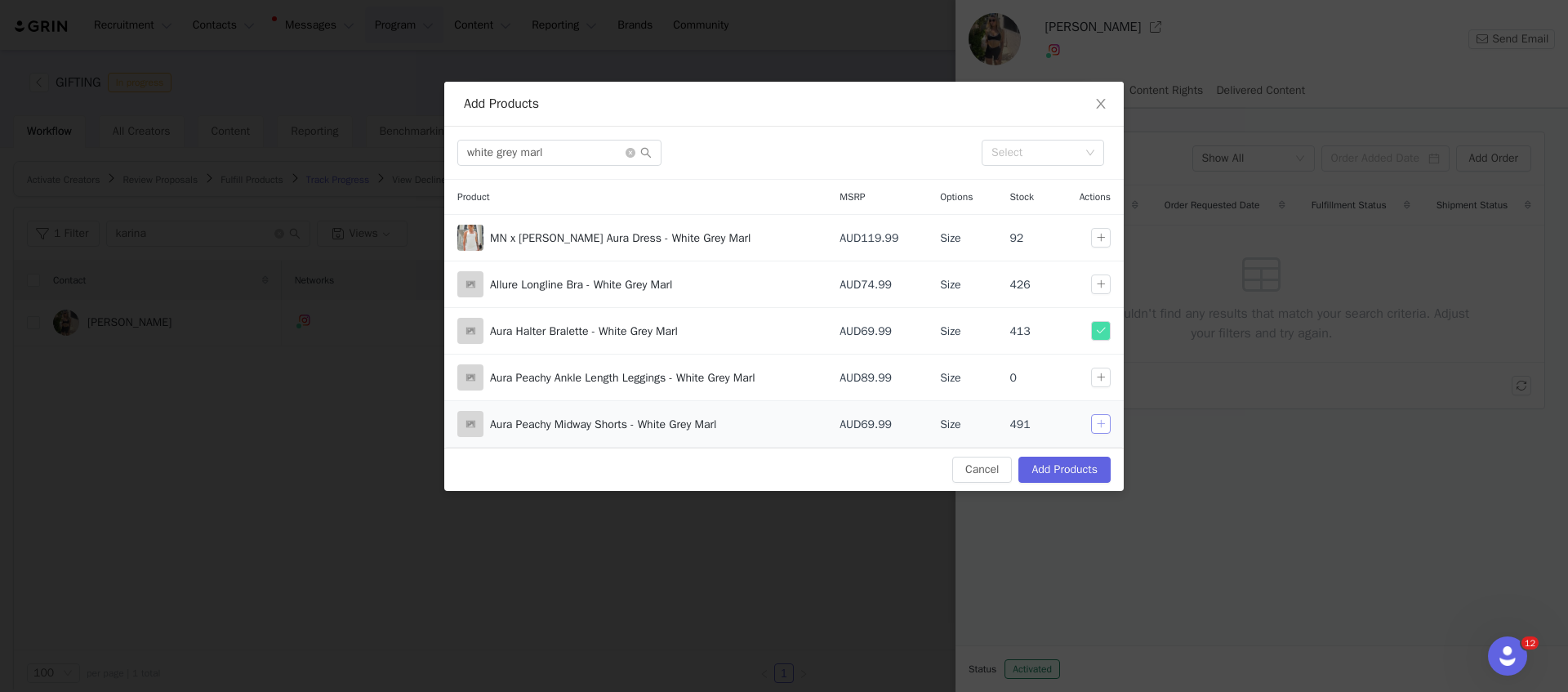 click at bounding box center (1101, 424) 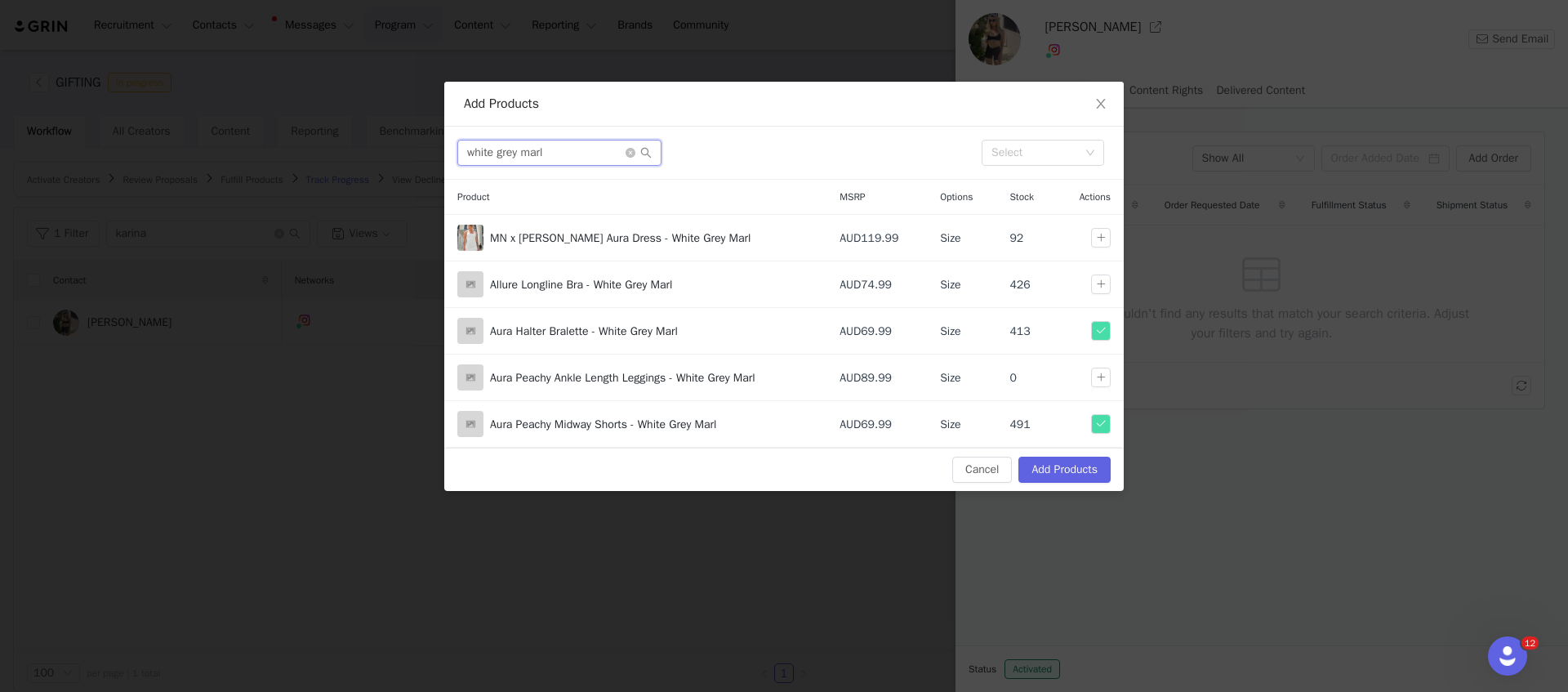 click on "white grey marl" at bounding box center (559, 153) 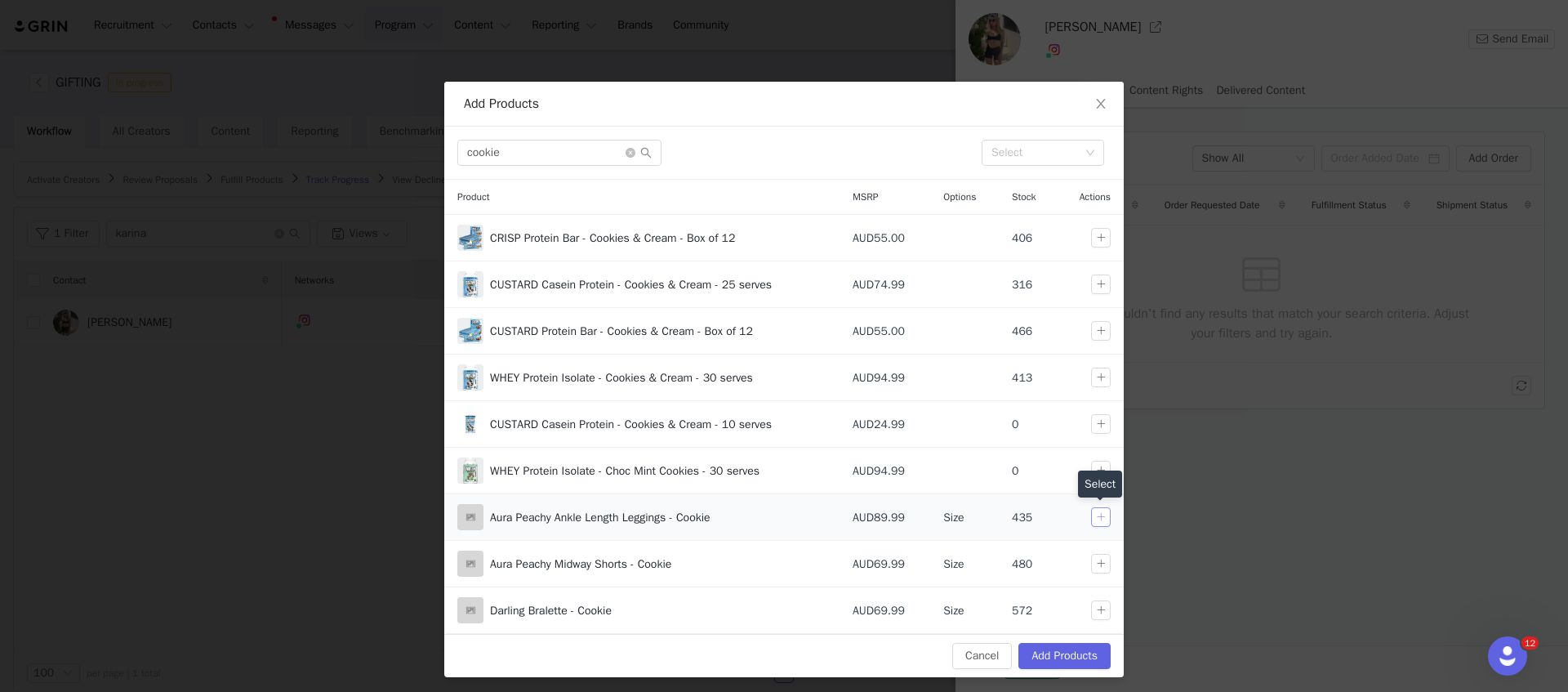 click at bounding box center (1101, 517) 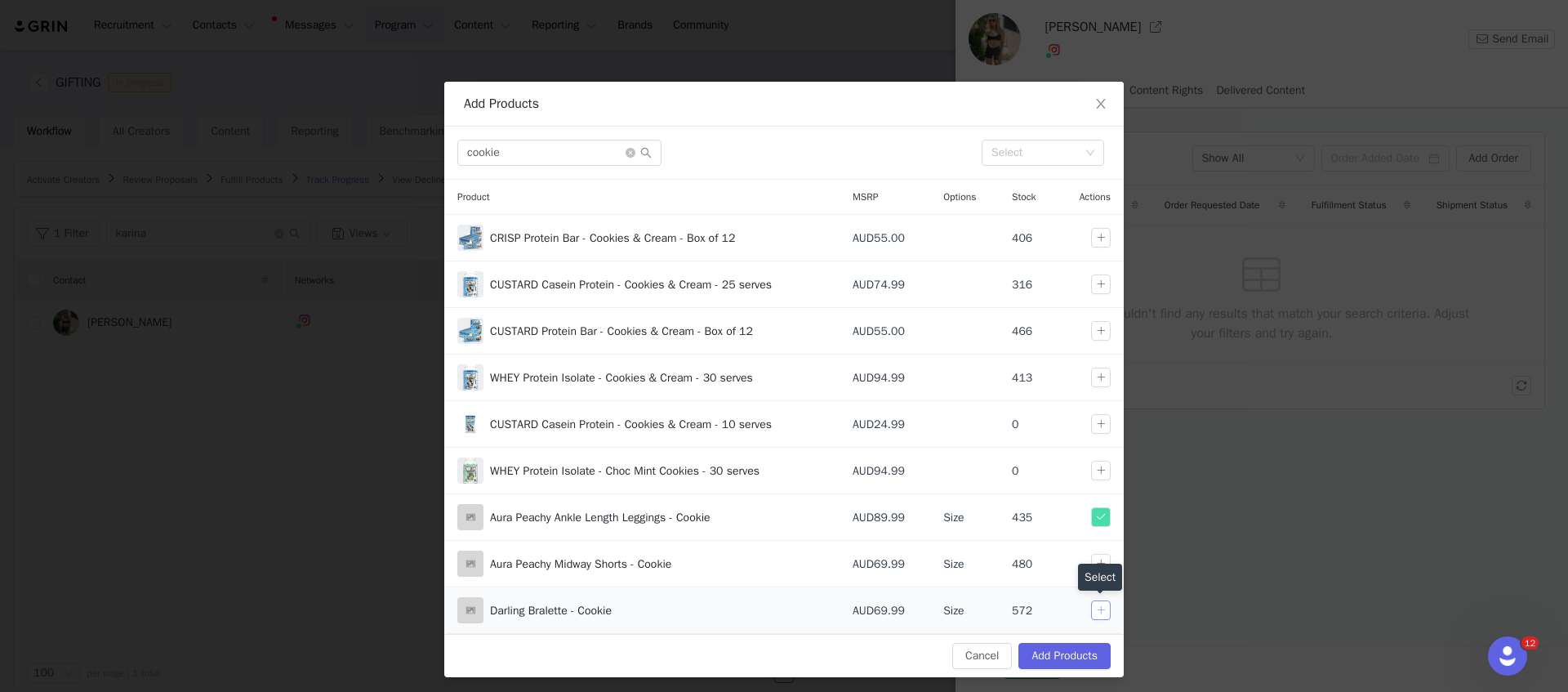 click at bounding box center (1101, 610) 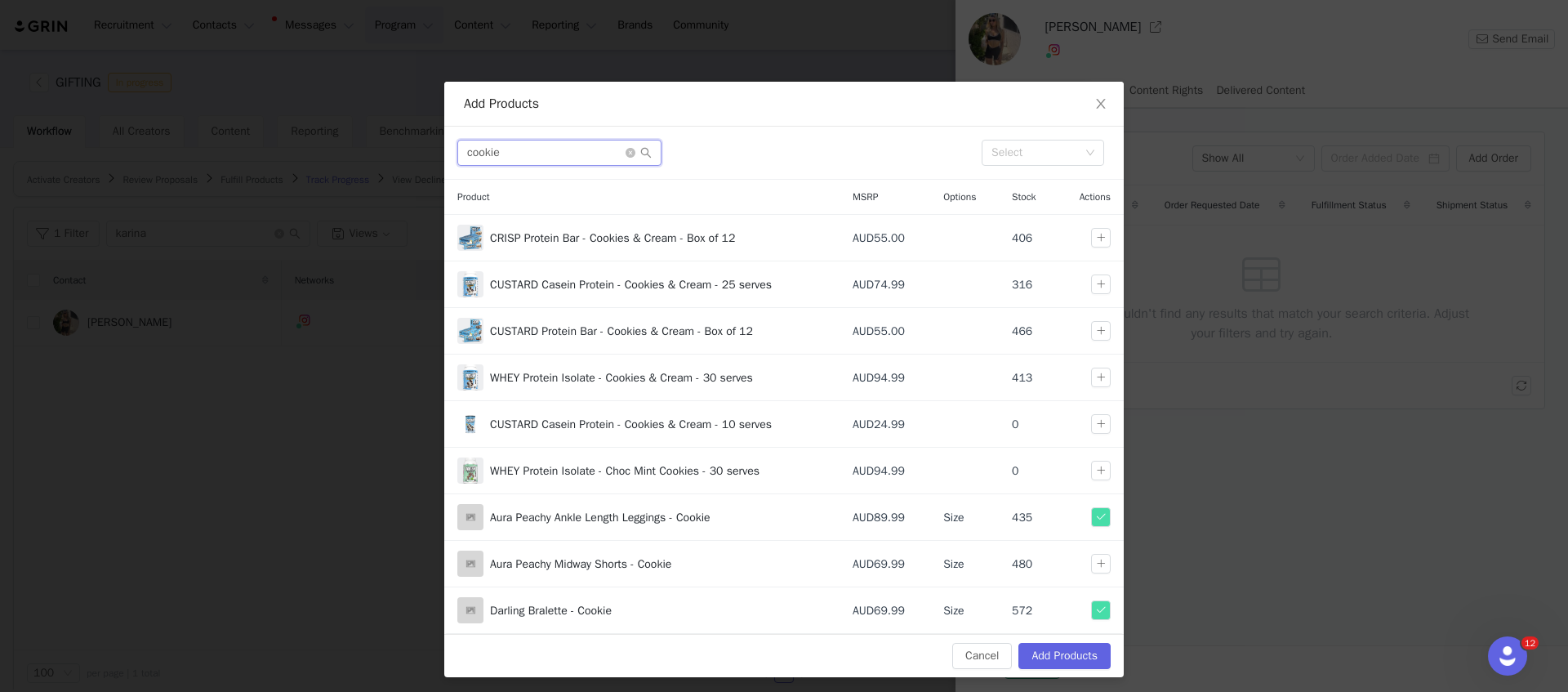 click on "cookie" at bounding box center (559, 153) 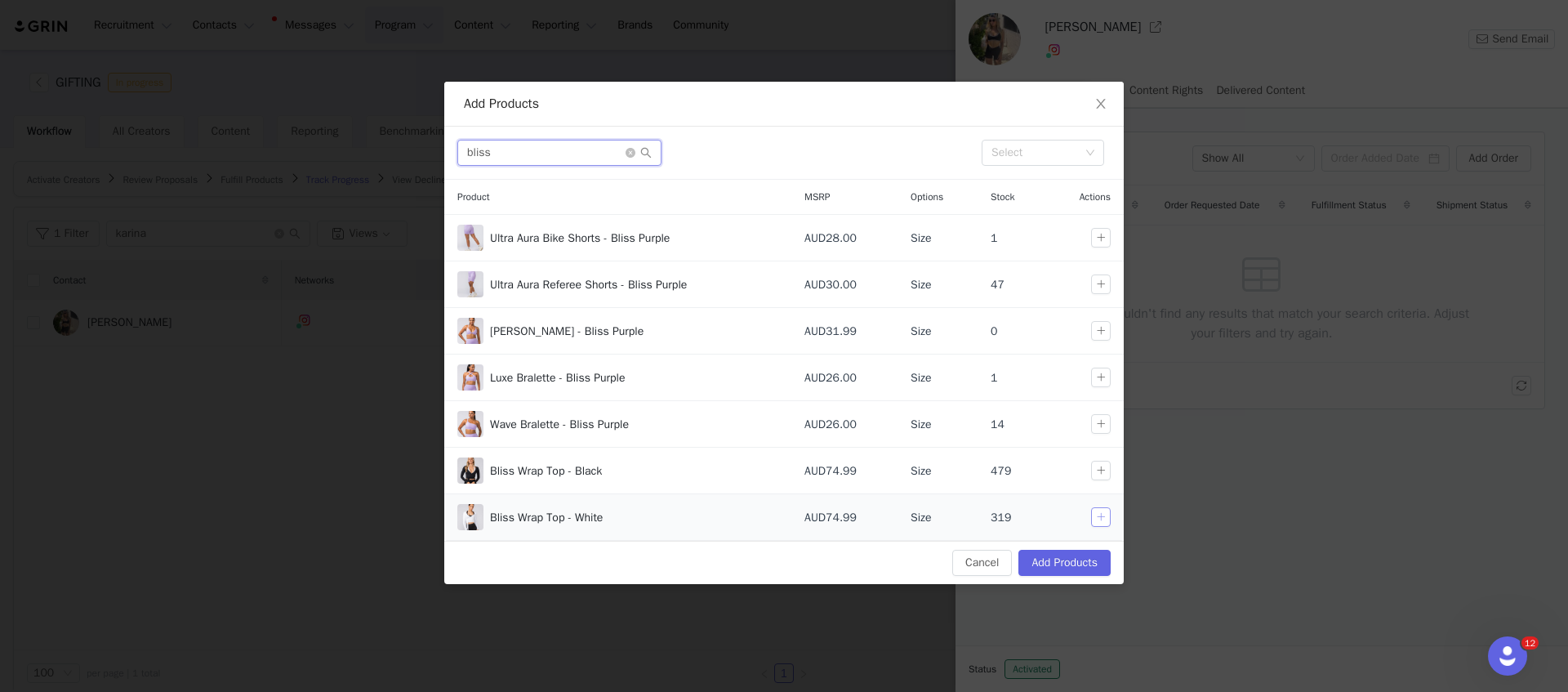 type on "bliss" 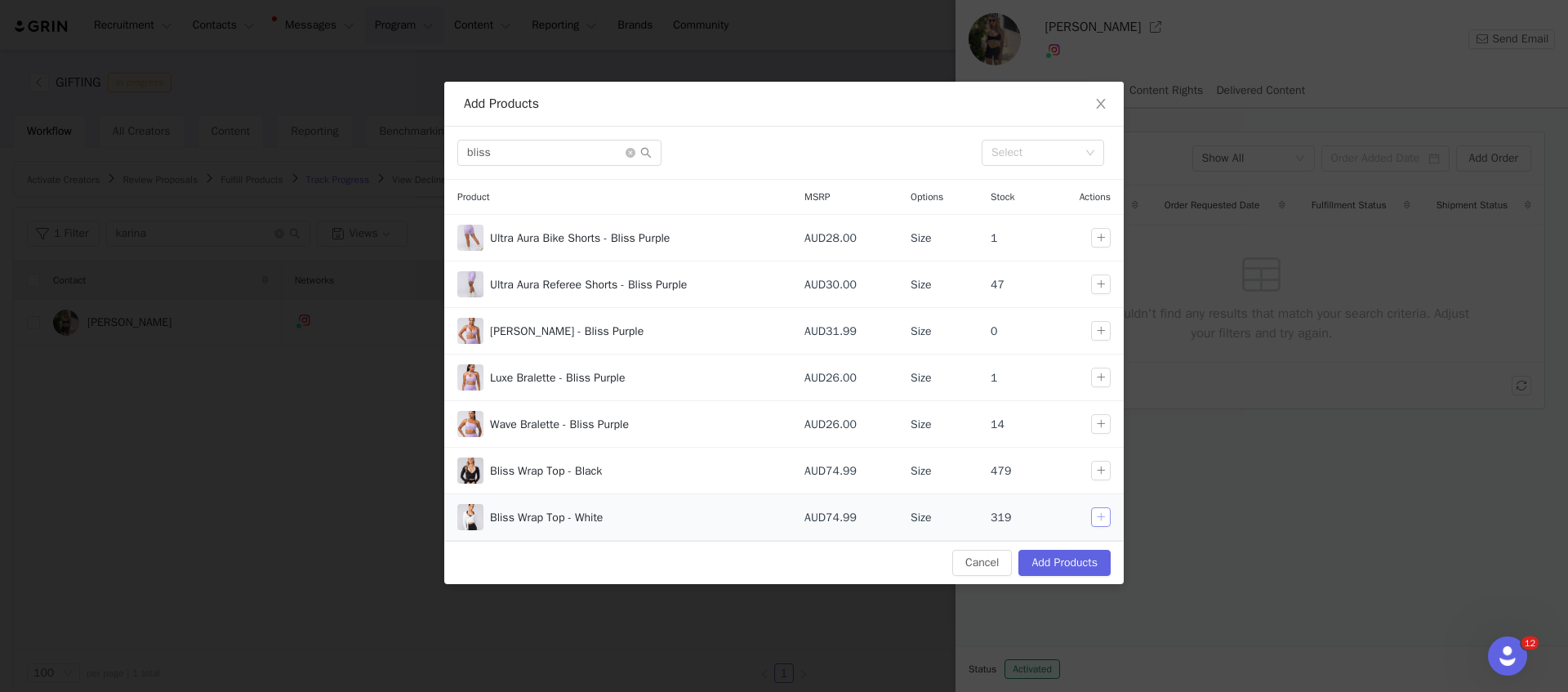 click at bounding box center (1101, 517) 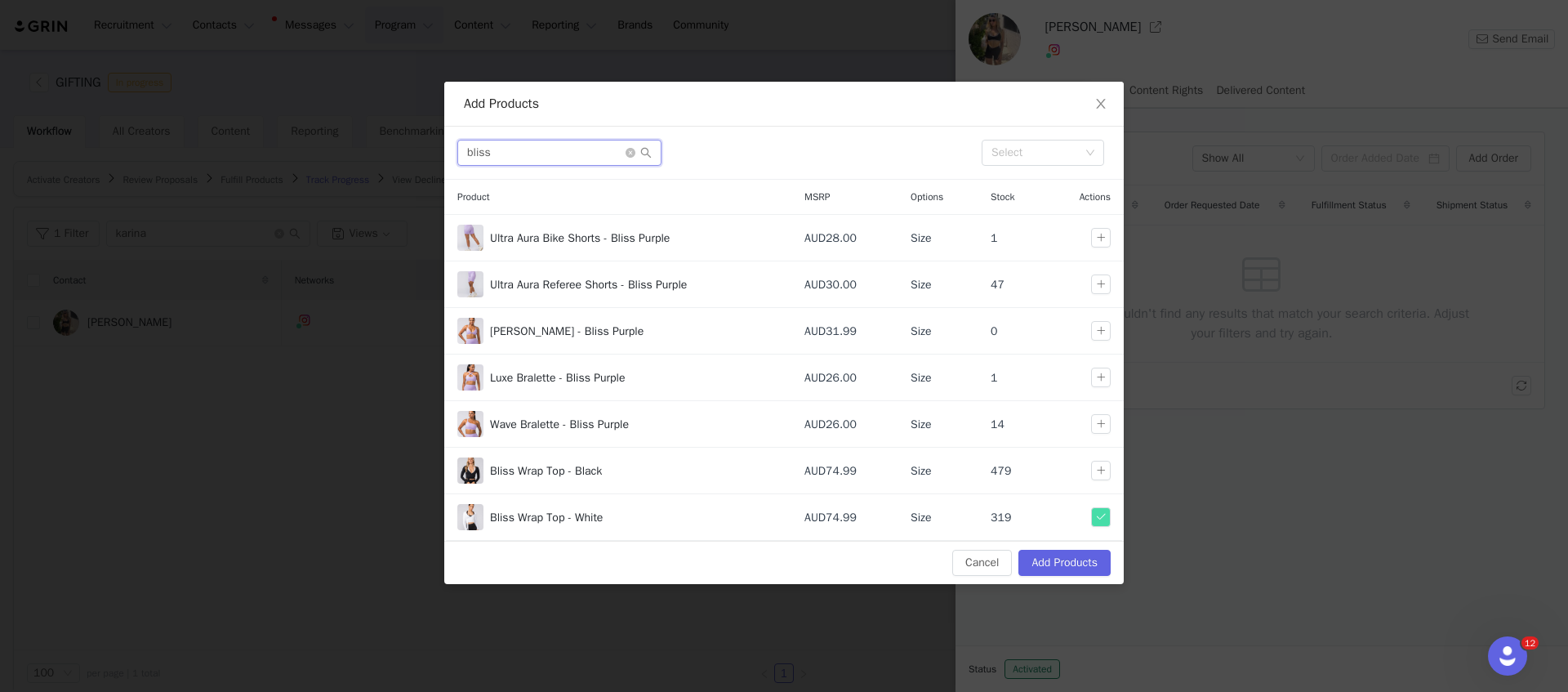 click on "bliss" at bounding box center (559, 153) 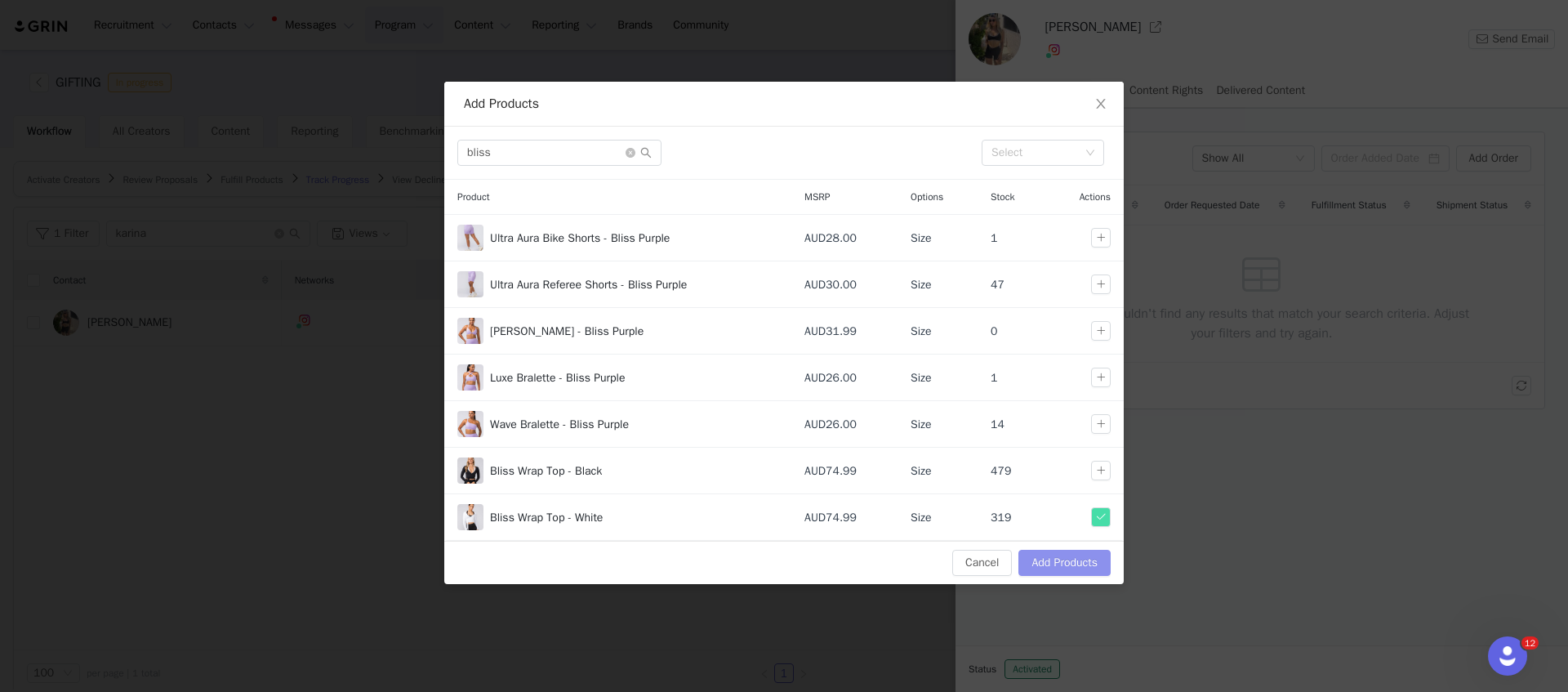 click on "Add Products" at bounding box center (1064, 563) 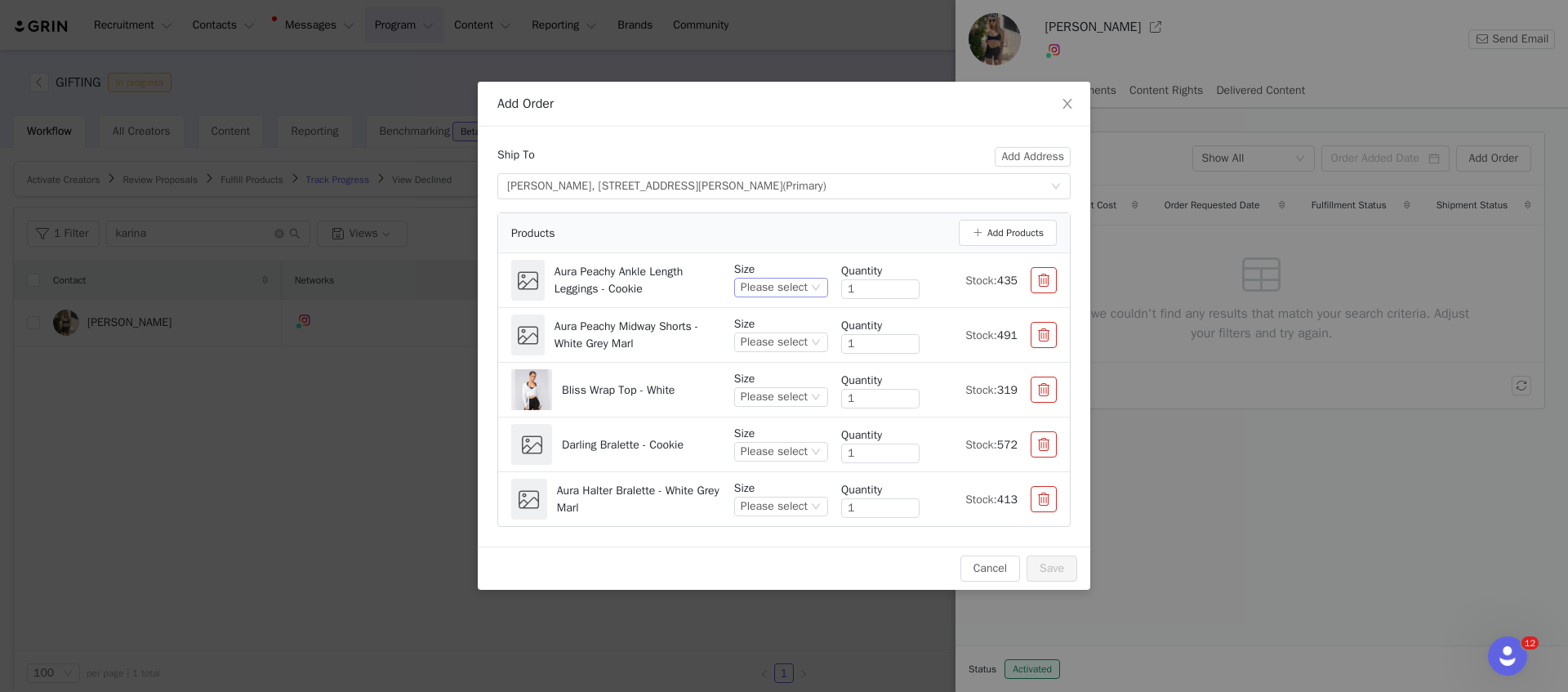 click on "Please select" at bounding box center (774, 288) 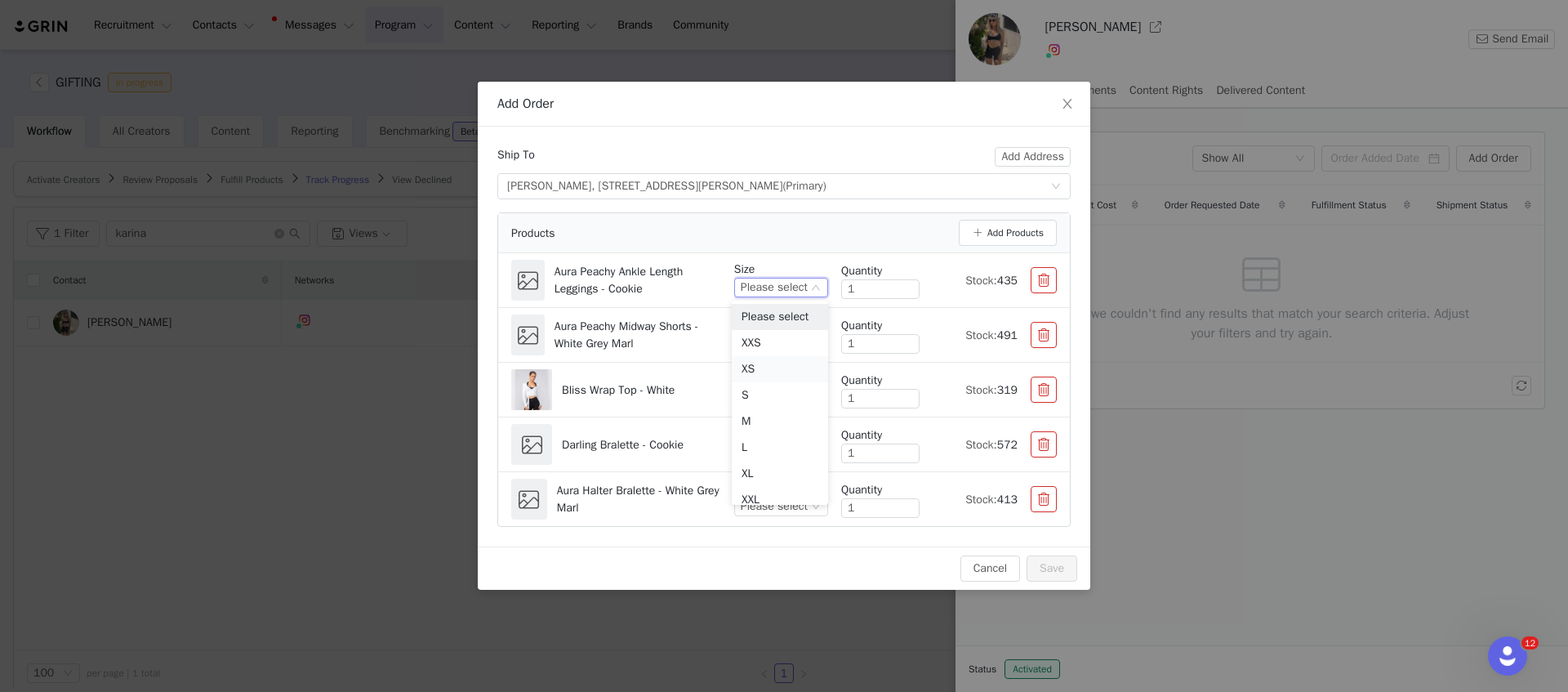 click on "XS" at bounding box center [780, 369] 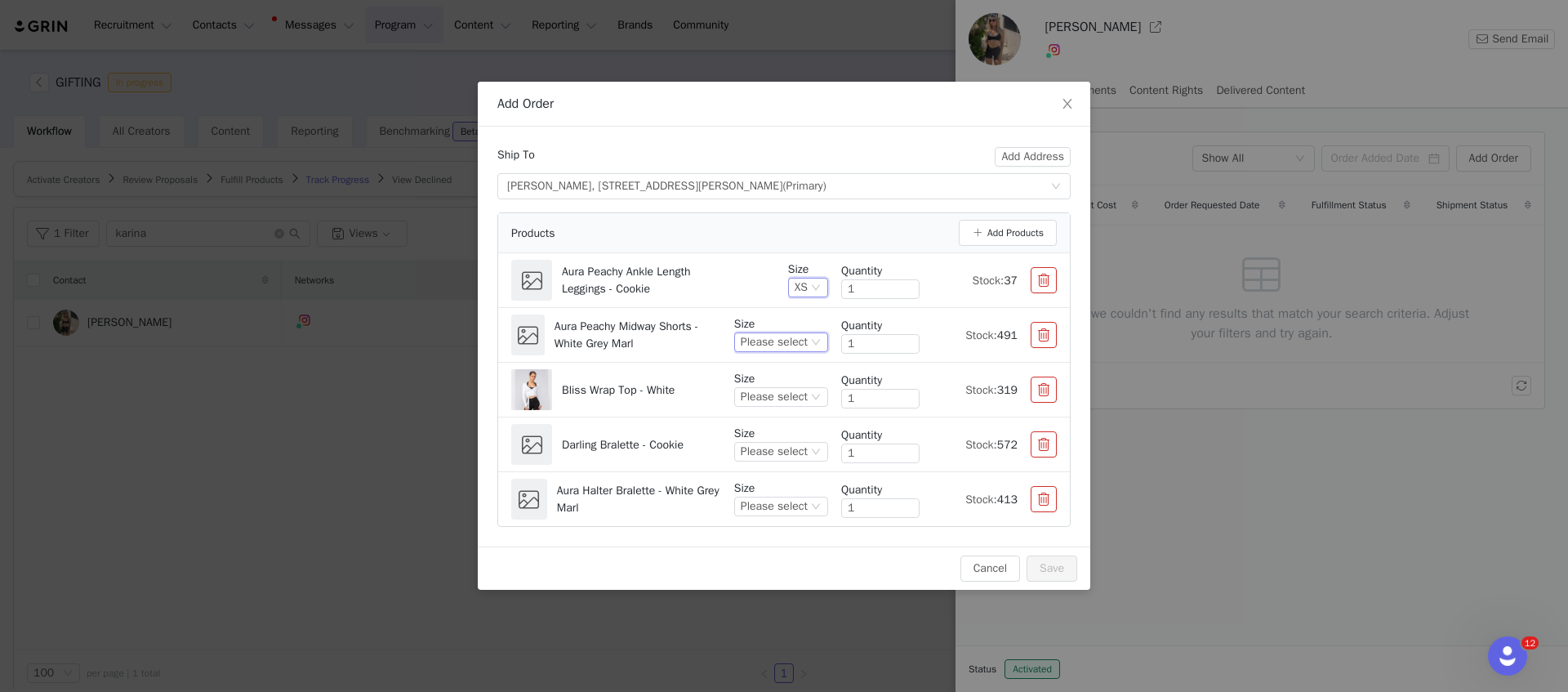 click on "Please select" at bounding box center (774, 342) 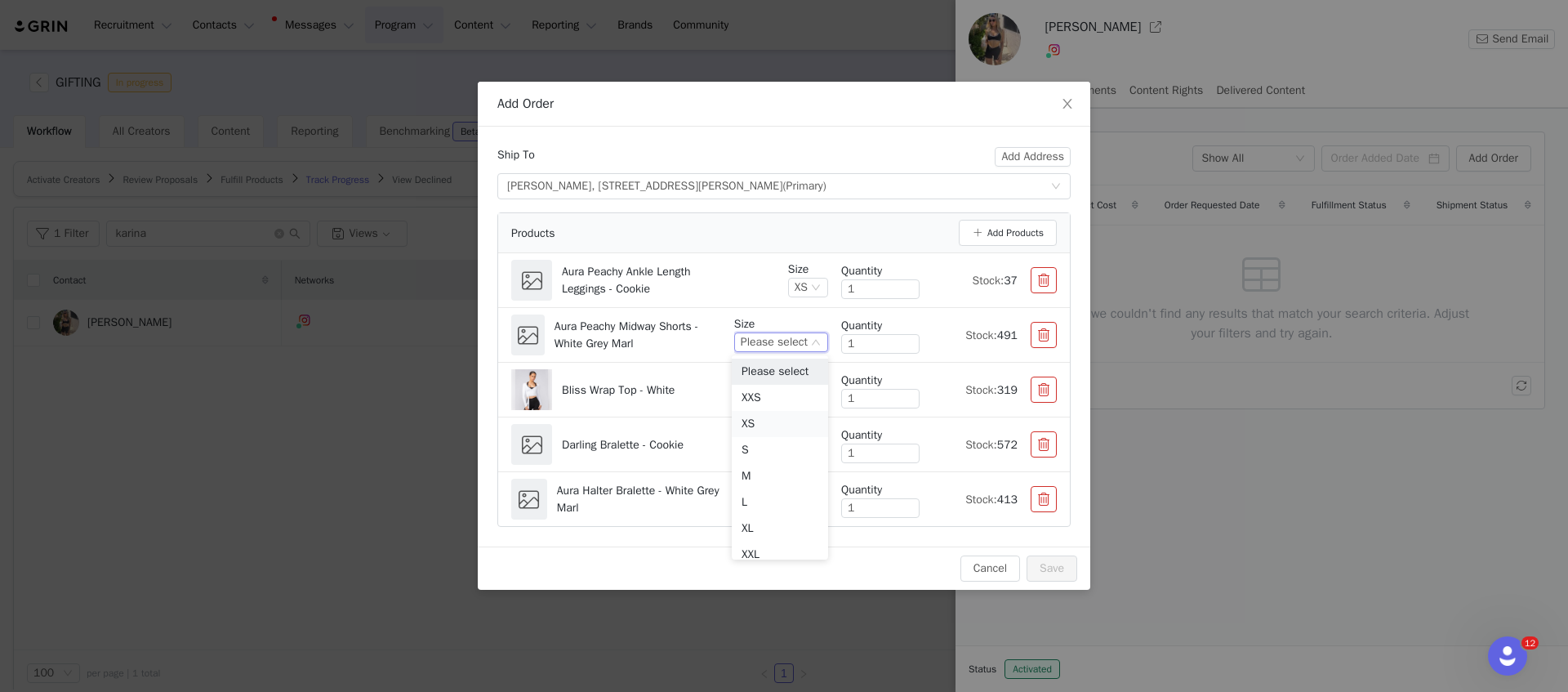 click on "XS" at bounding box center [780, 424] 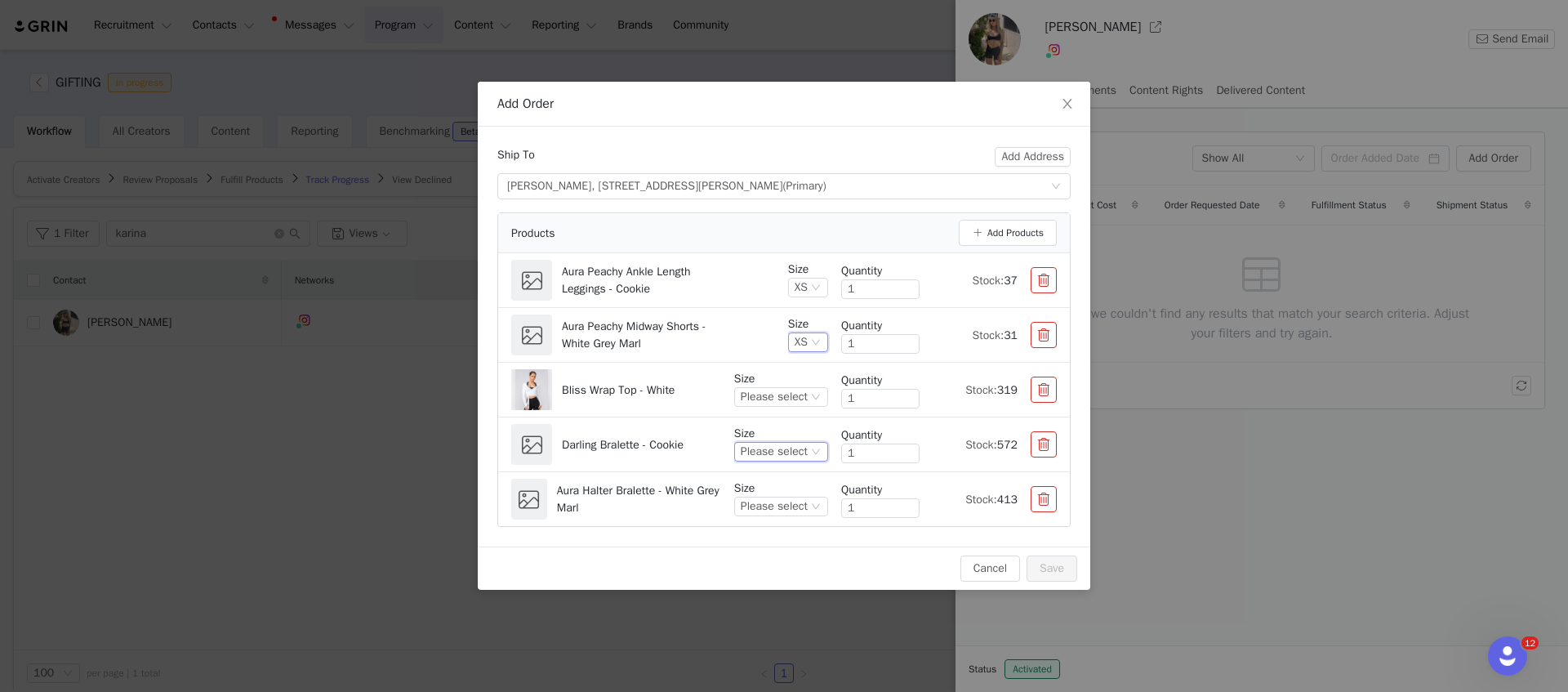 click on "Please select" at bounding box center [774, 452] 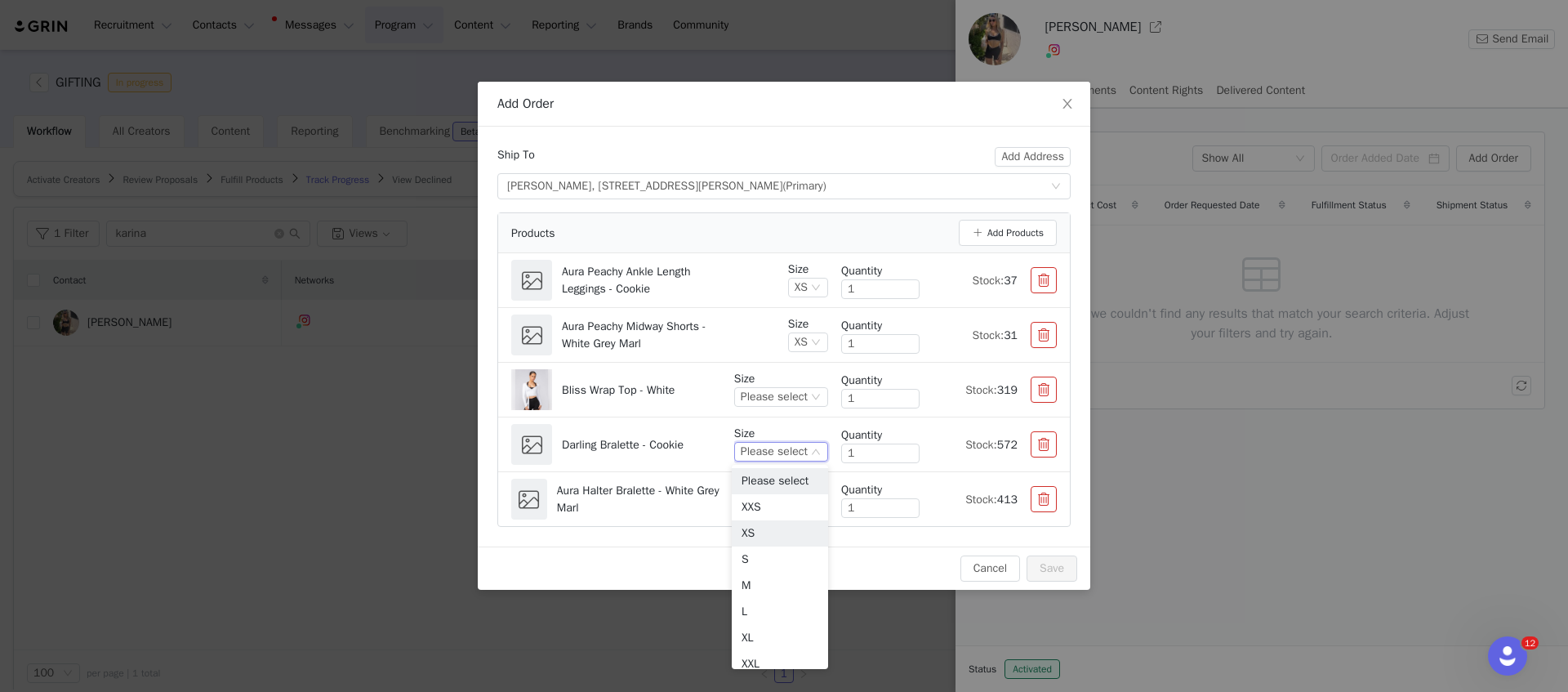 drag, startPoint x: 761, startPoint y: 527, endPoint x: 777, endPoint y: 461, distance: 67.91171 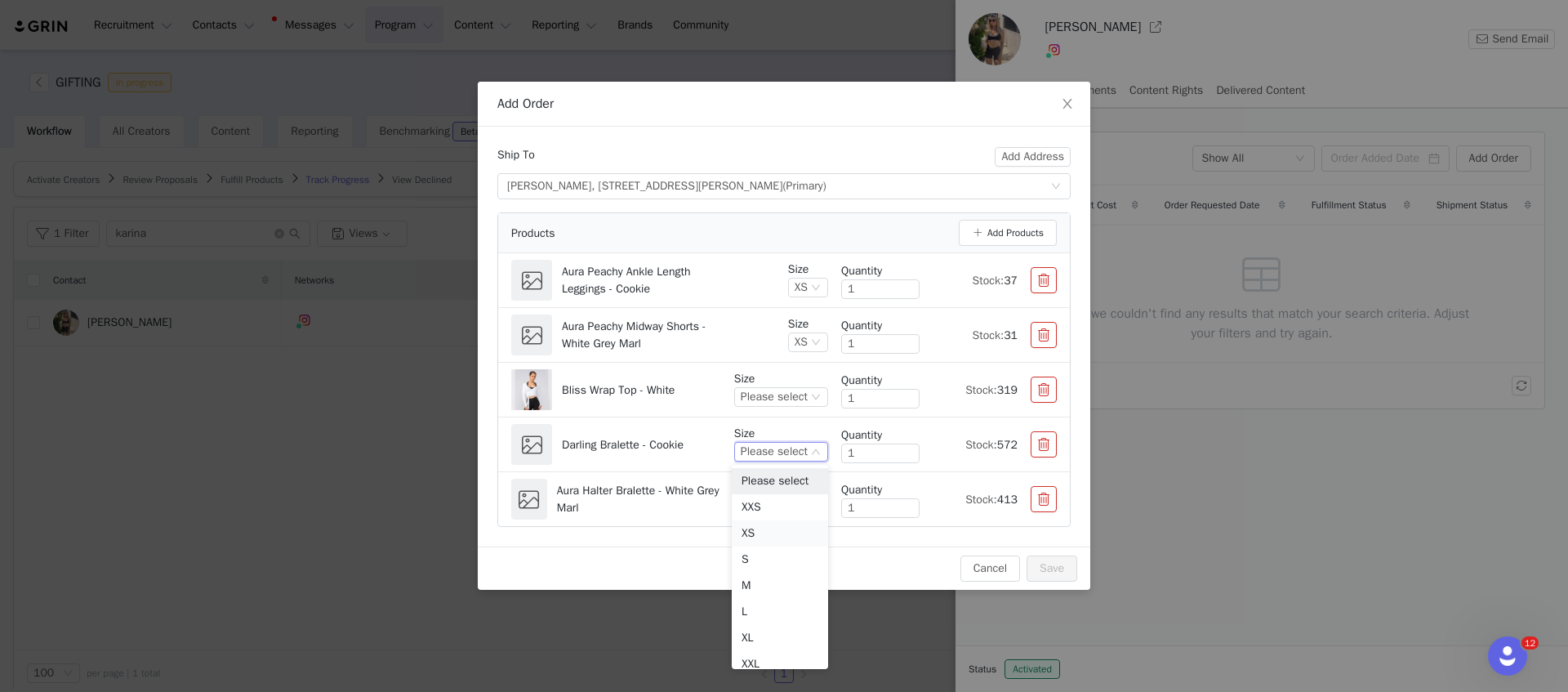 click on "XS" at bounding box center [780, 534] 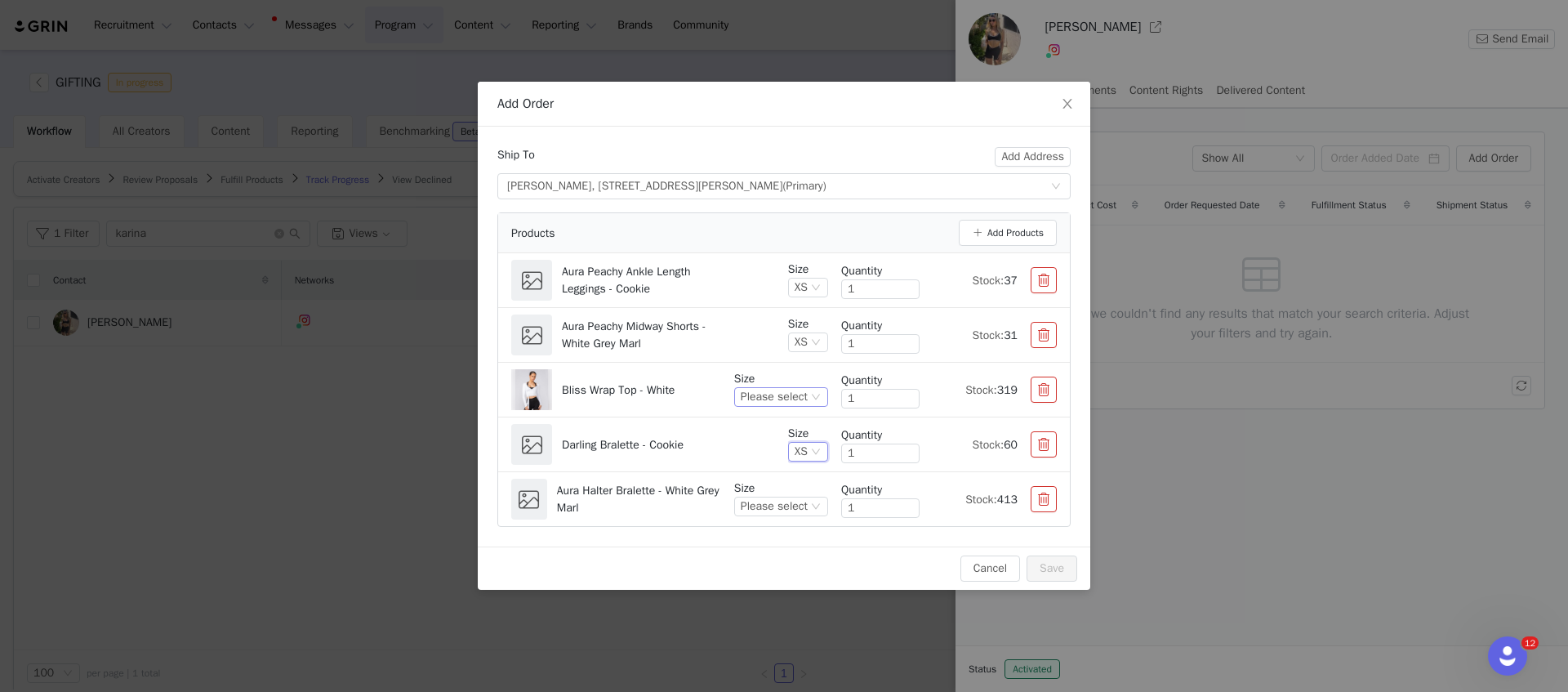 click on "Please select" at bounding box center (774, 397) 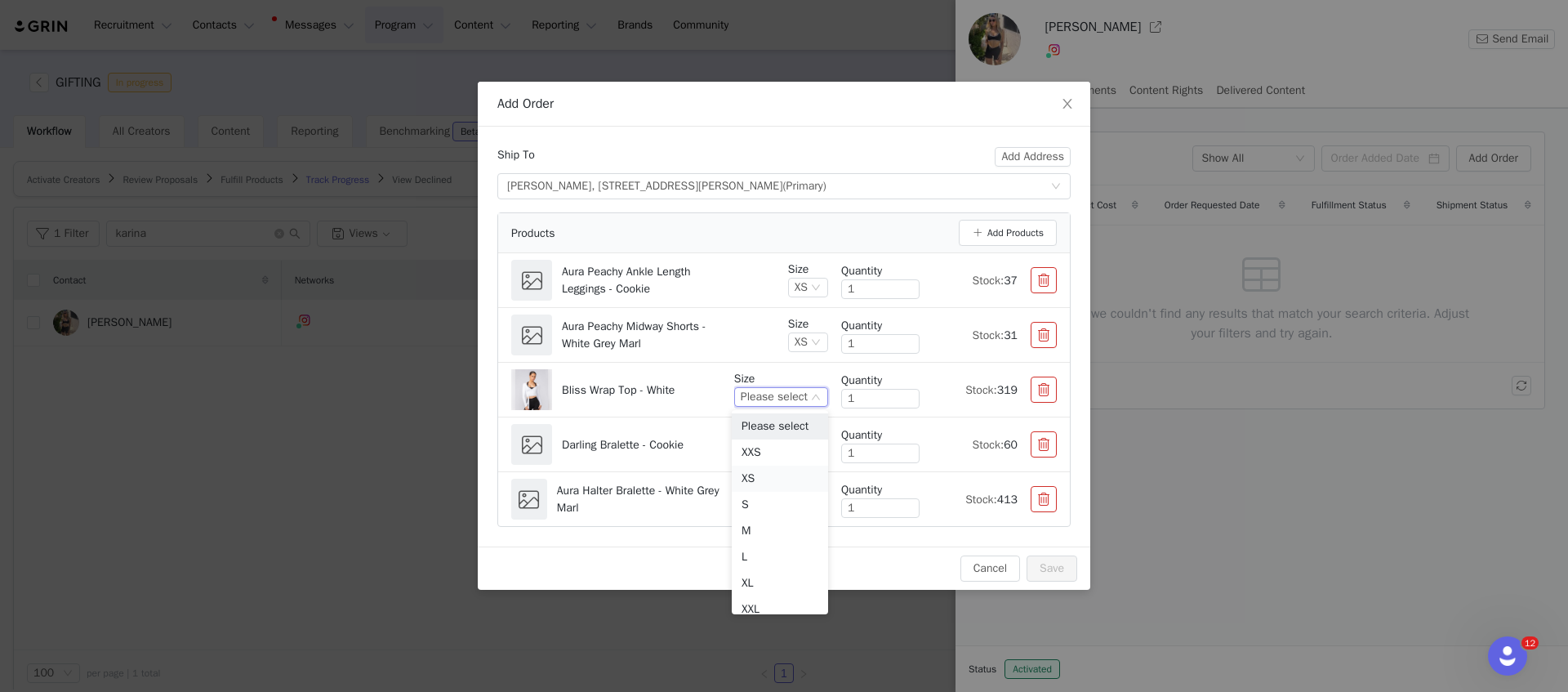 click on "XS" at bounding box center (780, 479) 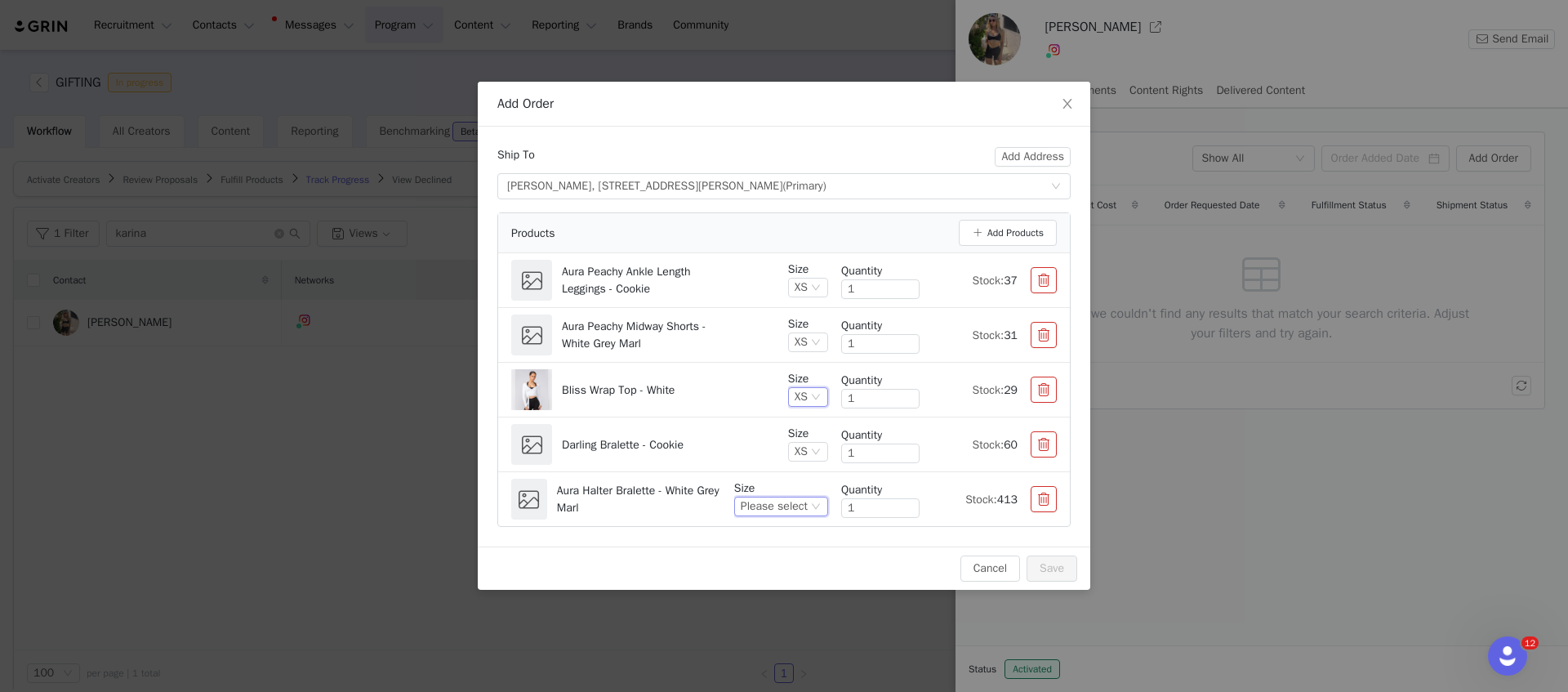 click on "Please select" at bounding box center [774, 507] 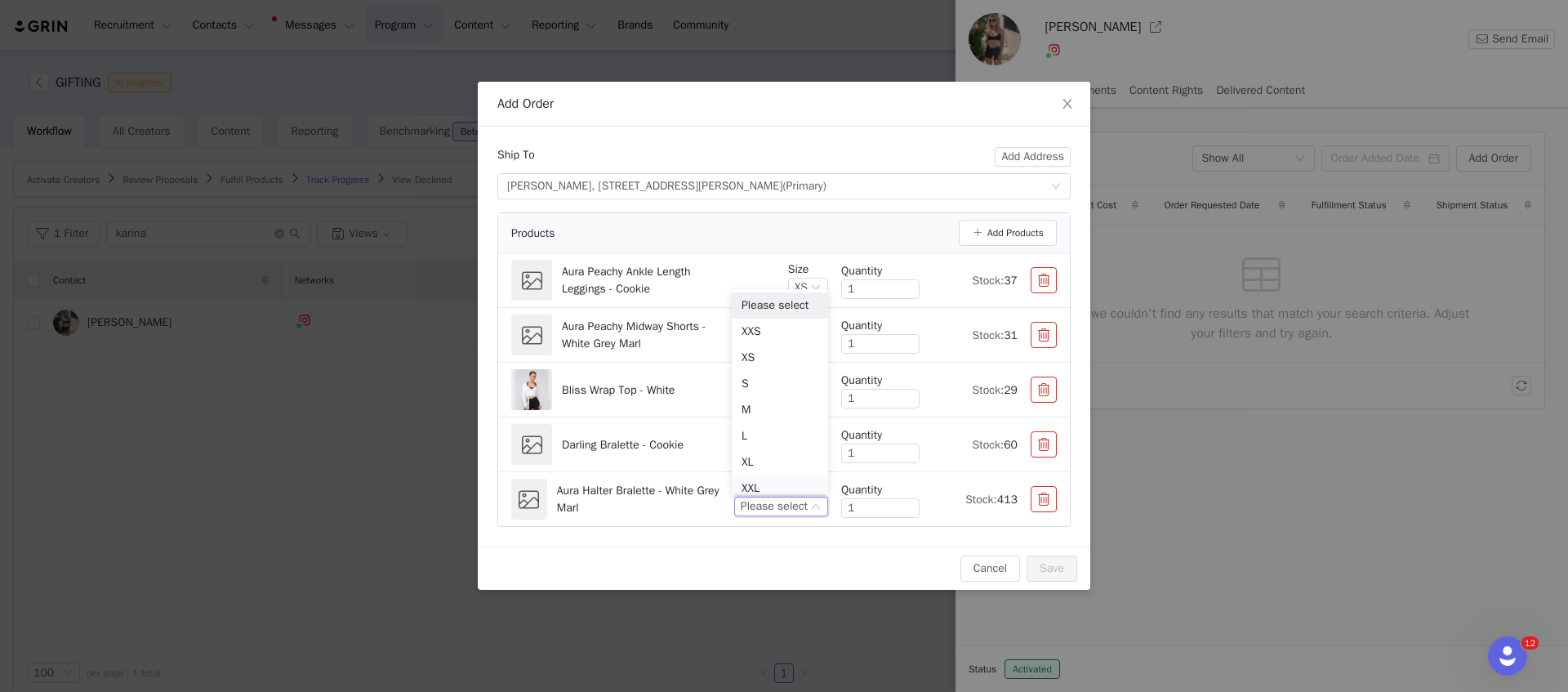 scroll, scrollTop: 8, scrollLeft: 0, axis: vertical 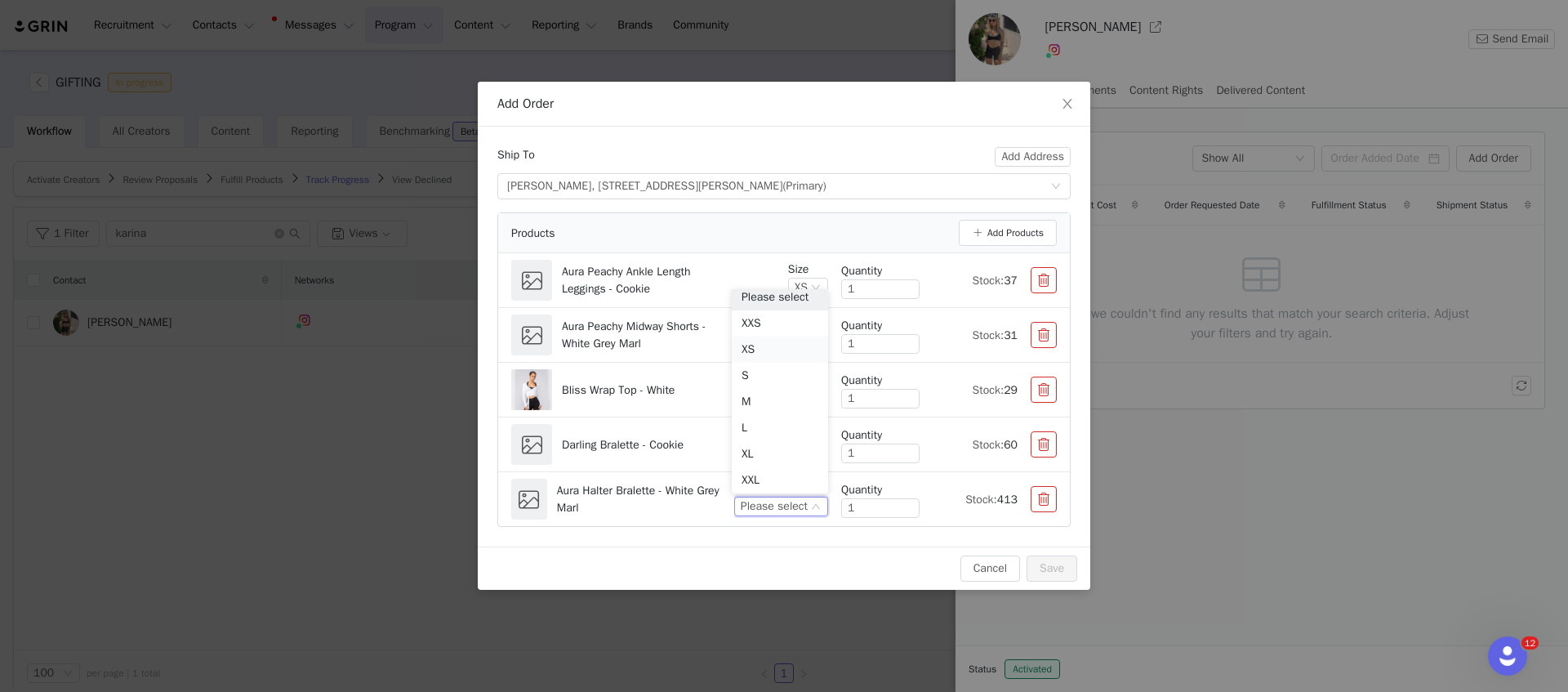 click on "XS" at bounding box center (780, 350) 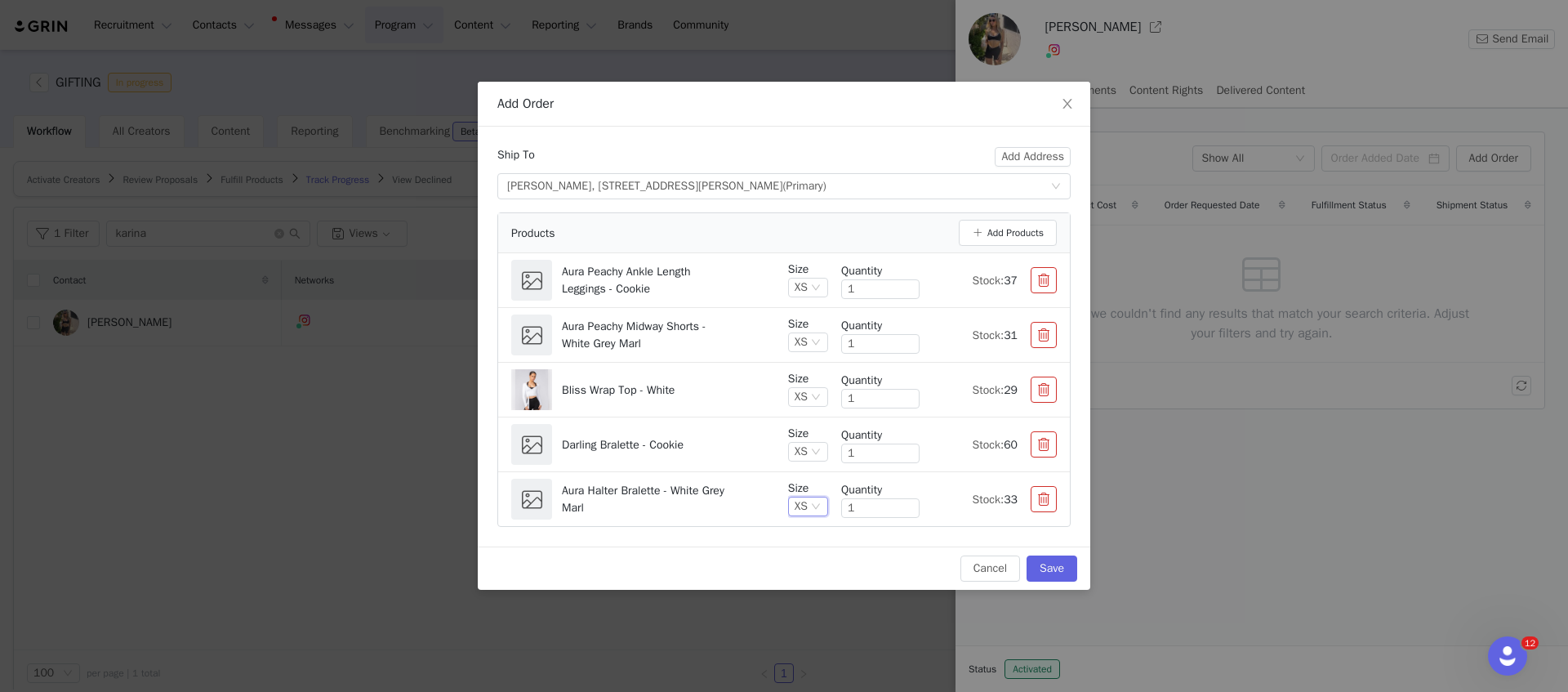 click on "Bliss Wrap Top - White" at bounding box center (643, 390) 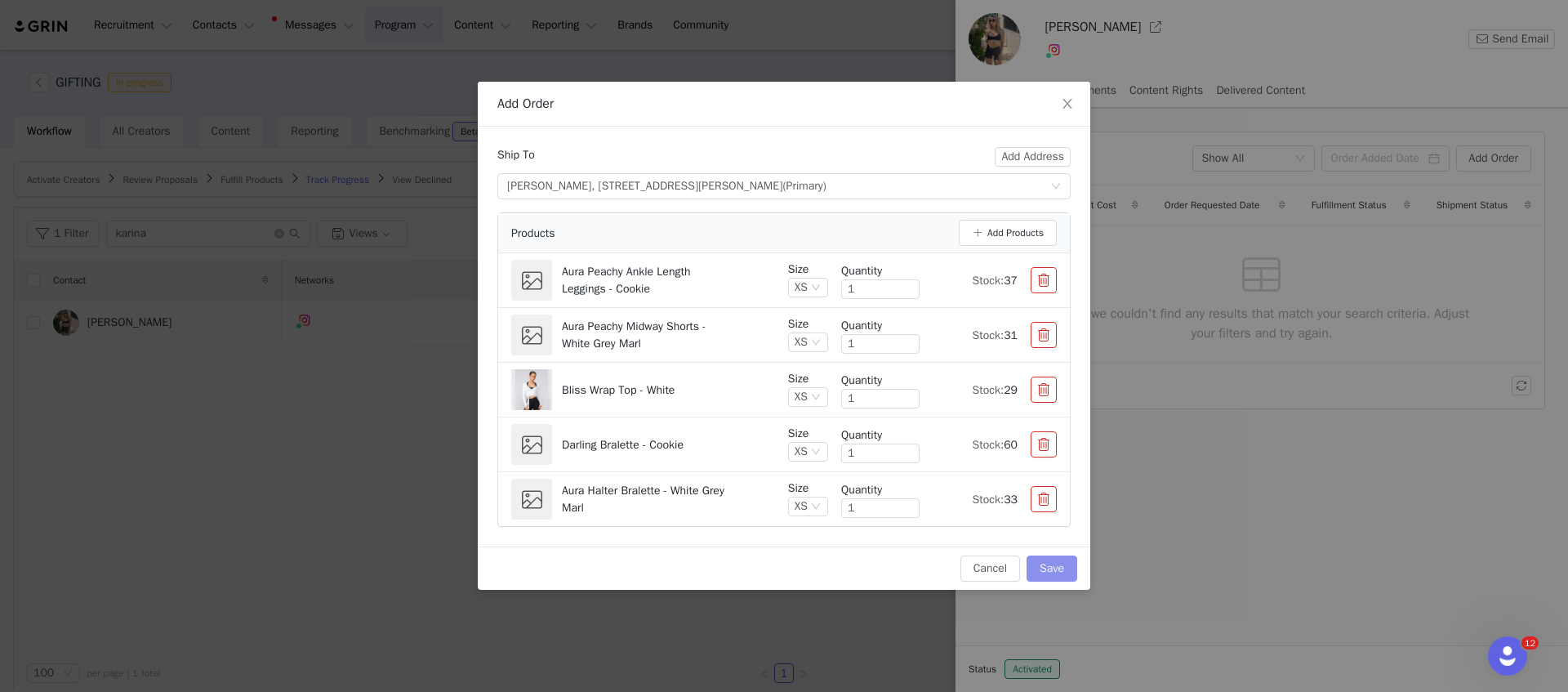 click on "Save" at bounding box center (1052, 569) 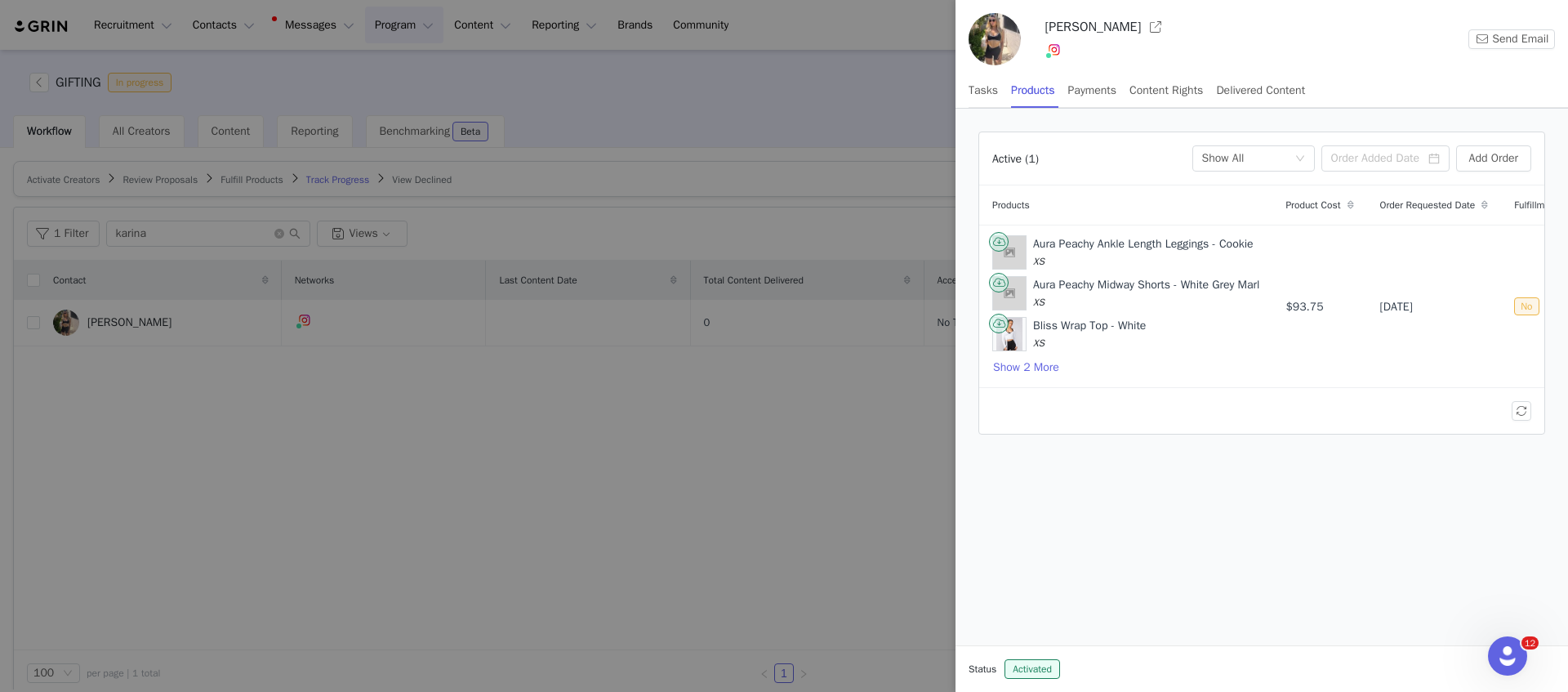 drag, startPoint x: 780, startPoint y: 397, endPoint x: 835, endPoint y: 337, distance: 81.3941 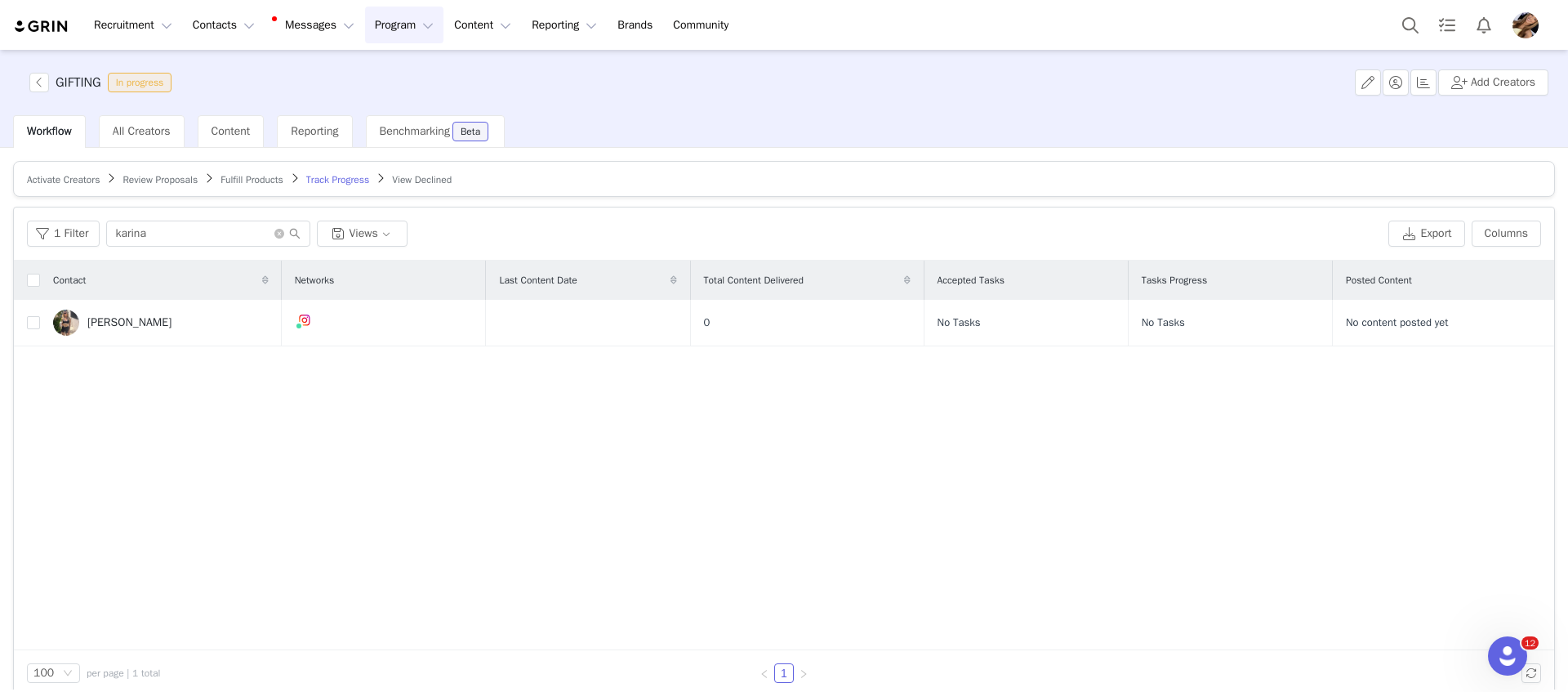 click on "Activate Creators" at bounding box center (63, 180) 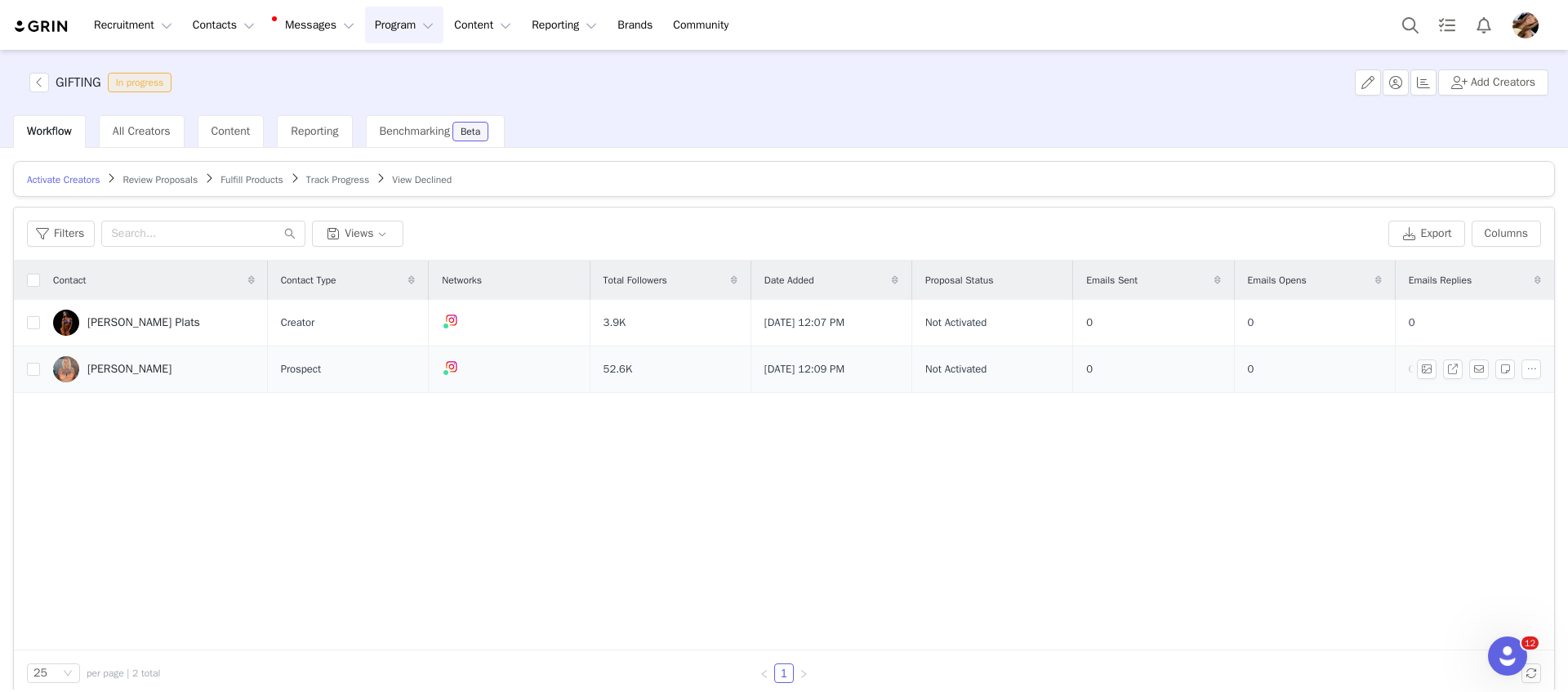drag, startPoint x: 105, startPoint y: 371, endPoint x: 129, endPoint y: 372, distance: 24.020824 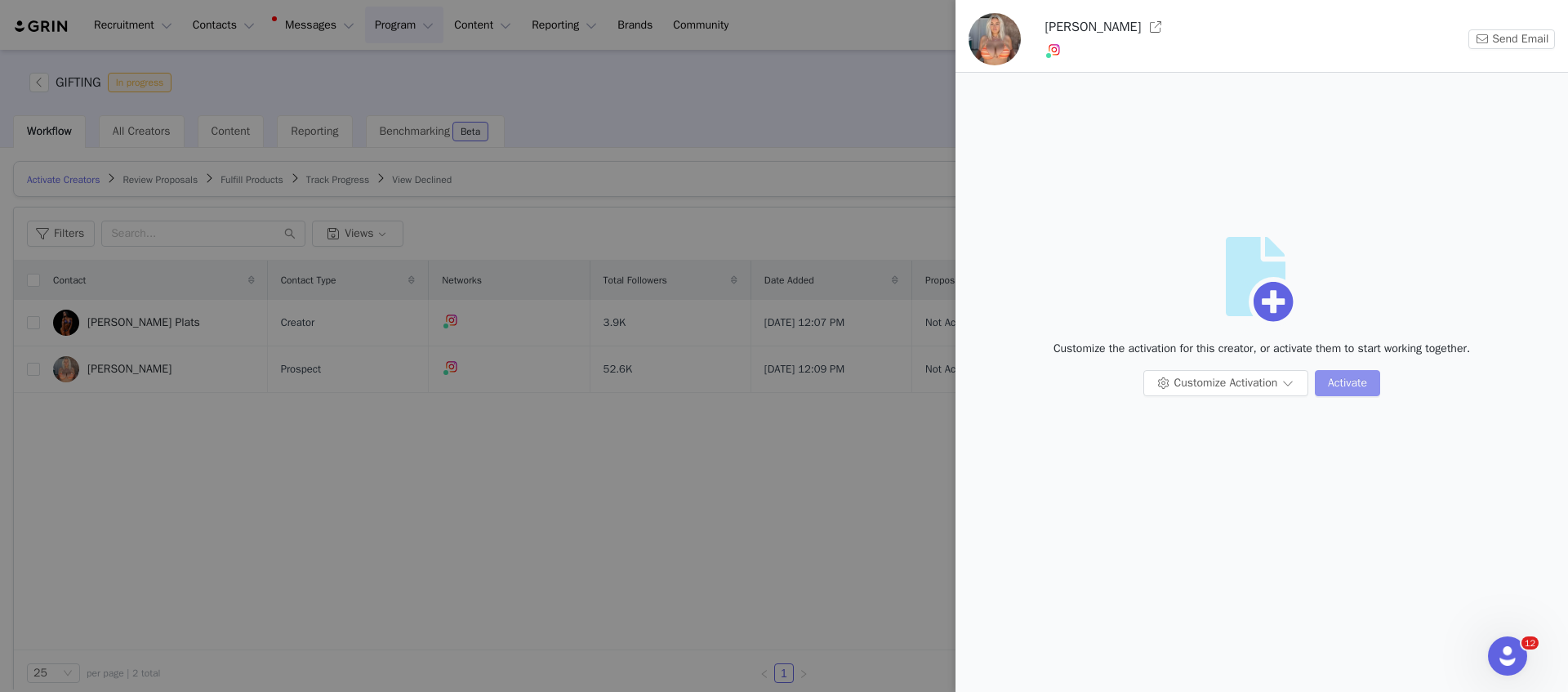click on "Activate" at bounding box center [1348, 383] 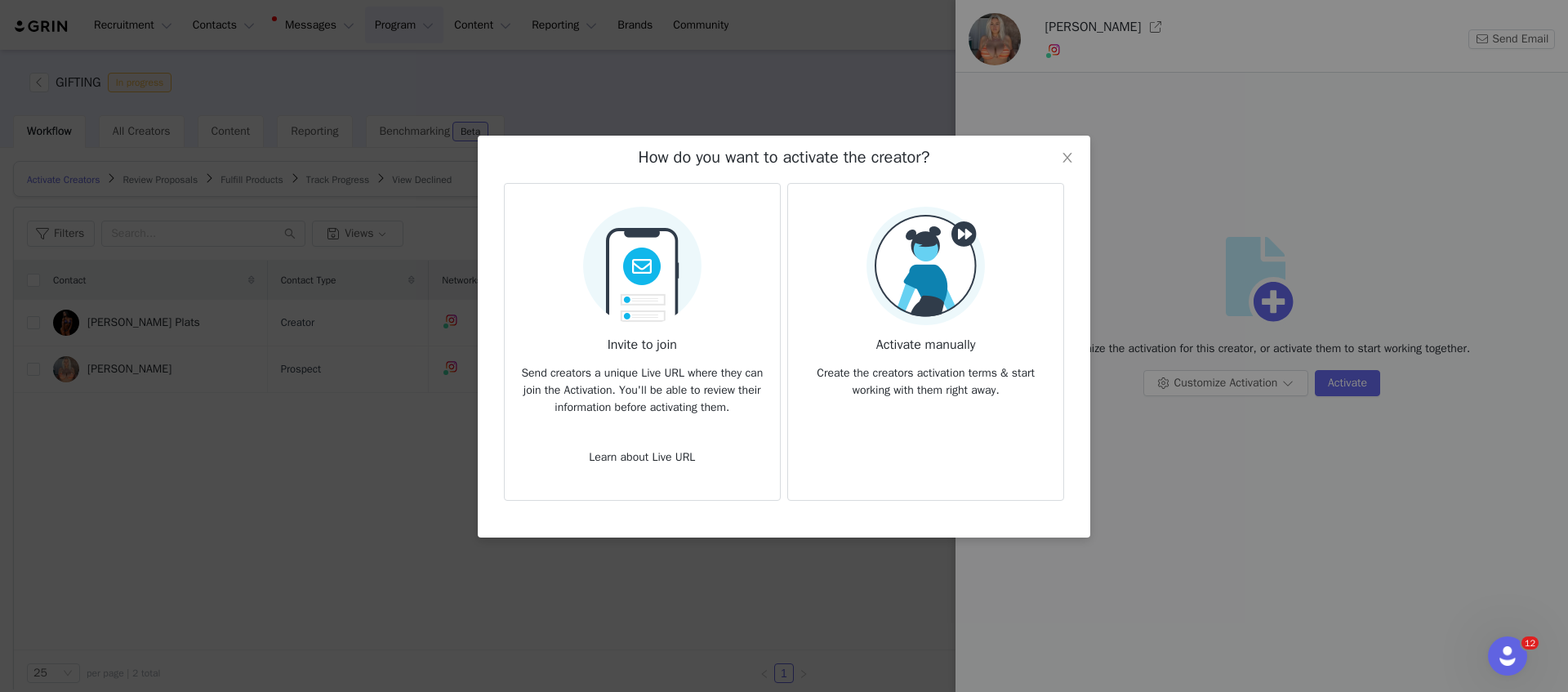 click on "Activate manually" at bounding box center (925, 340) 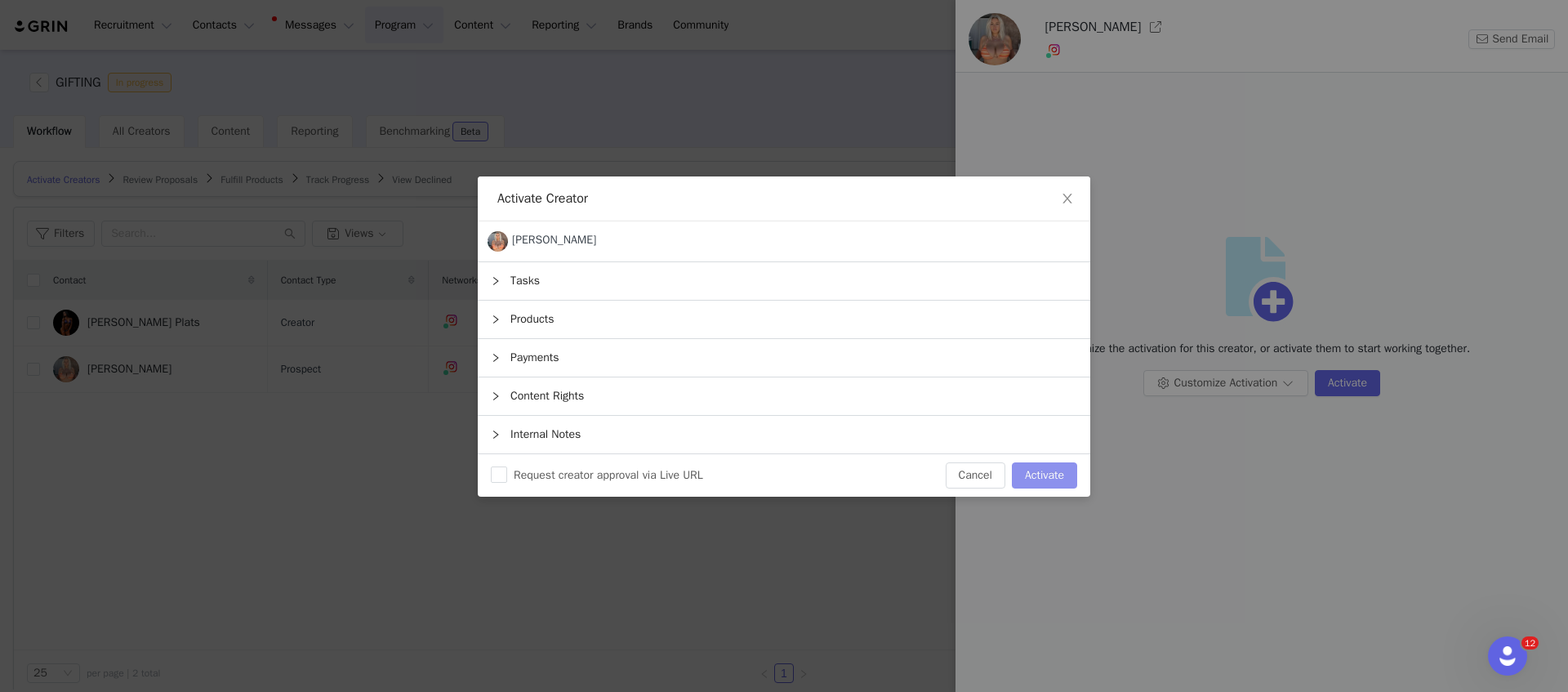 drag, startPoint x: 1062, startPoint y: 480, endPoint x: 1033, endPoint y: 455, distance: 38.28838 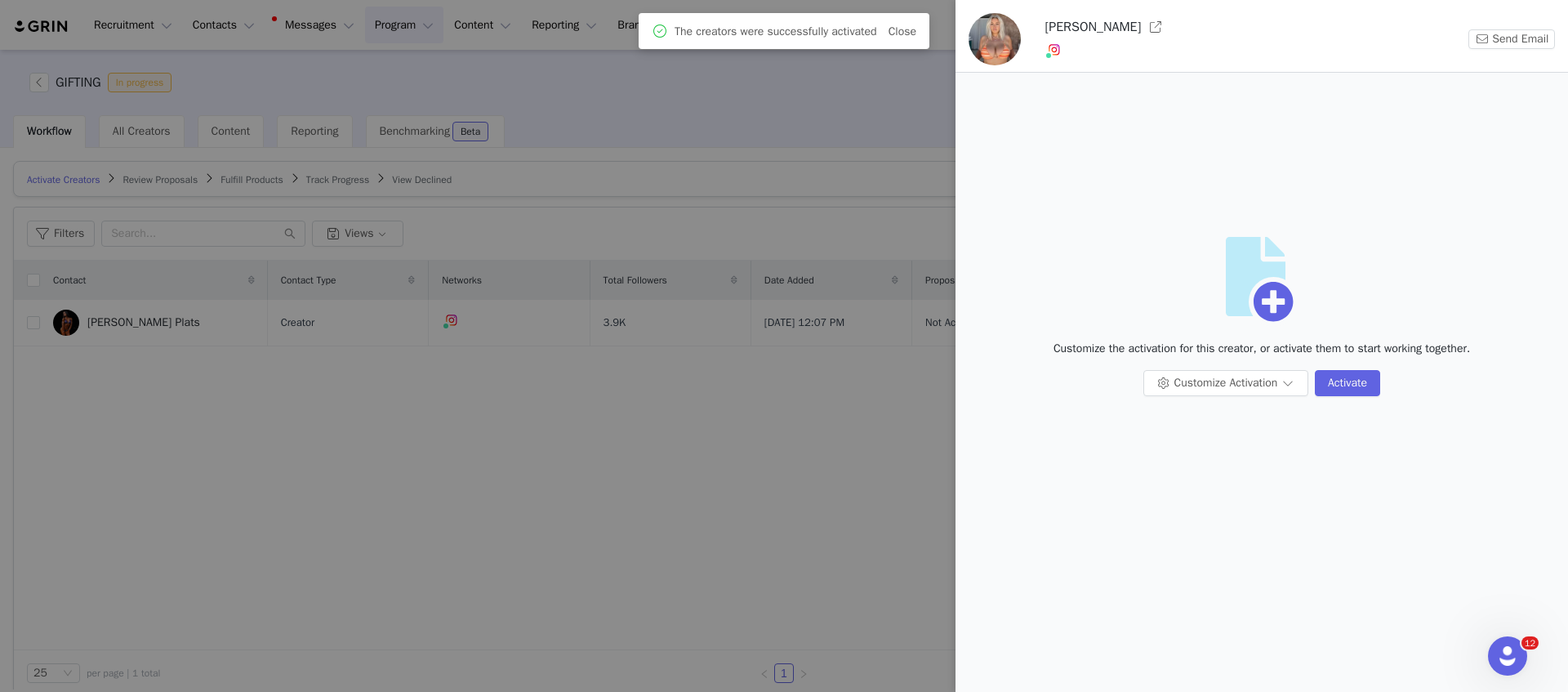 click at bounding box center [784, 346] 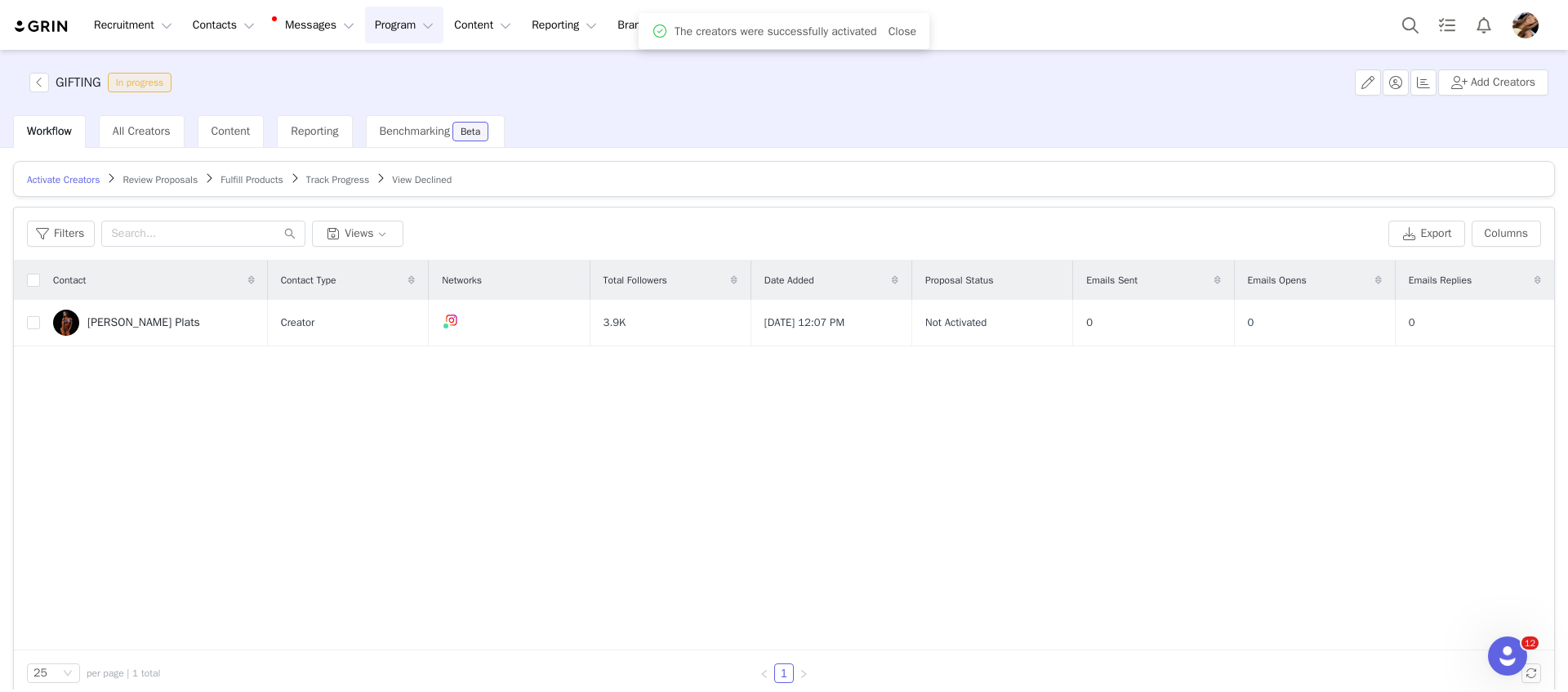 click on "Track Progress" at bounding box center (337, 180) 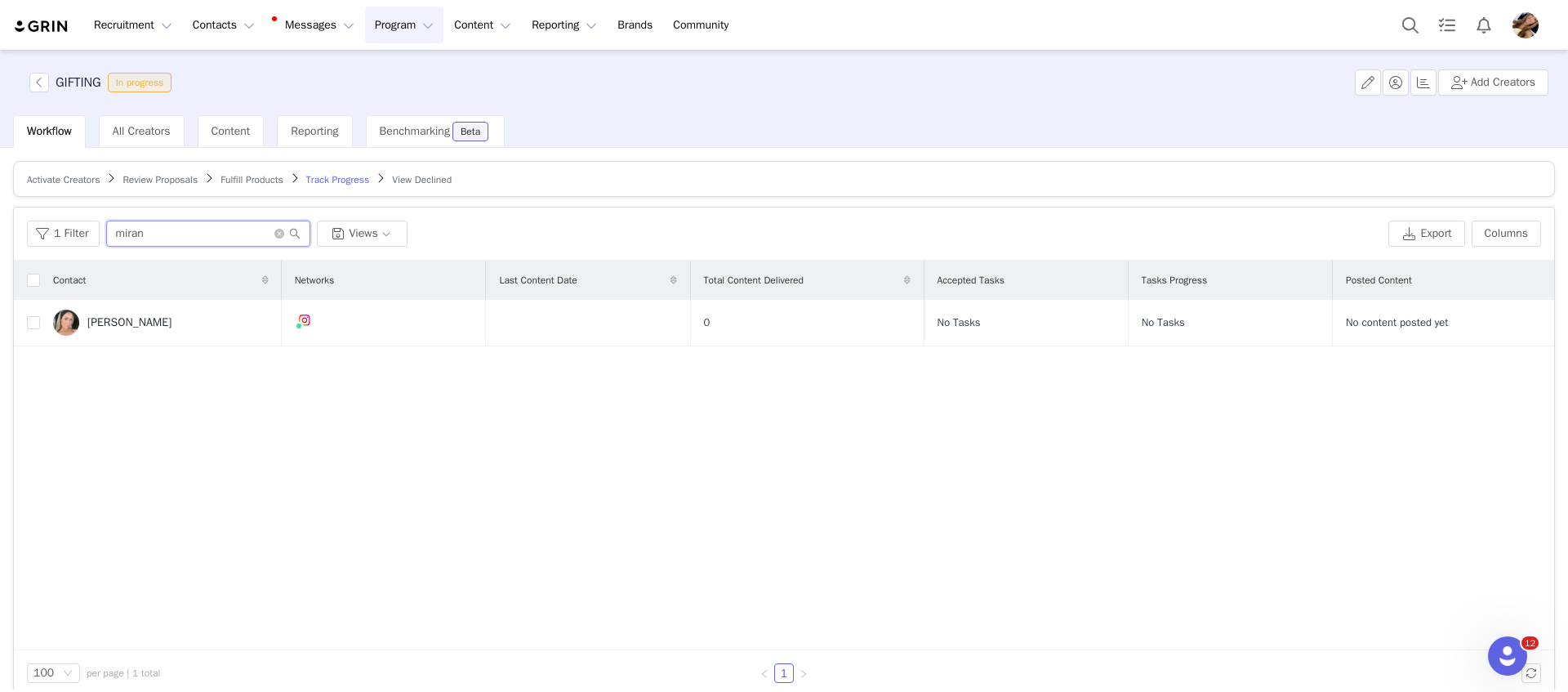 click on "miran" at bounding box center [208, 234] 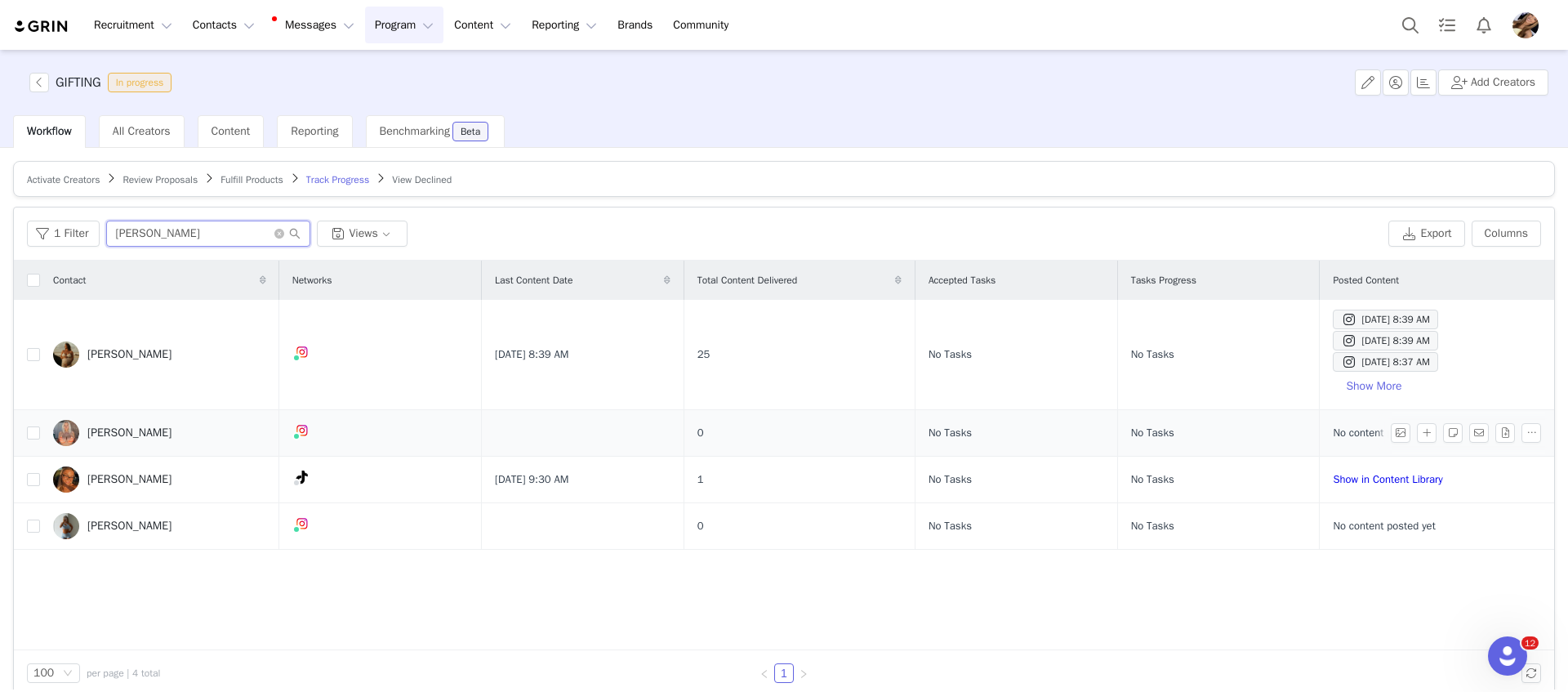 type on "alan" 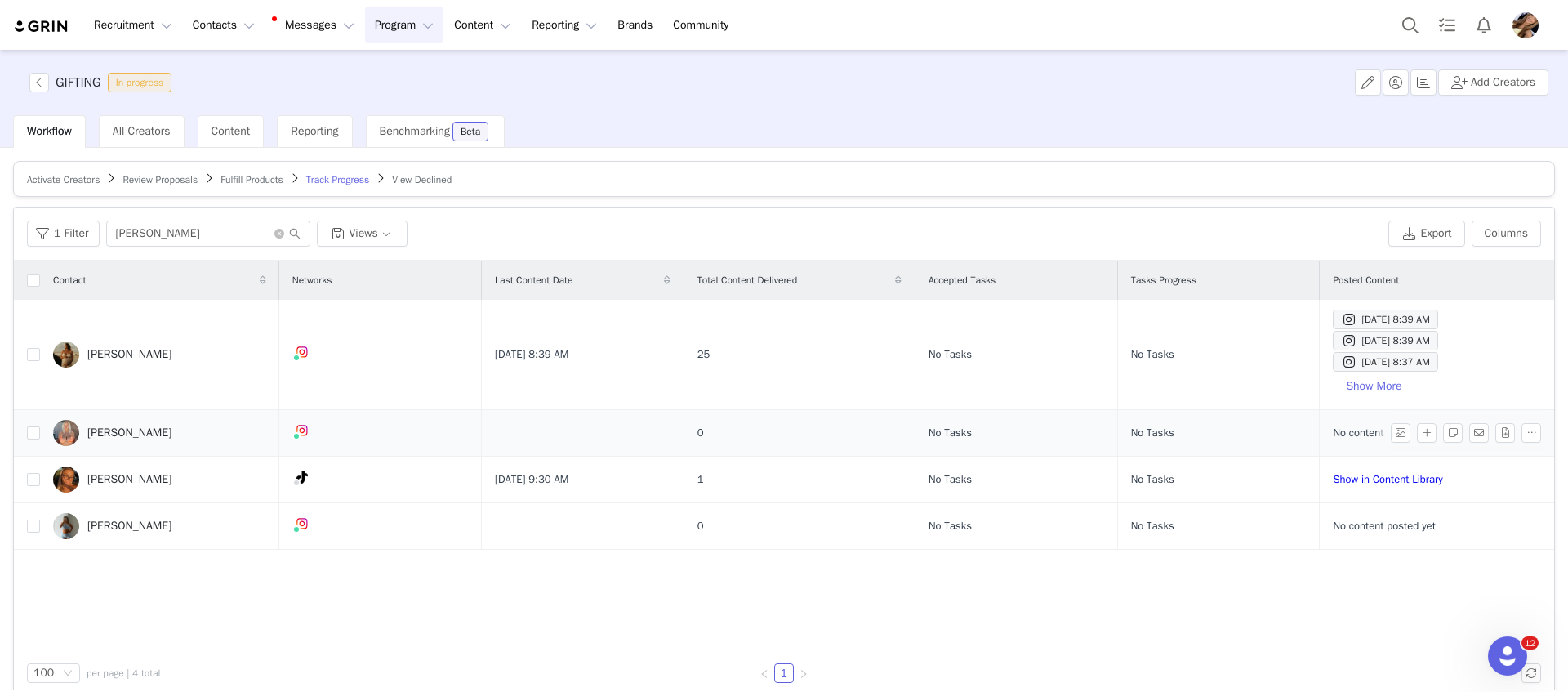 click on "Alanah Rankin" at bounding box center (129, 433) 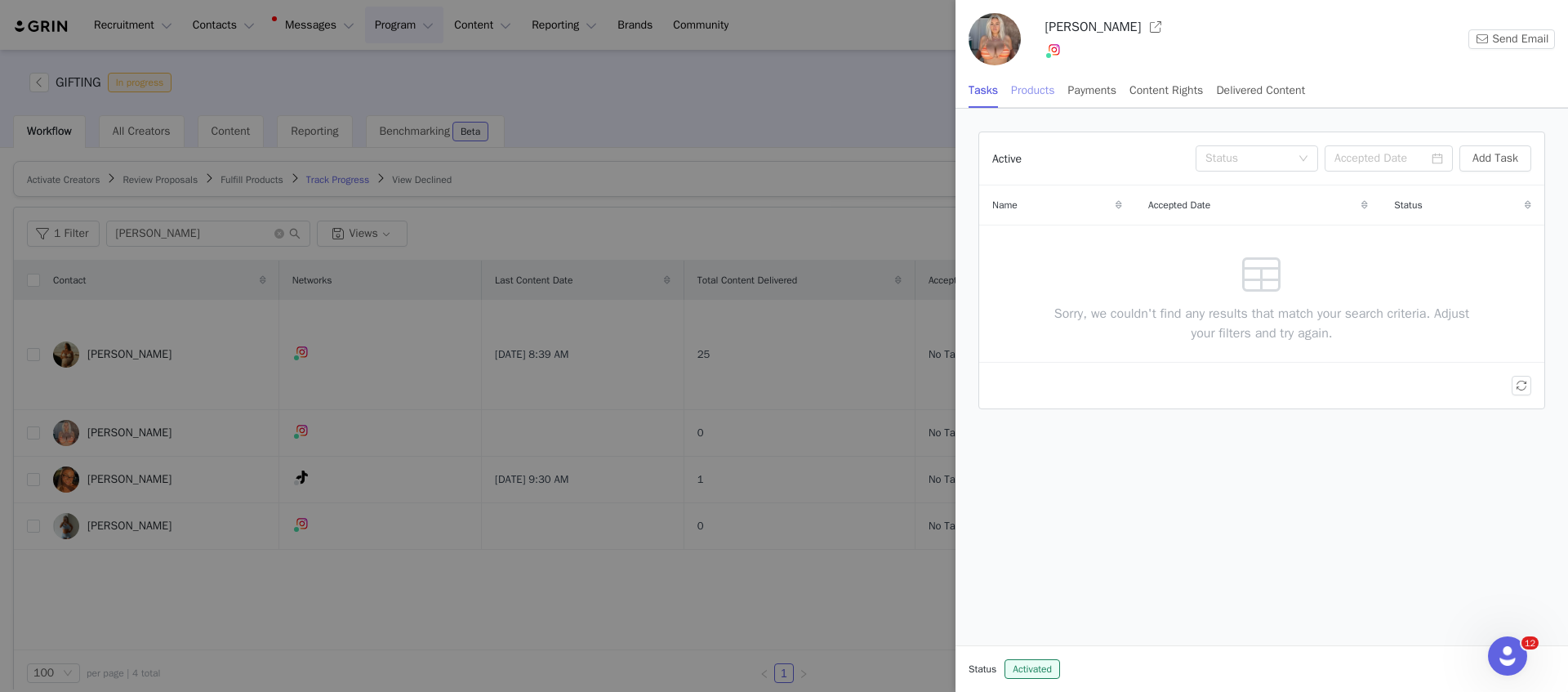 click on "Products" at bounding box center [1032, 90] 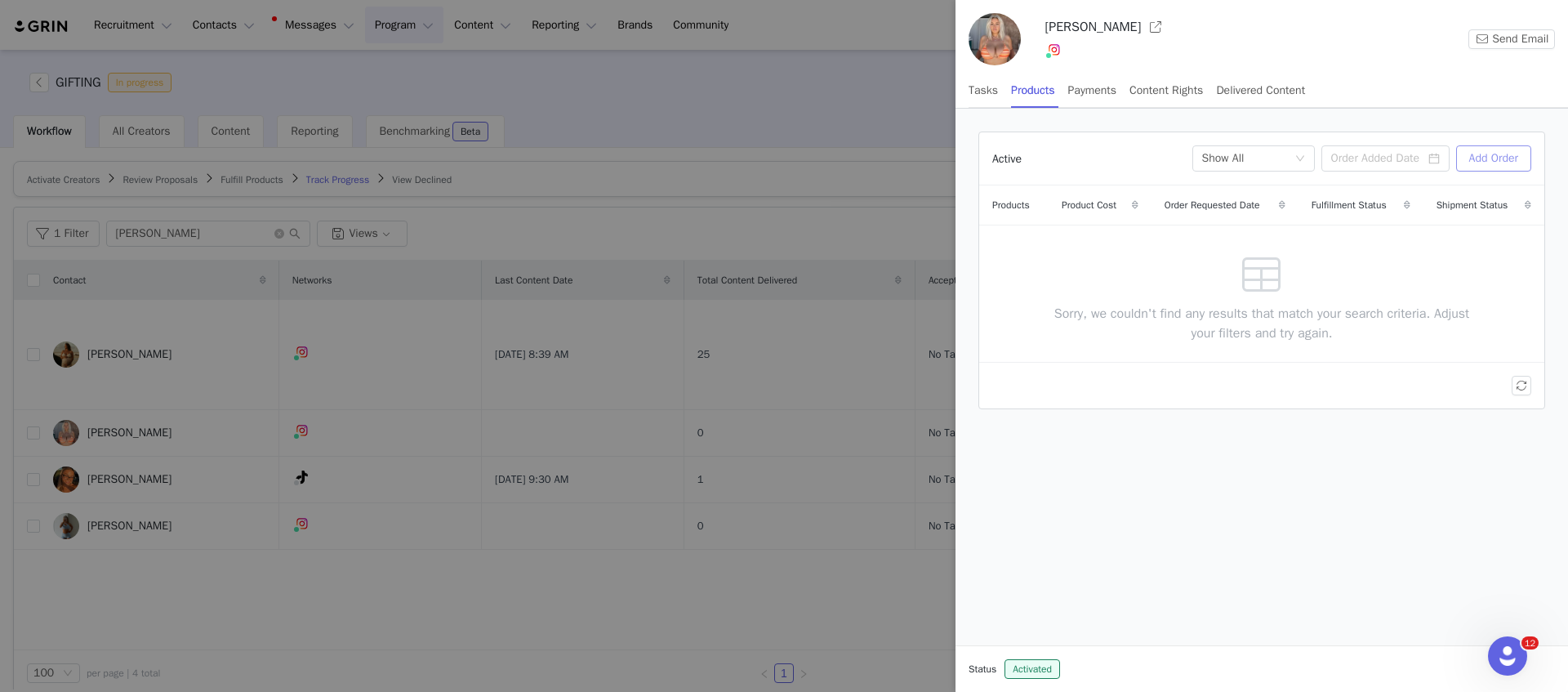 click on "Add Order" at bounding box center (1494, 158) 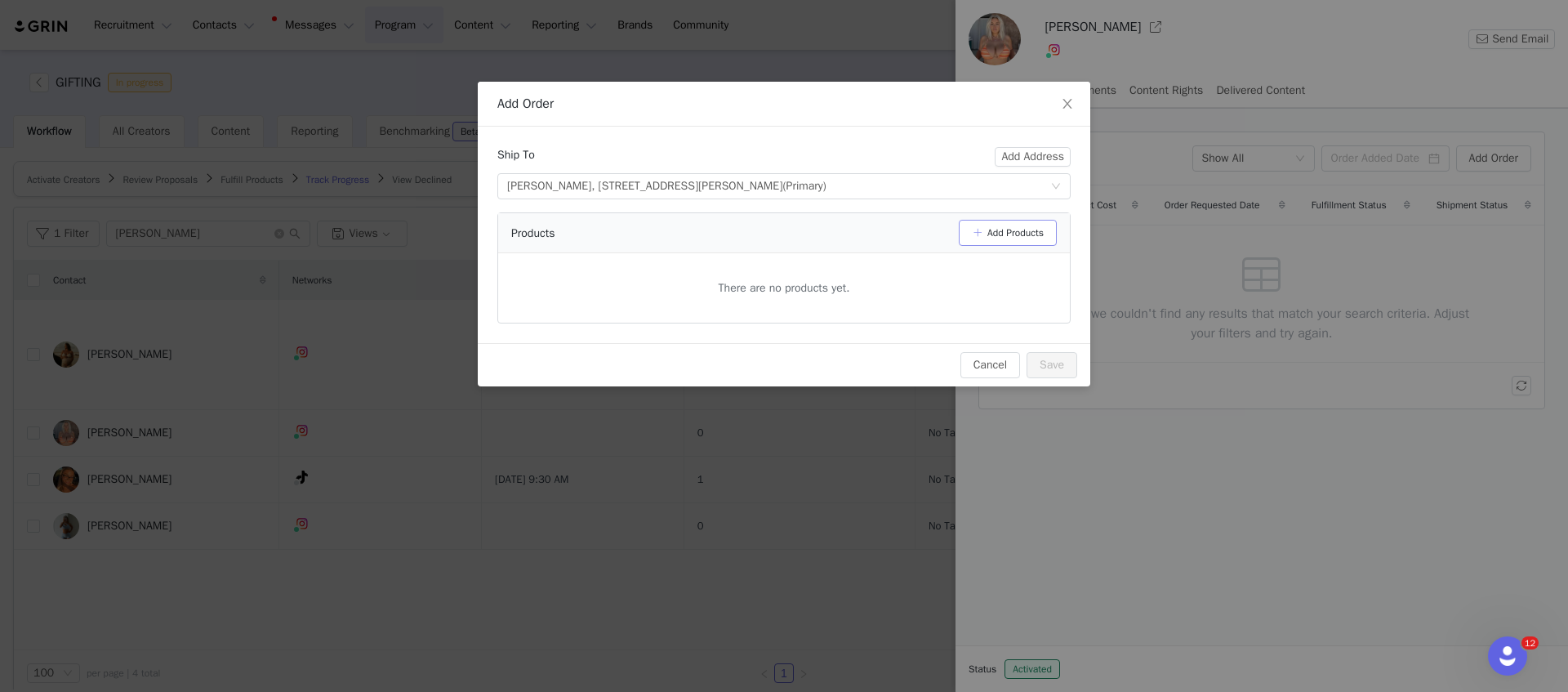 click on "Add Products" at bounding box center (1008, 233) 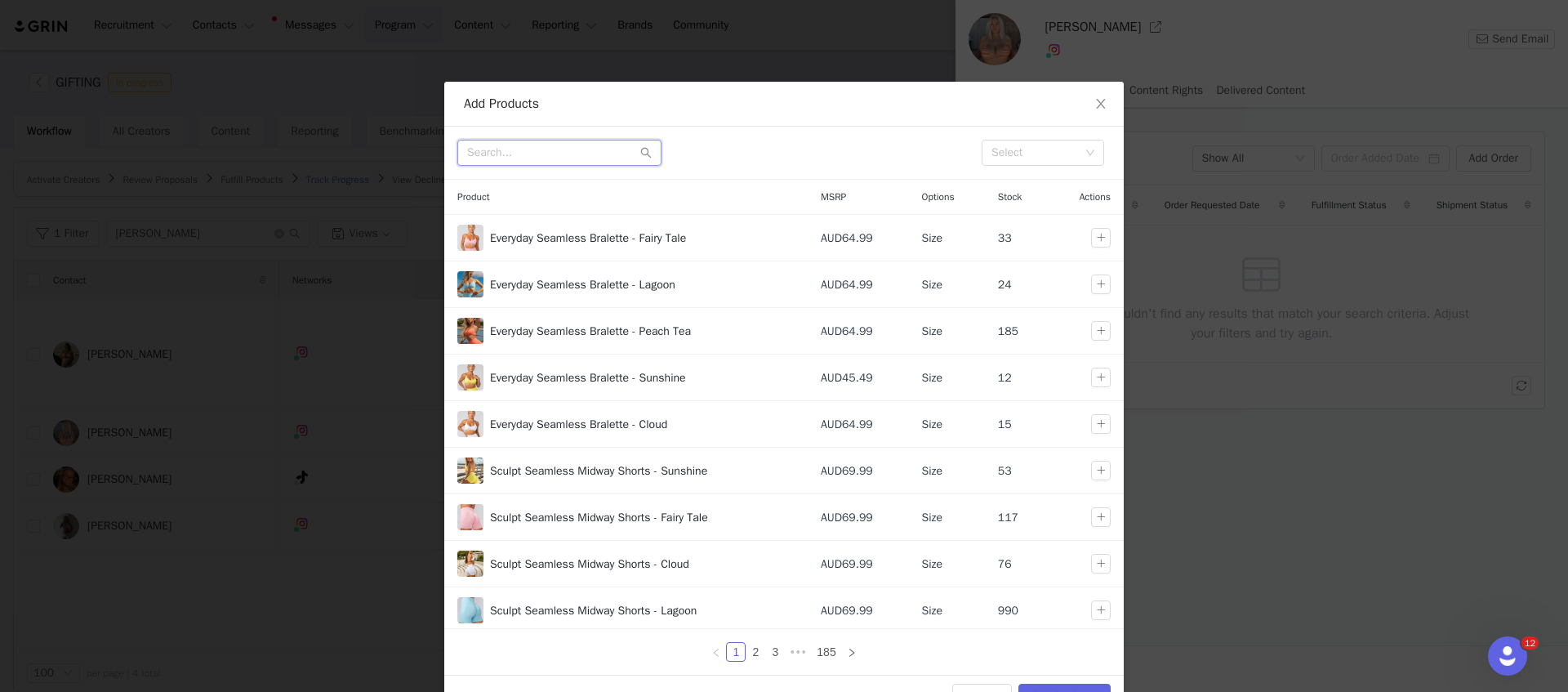 click at bounding box center [559, 153] 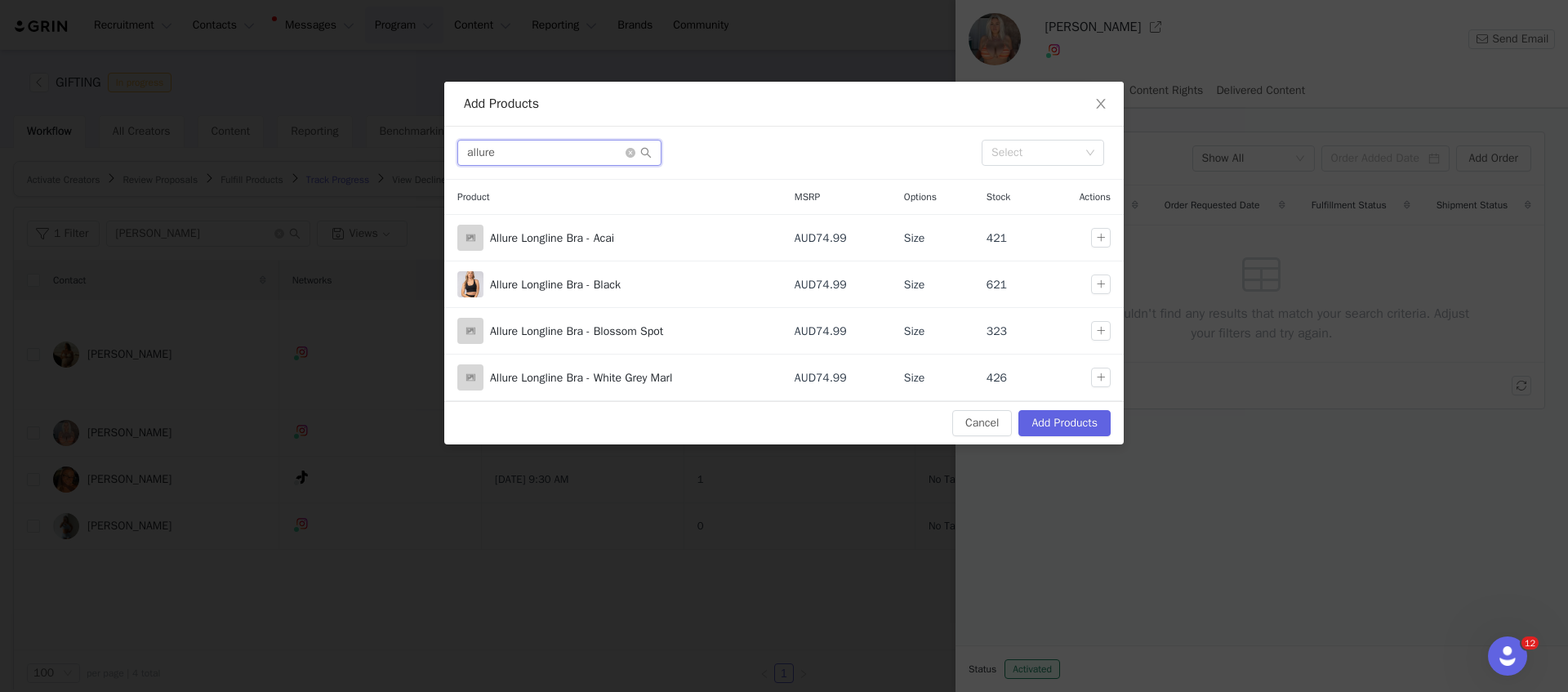 type on "allure" 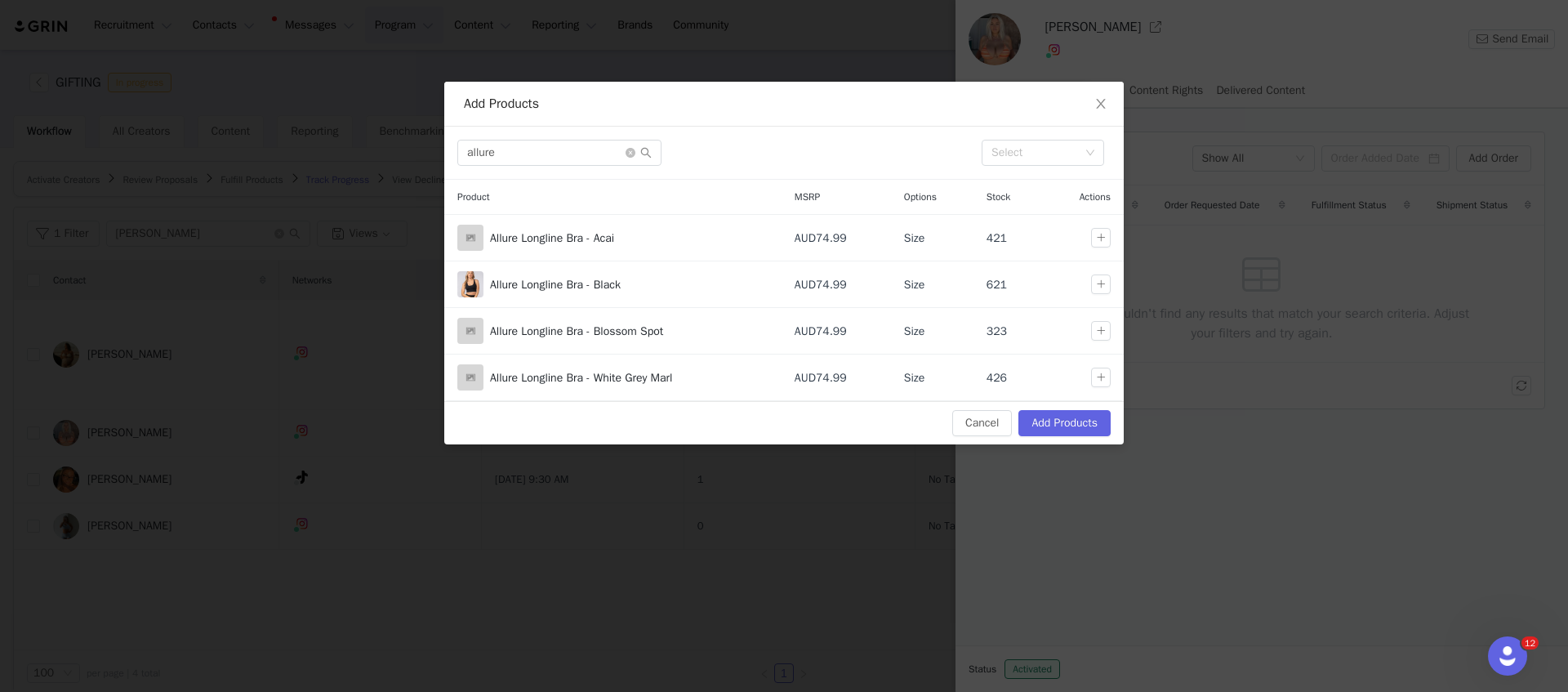 click at bounding box center [639, 153] 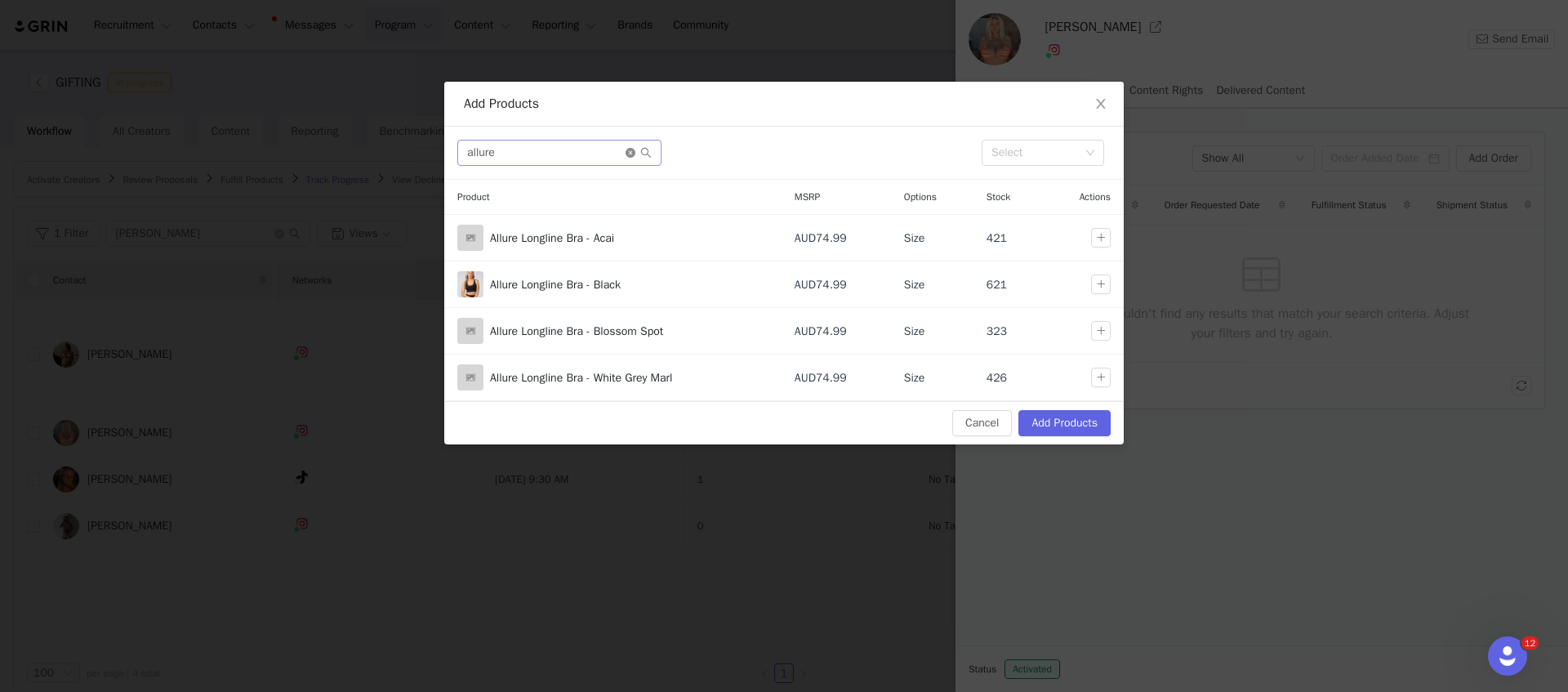 click 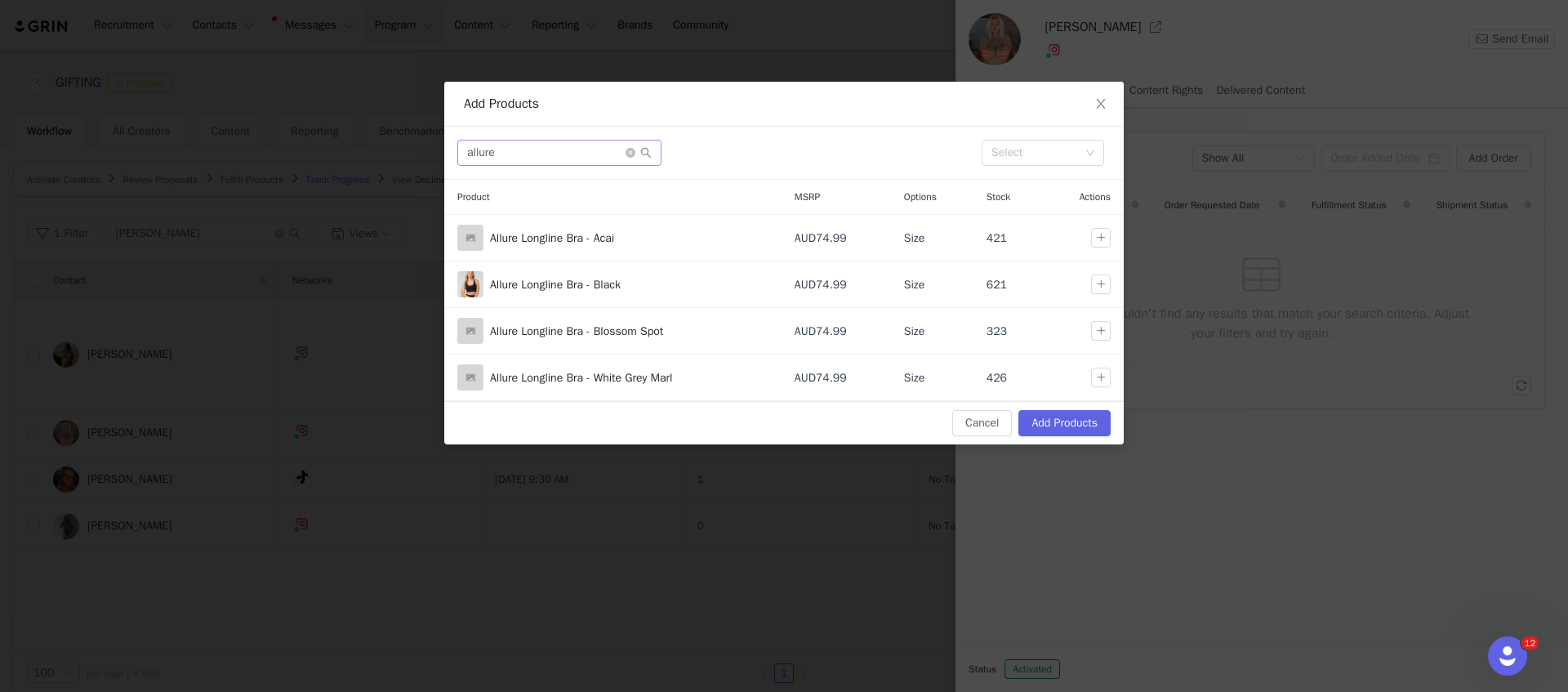 type 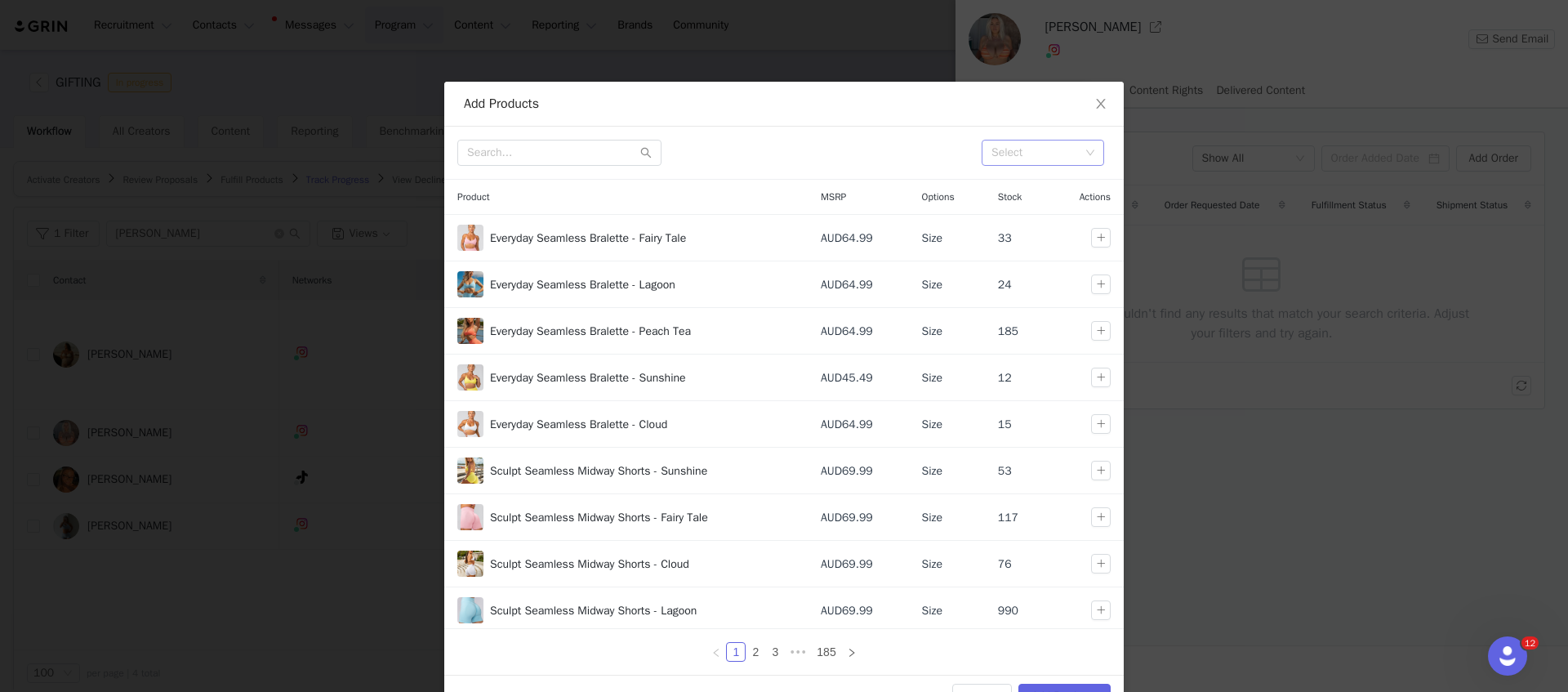 click on "Select" at bounding box center (1036, 153) 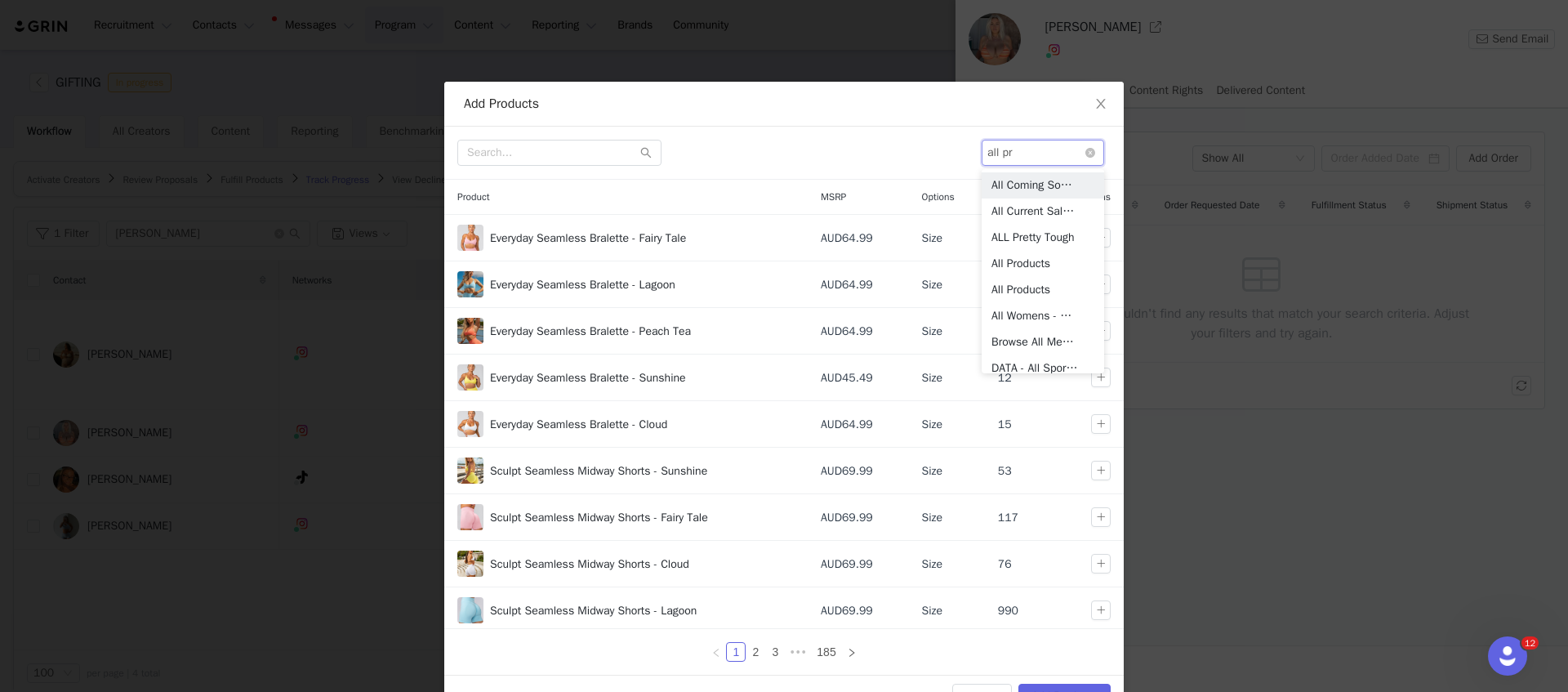 type on "all pre" 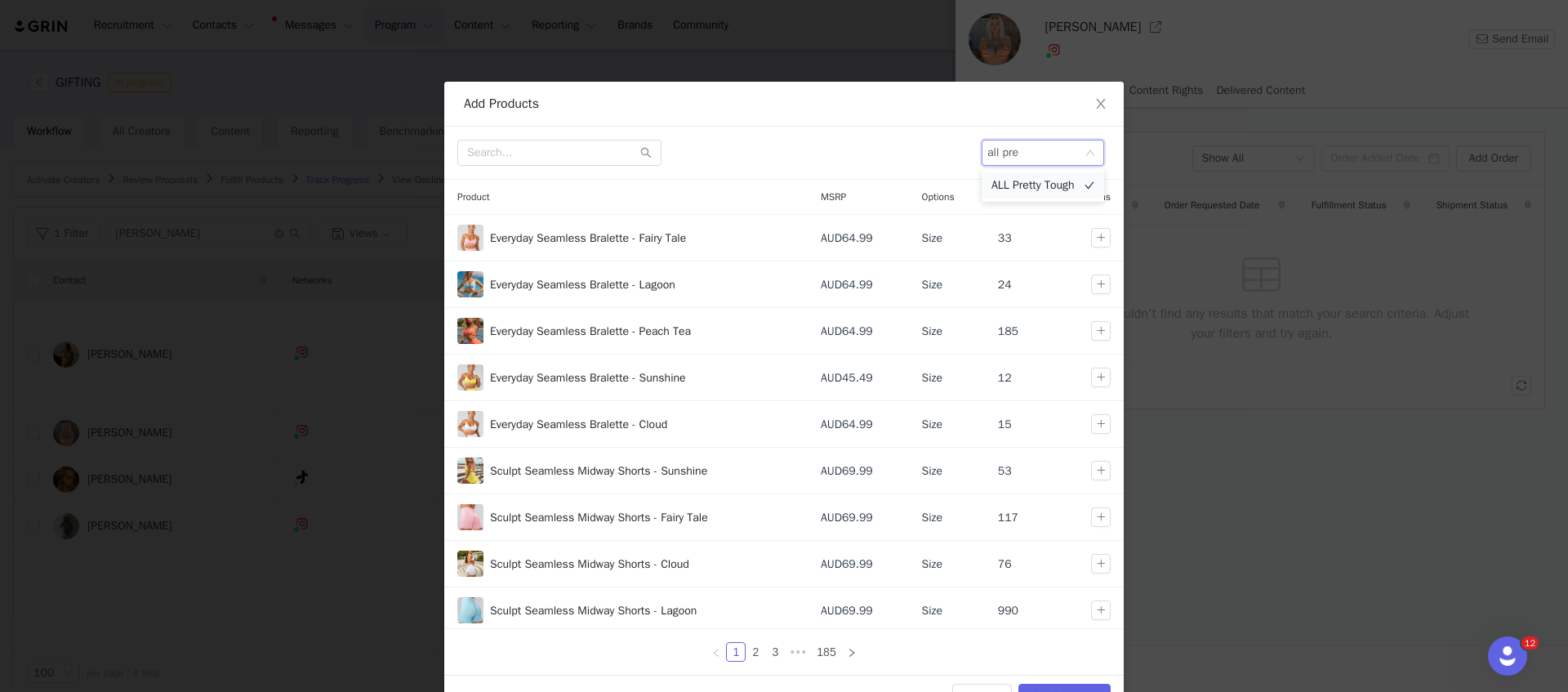 click on "ALL Pretty Tough" at bounding box center [1043, 185] 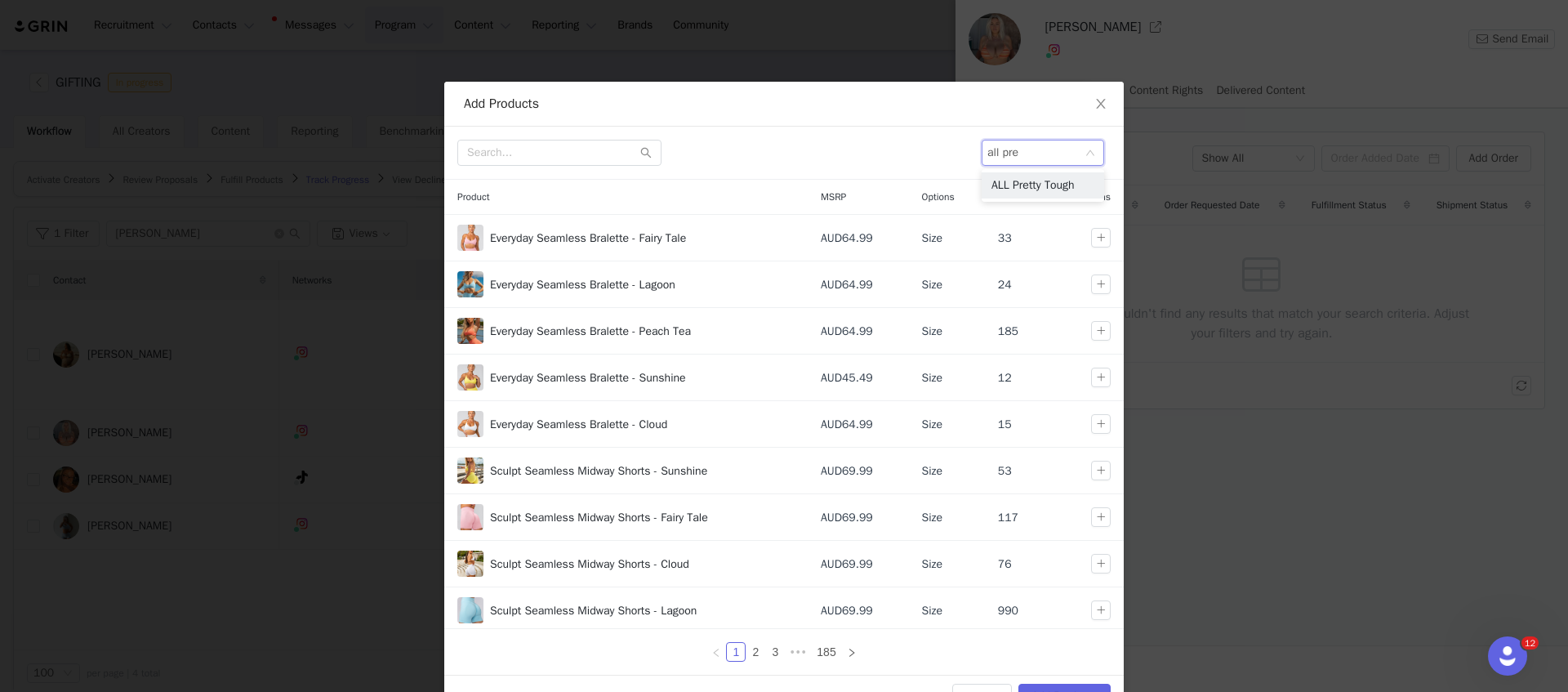 type 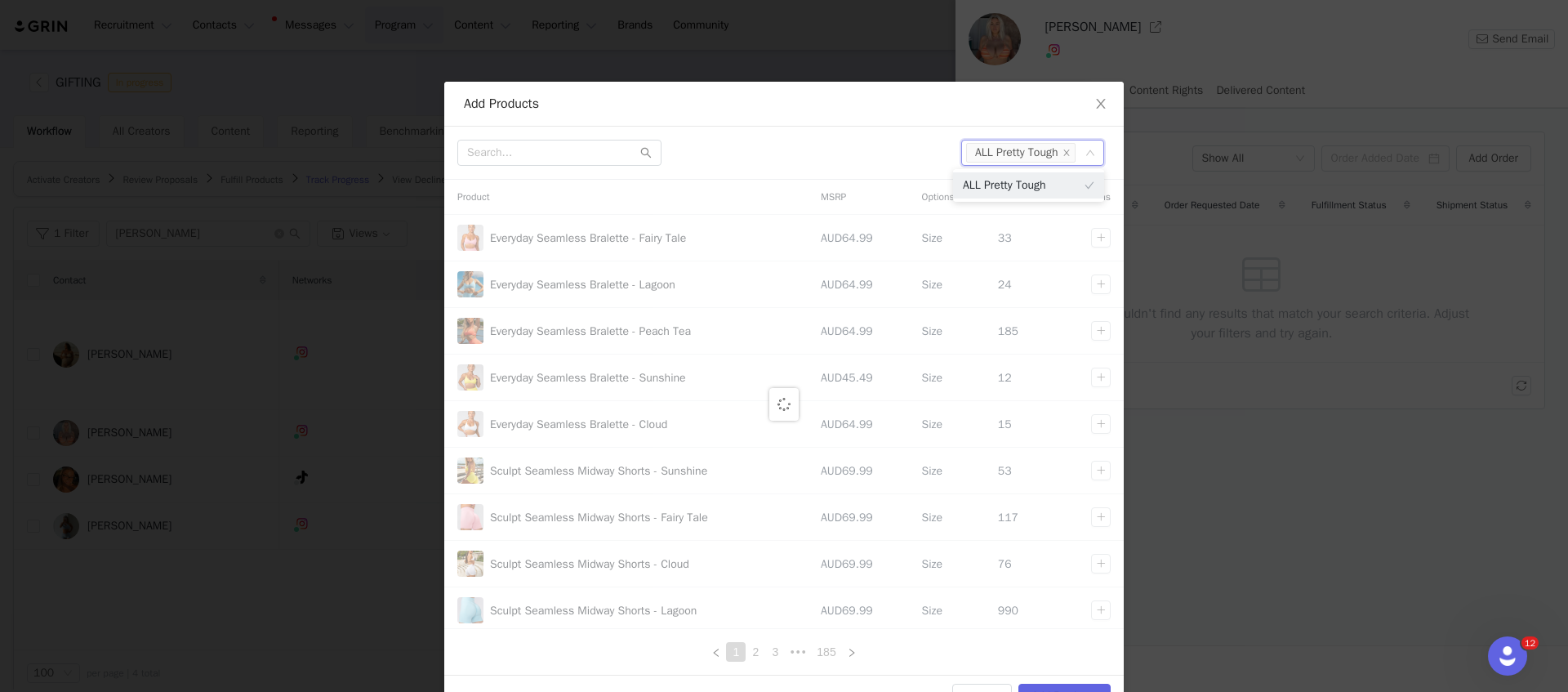 click on "Select ALL Pretty Tough" at bounding box center [784, 153] 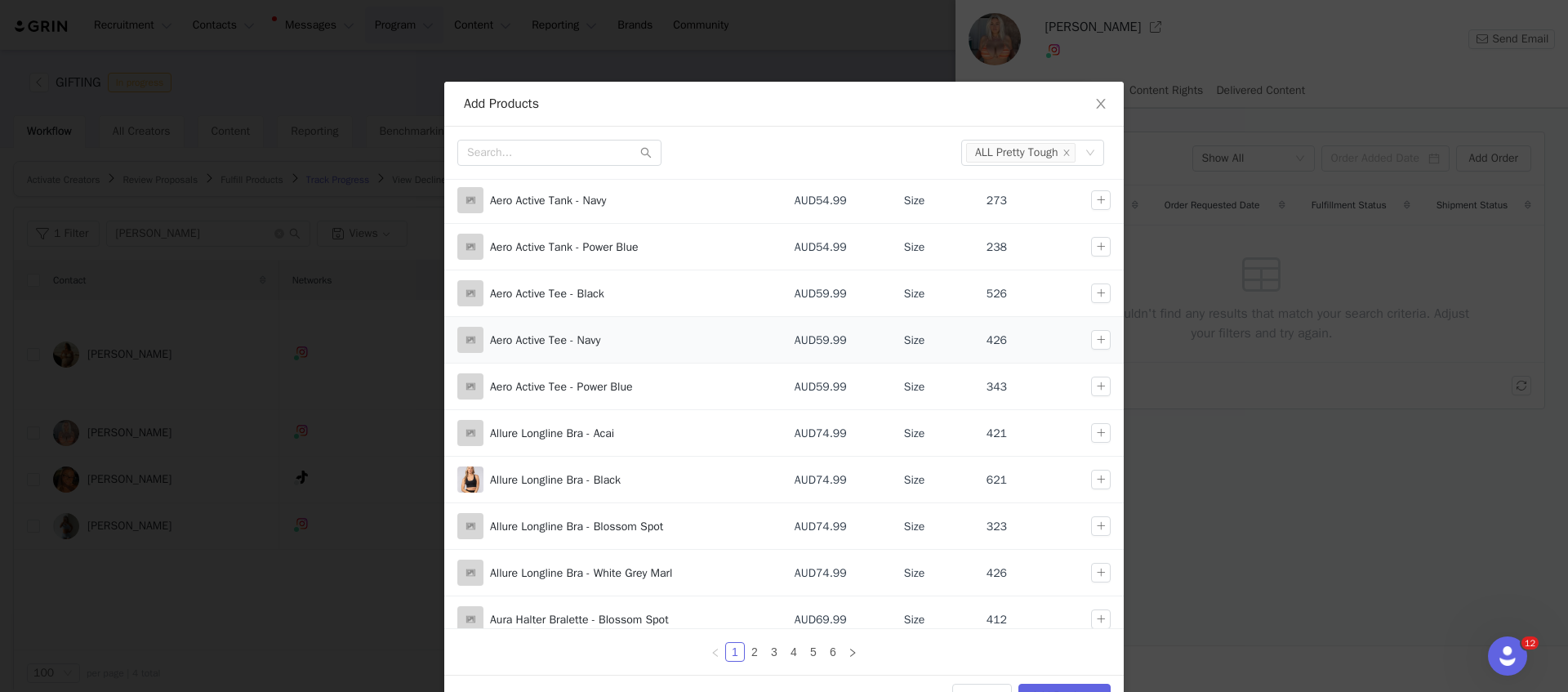 scroll, scrollTop: 51, scrollLeft: 0, axis: vertical 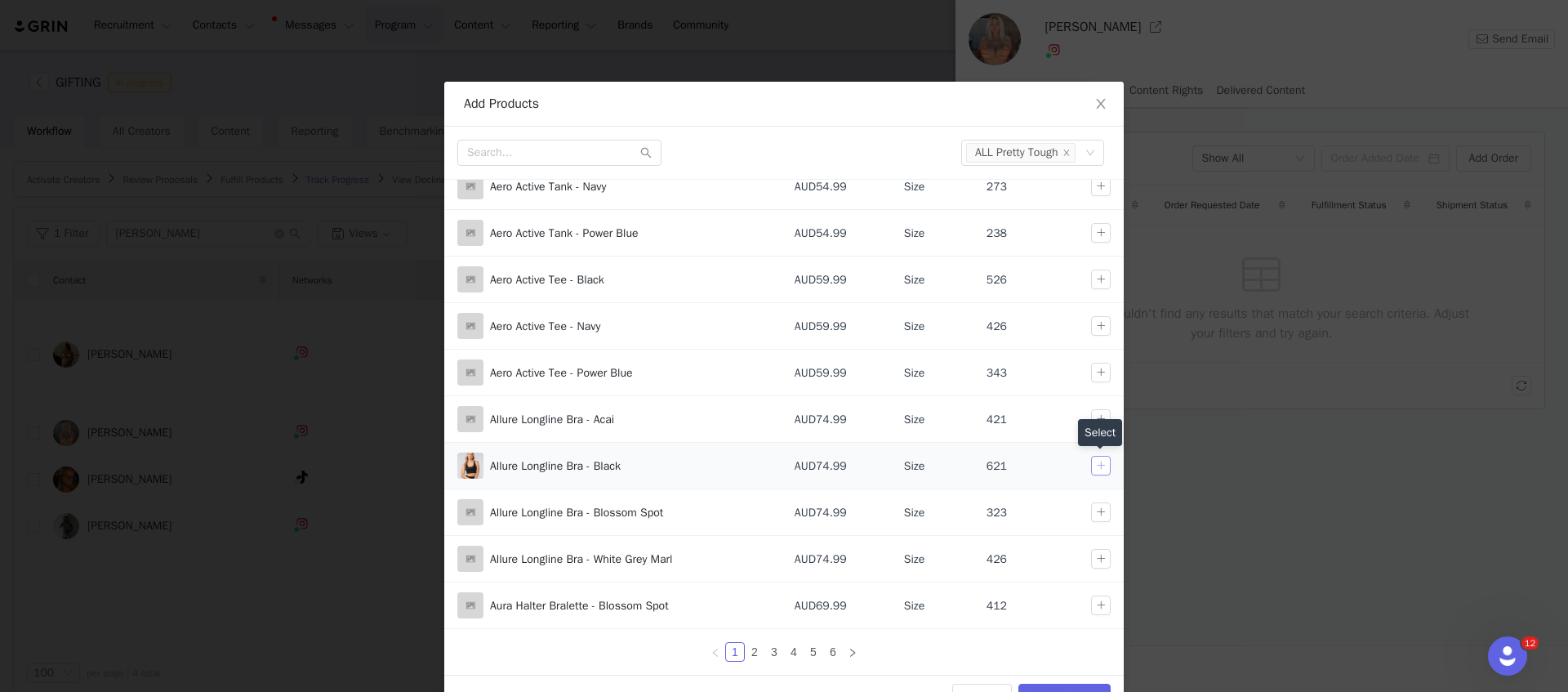 click at bounding box center (1101, 466) 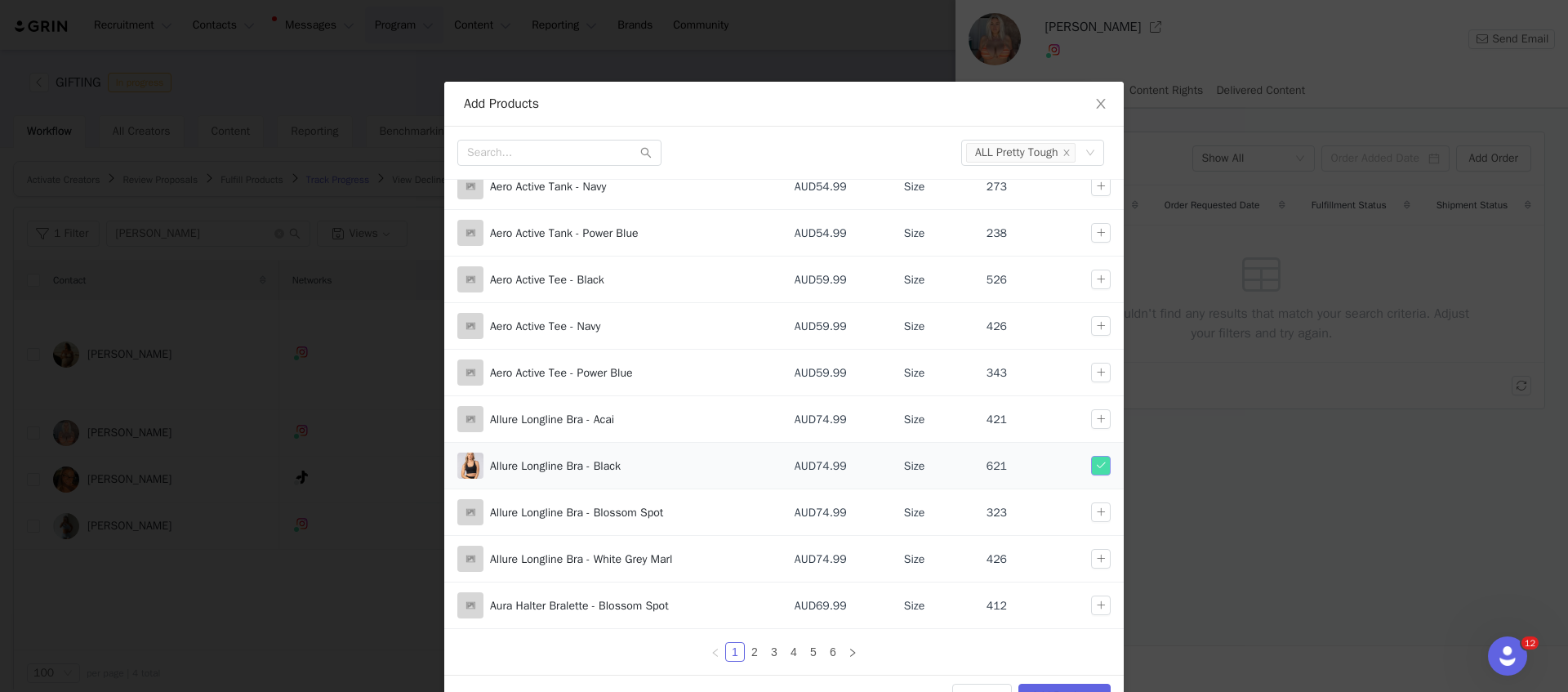 scroll, scrollTop: 46, scrollLeft: 0, axis: vertical 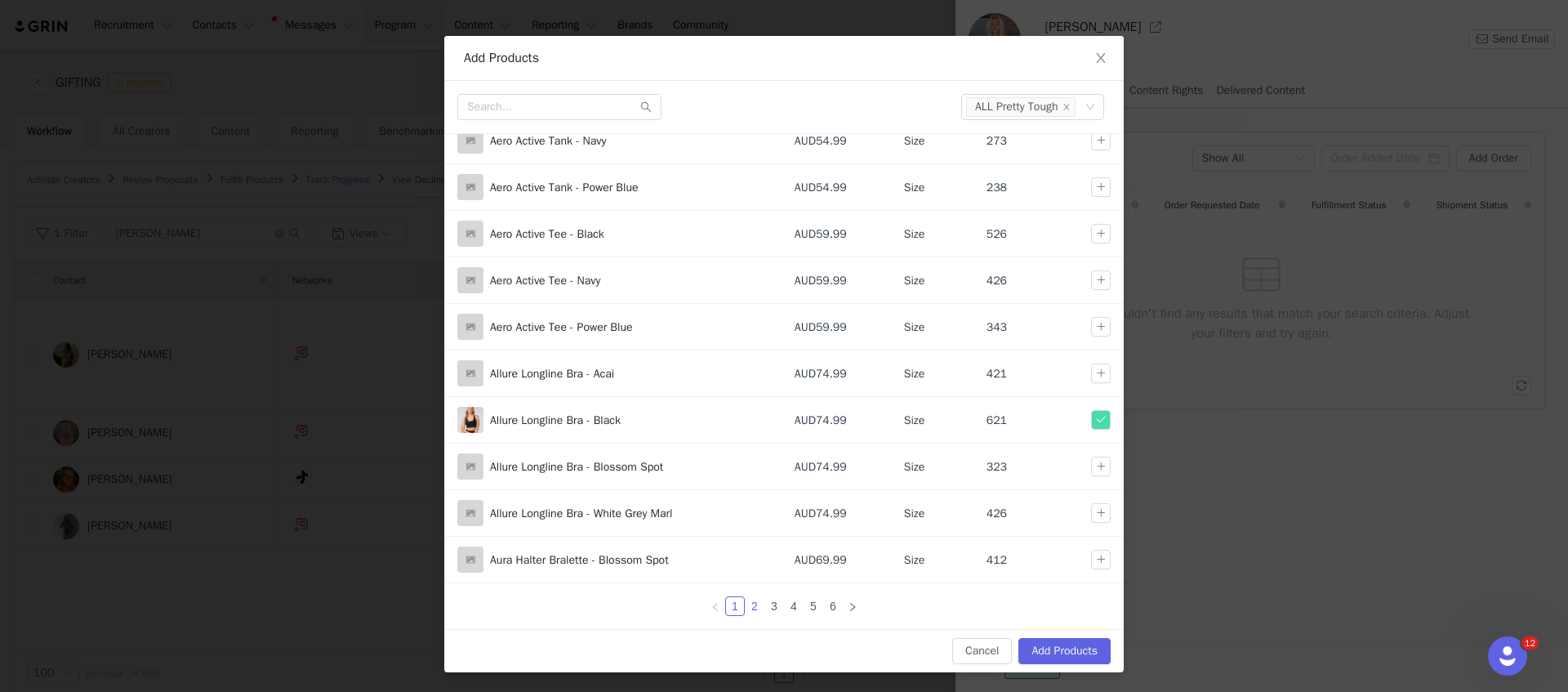 click on "2" at bounding box center (755, 606) 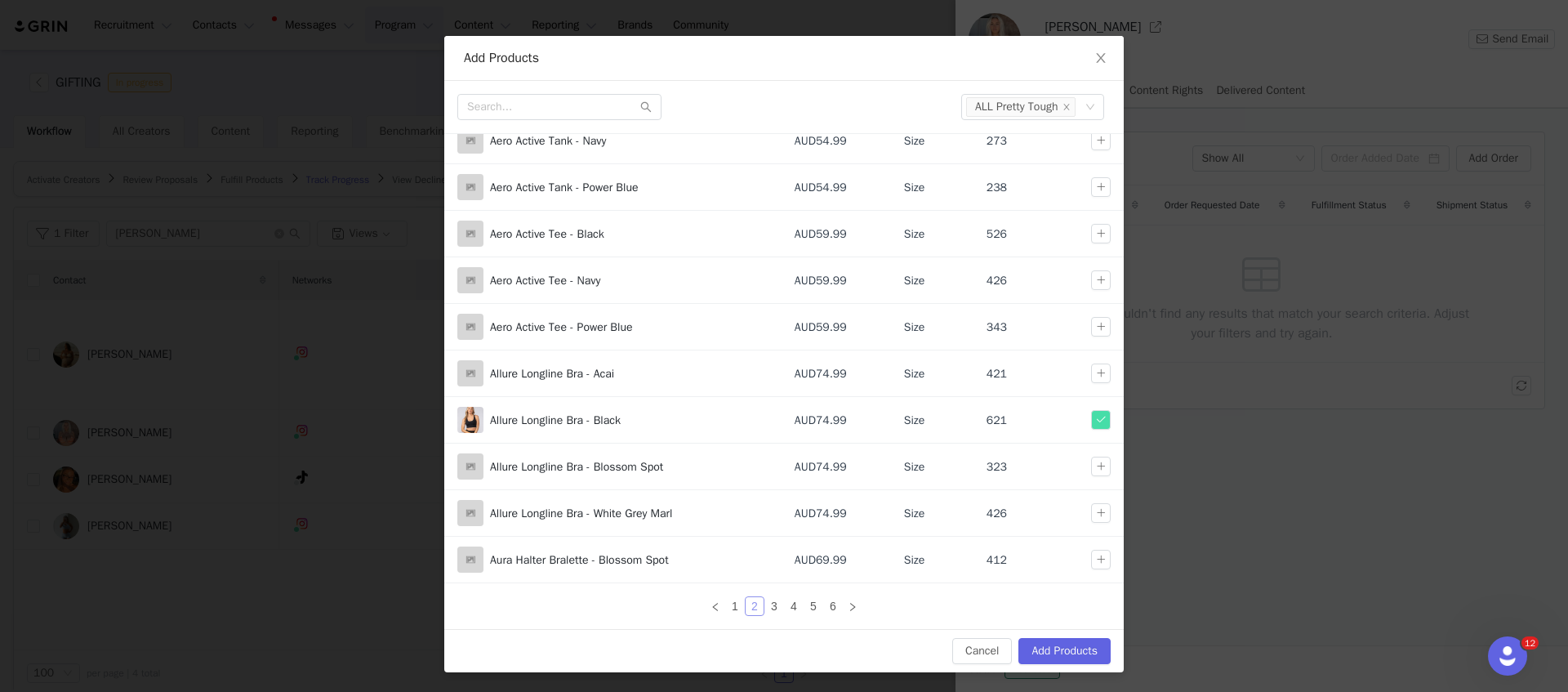 scroll, scrollTop: 0, scrollLeft: 0, axis: both 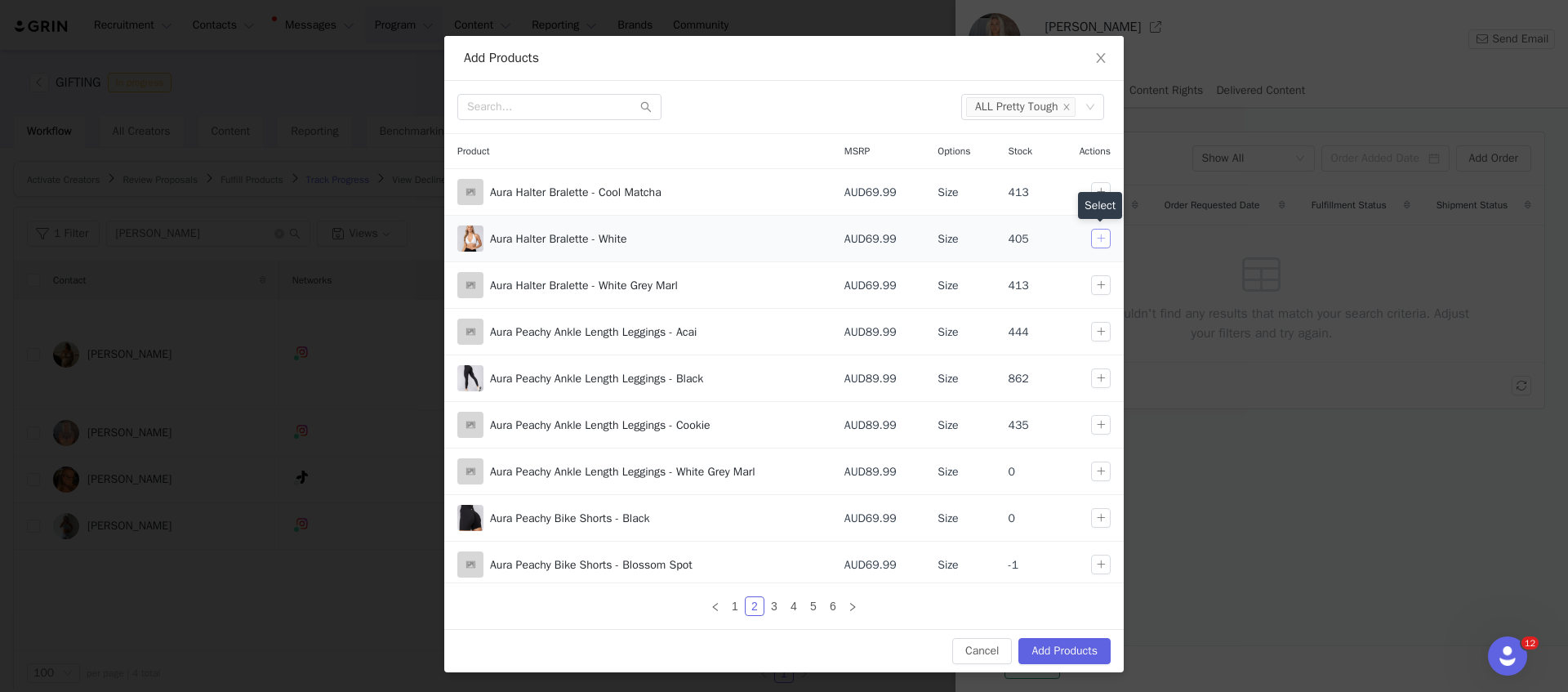 click at bounding box center [1101, 239] 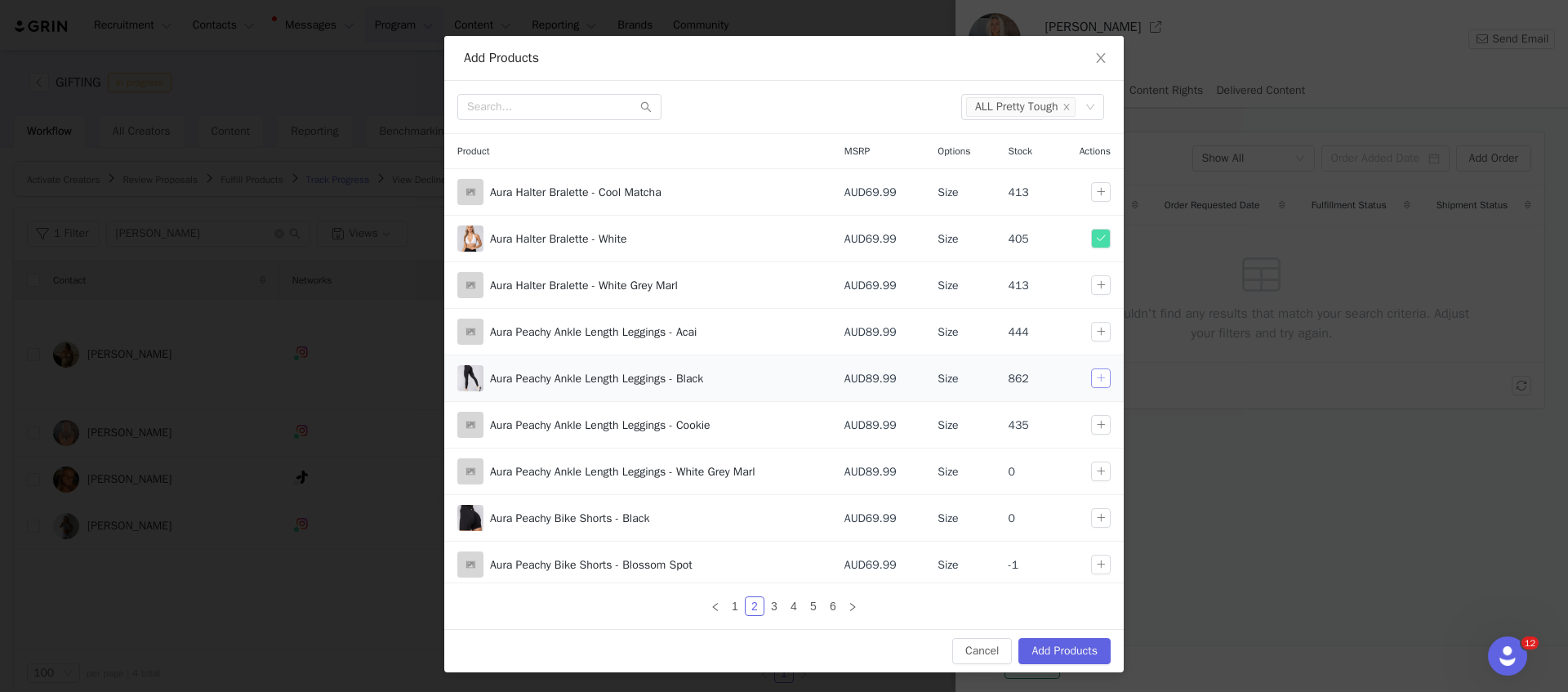 click at bounding box center (1101, 378) 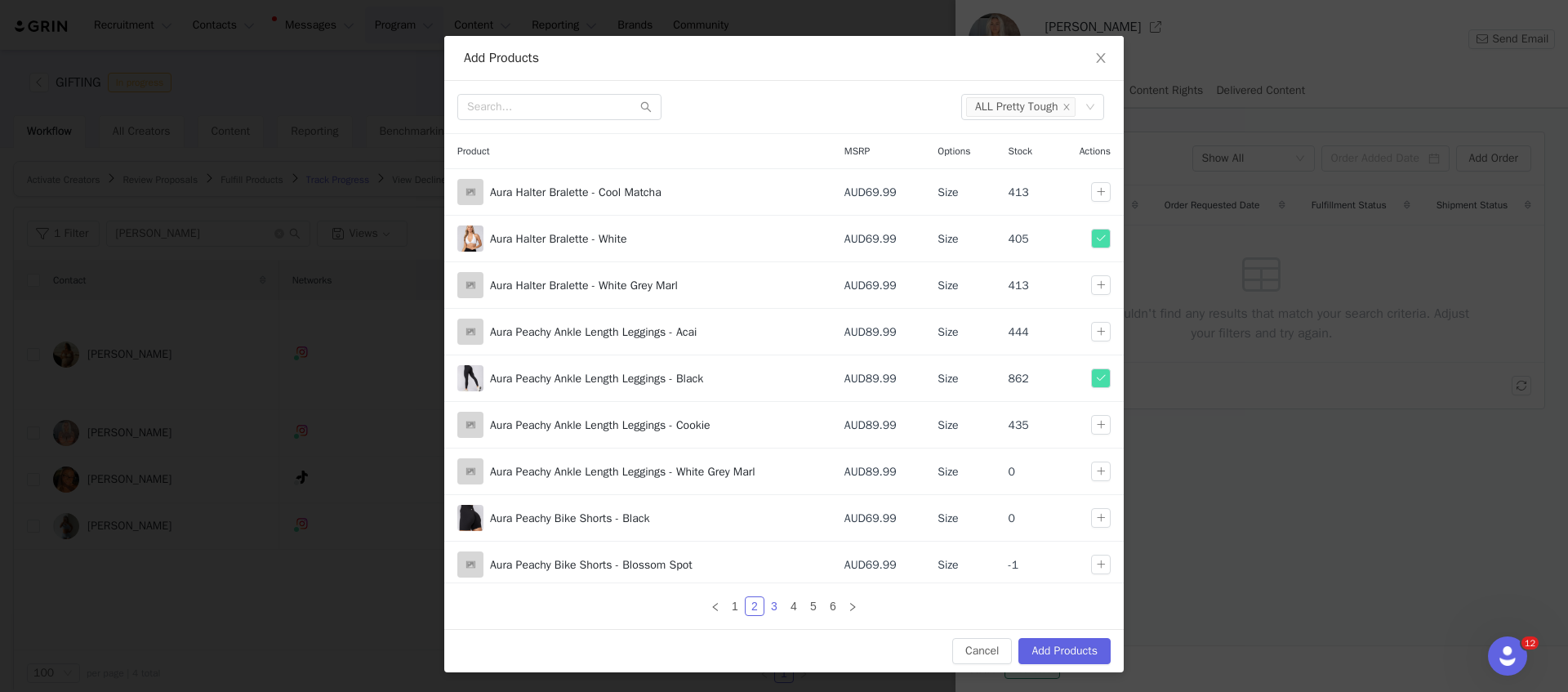 click on "3" at bounding box center (774, 606) 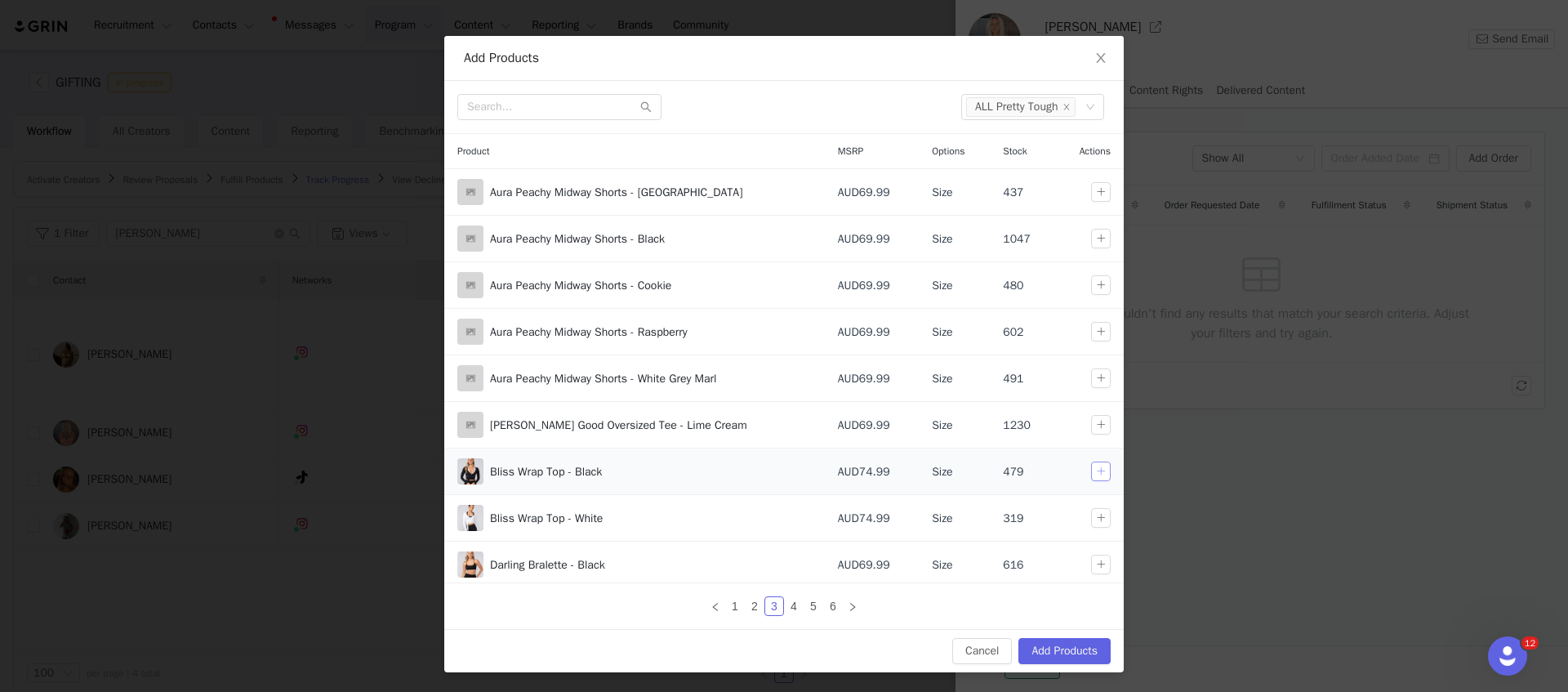 click at bounding box center [1101, 471] 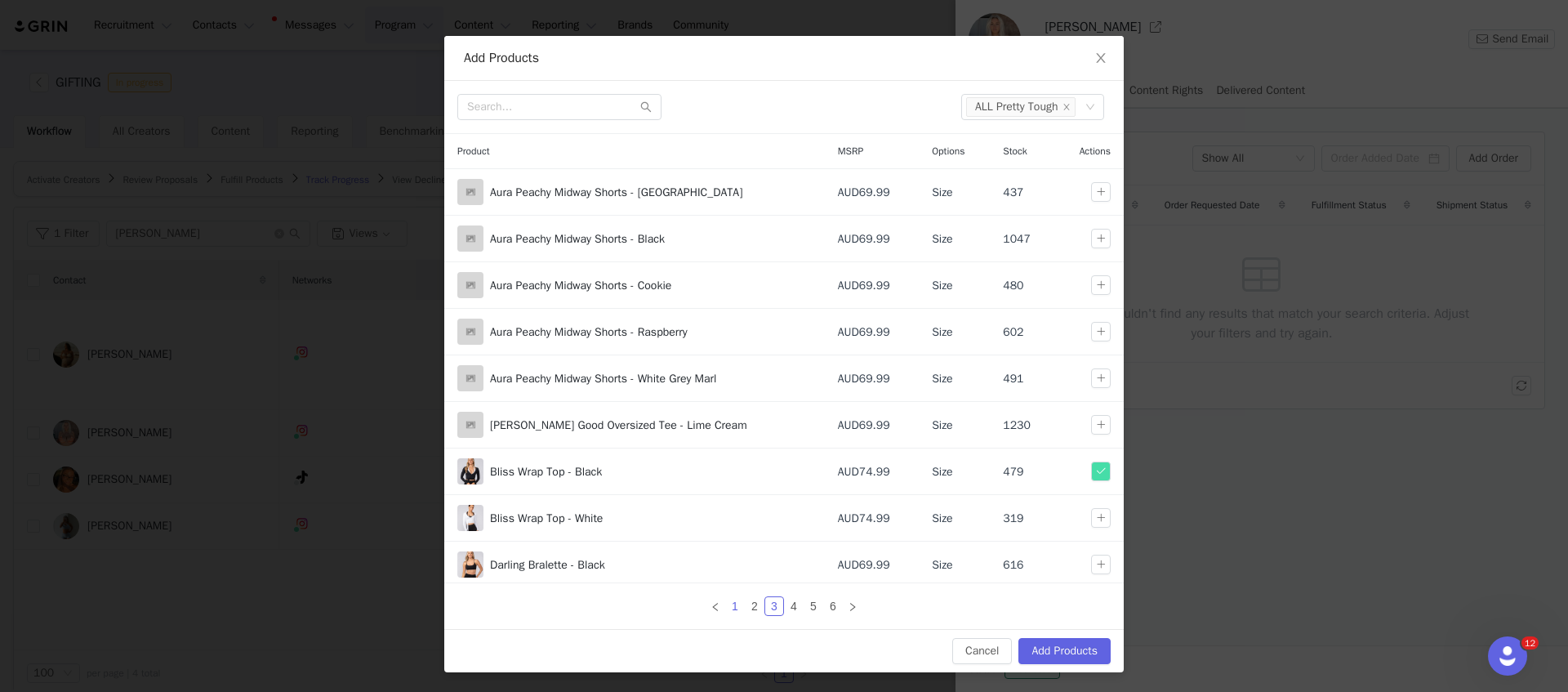 click on "1" at bounding box center (735, 606) 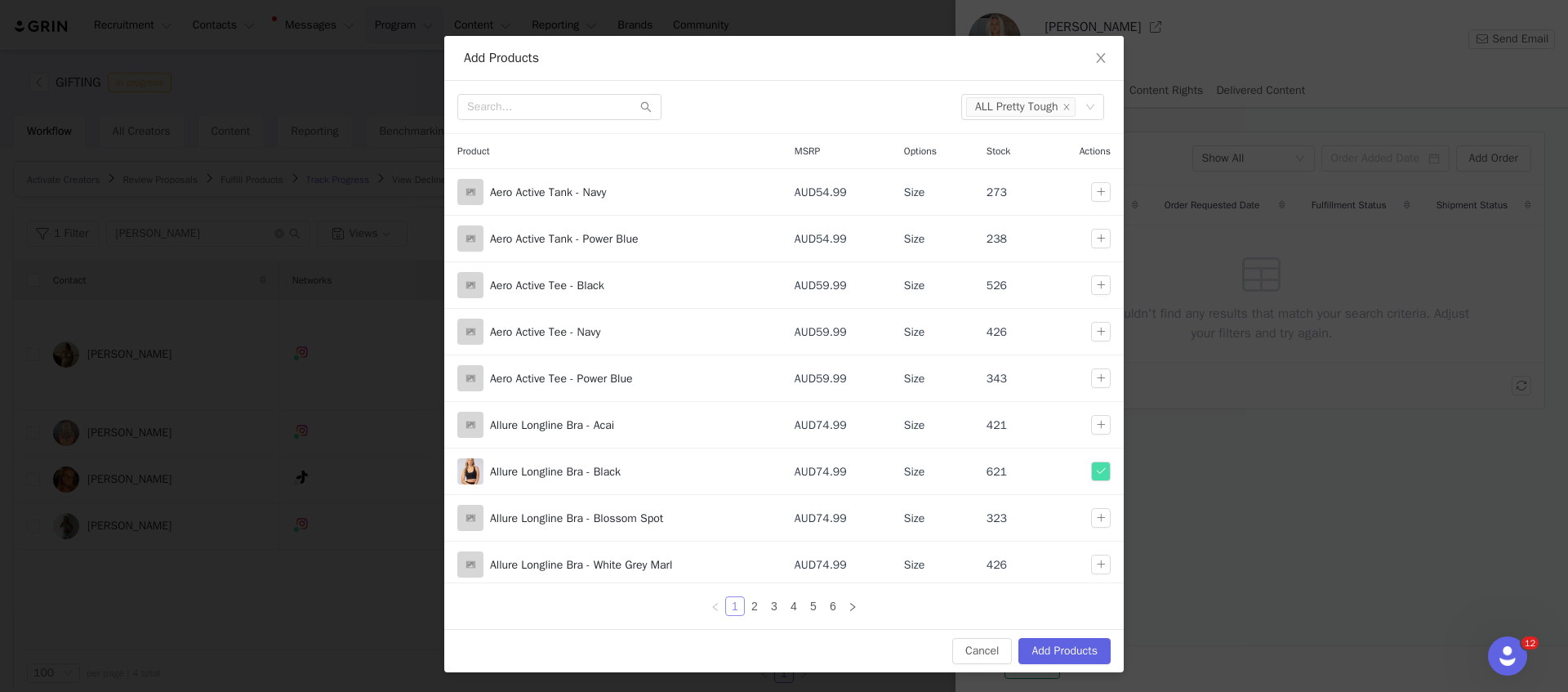 drag, startPoint x: 1088, startPoint y: 106, endPoint x: 704, endPoint y: 116, distance: 384.13019 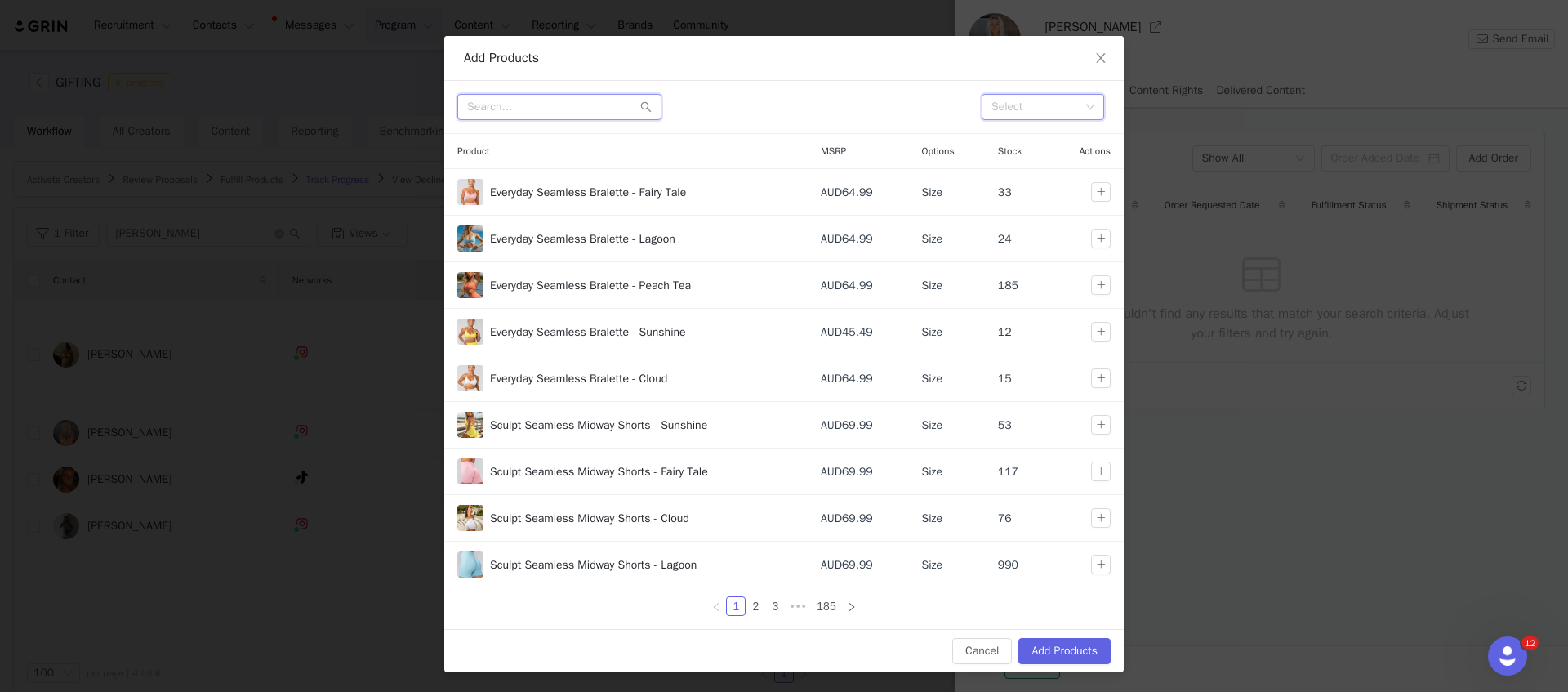click at bounding box center (559, 107) 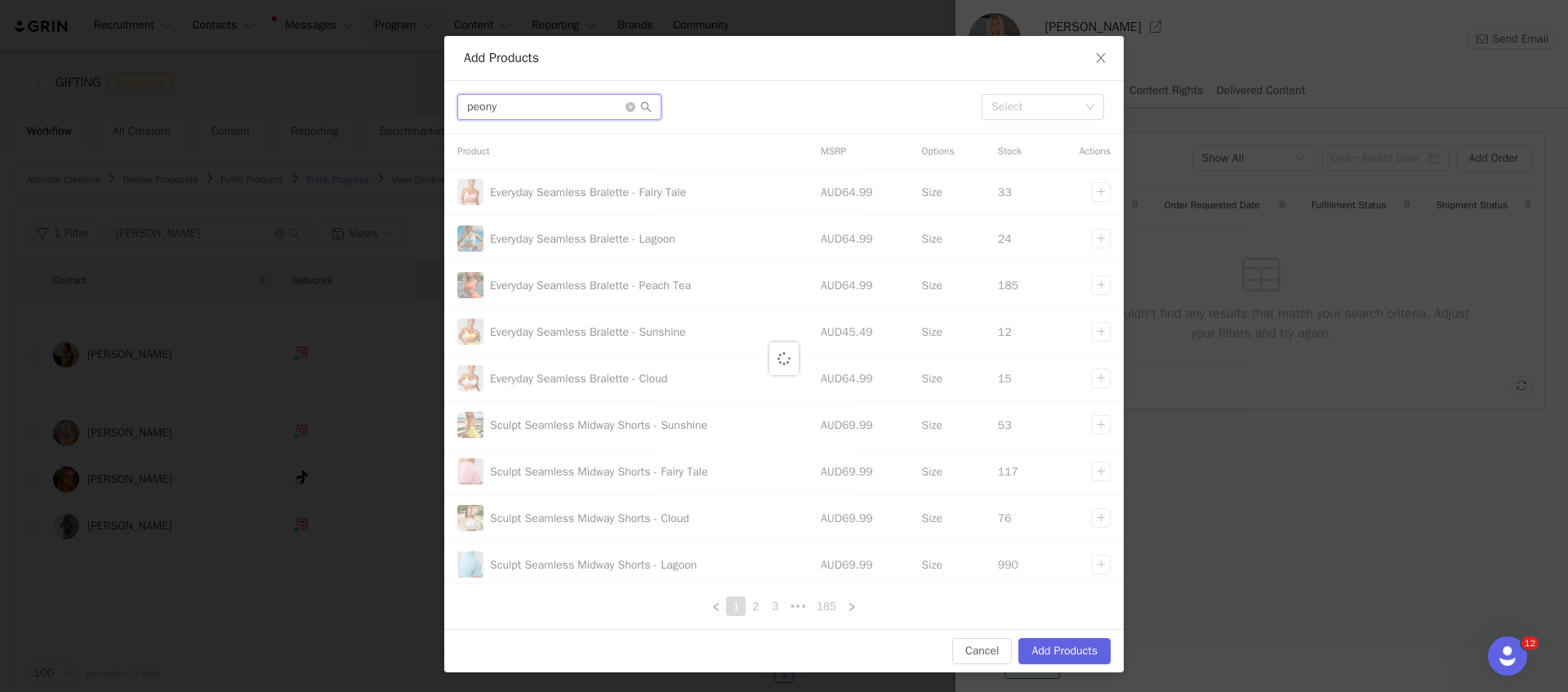 scroll, scrollTop: 0, scrollLeft: 0, axis: both 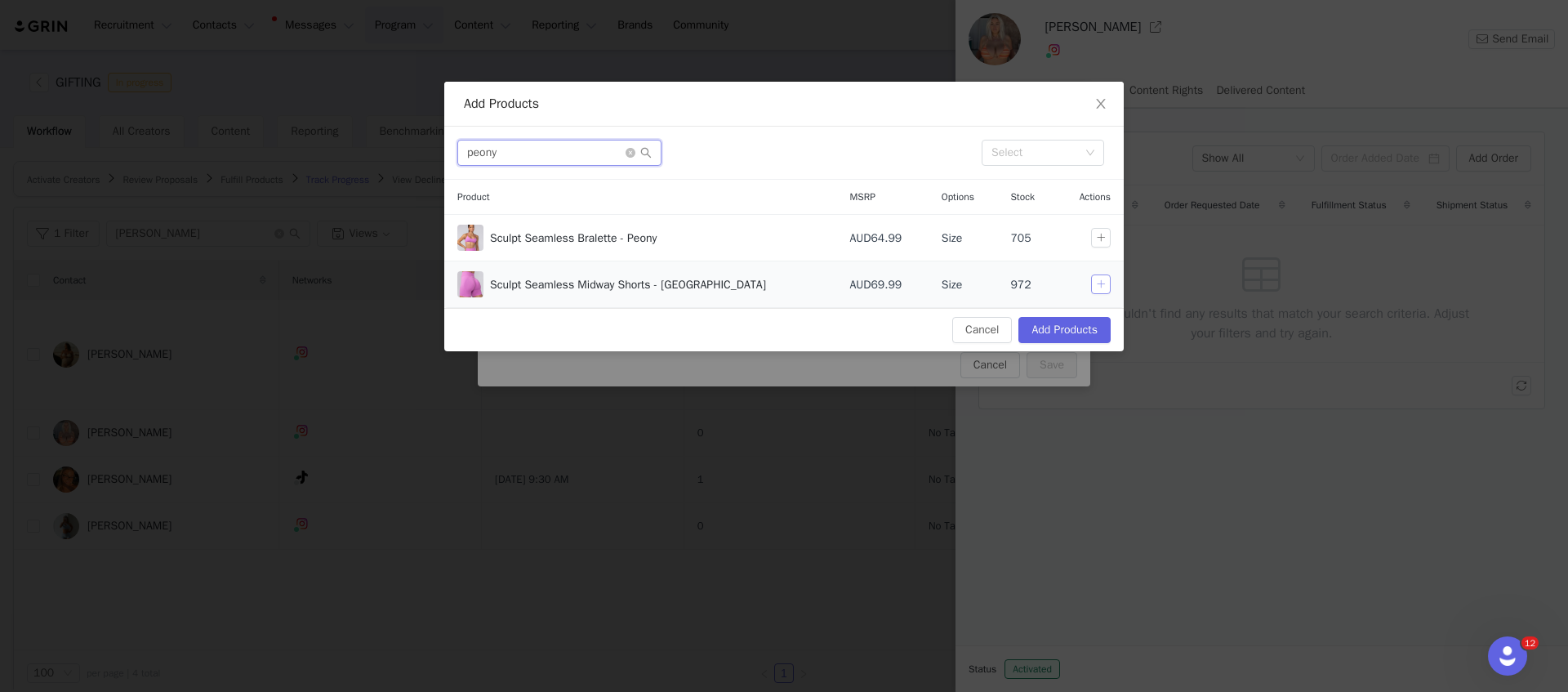 type on "peony" 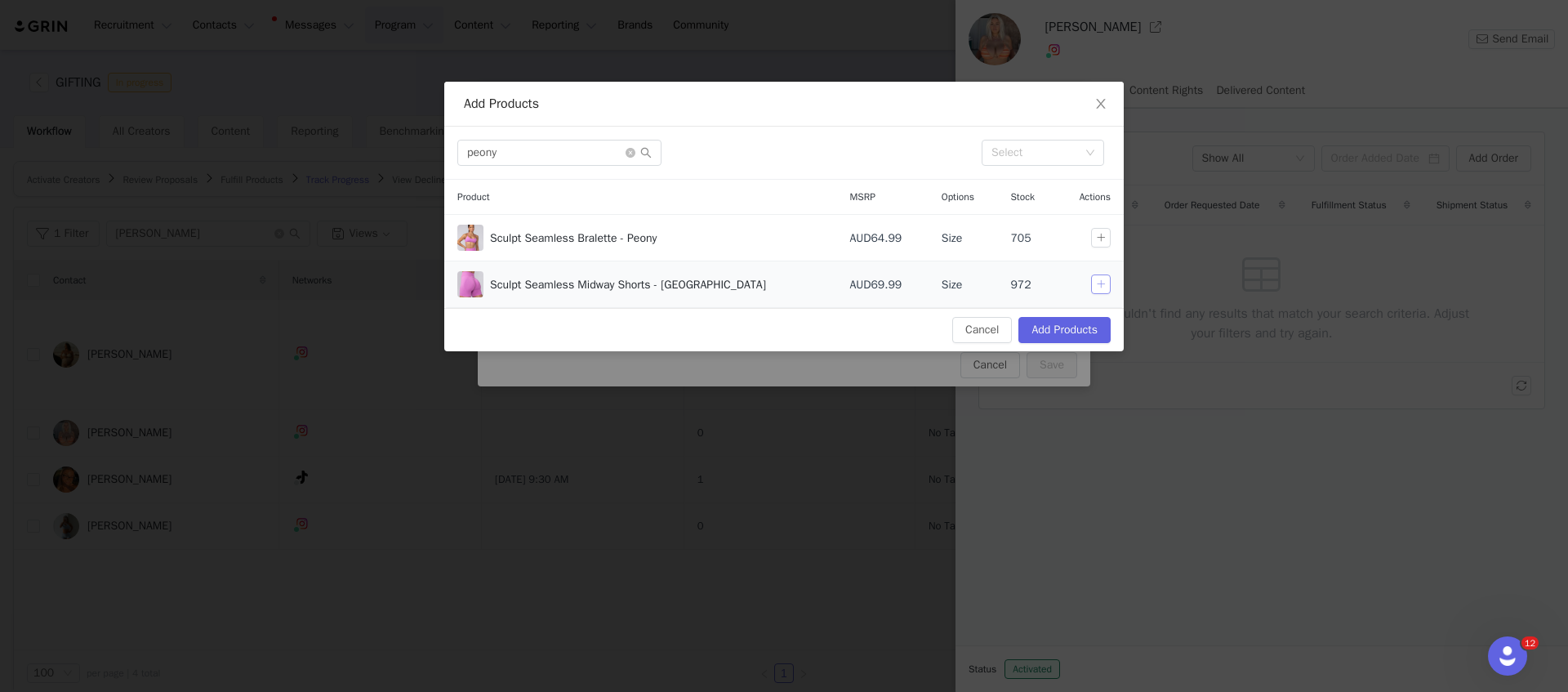 drag, startPoint x: 1099, startPoint y: 286, endPoint x: 1092, endPoint y: 268, distance: 19.313208 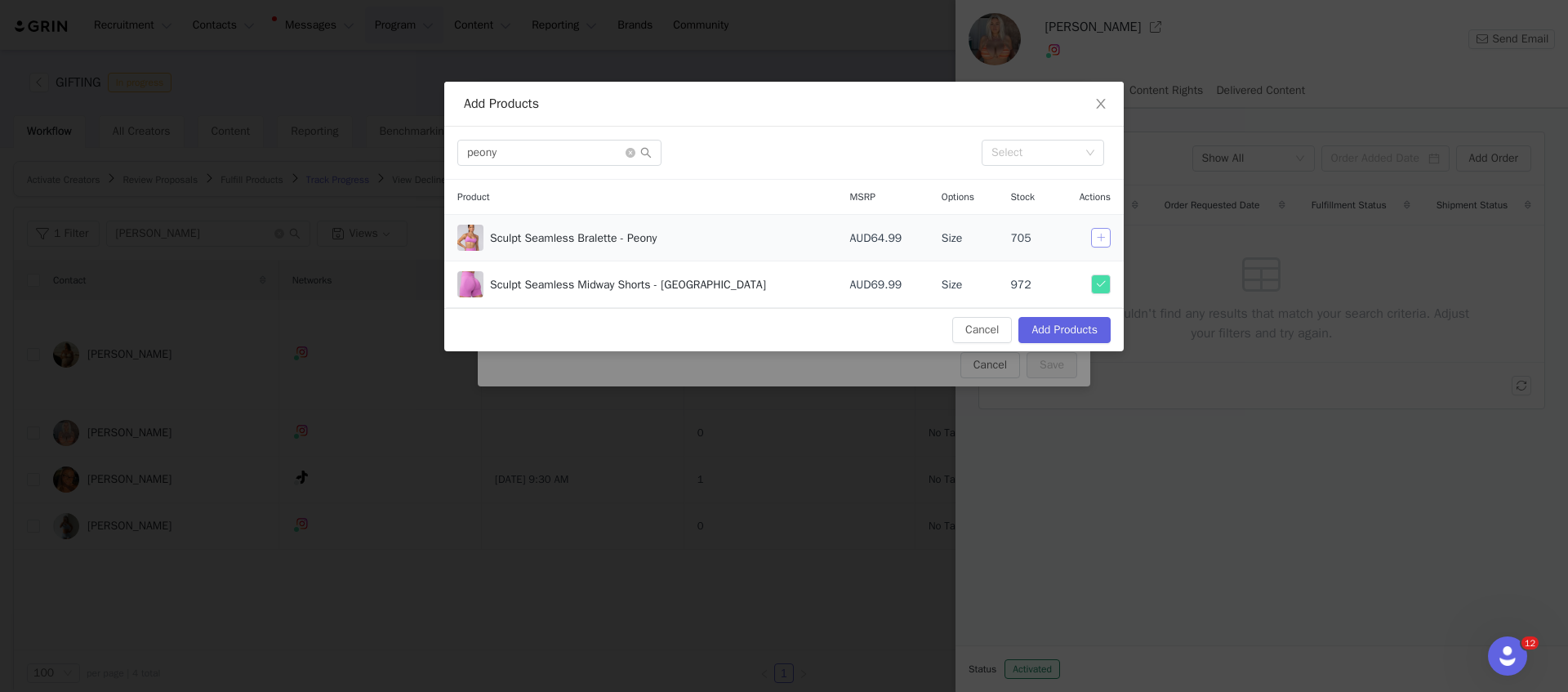 click at bounding box center (1101, 238) 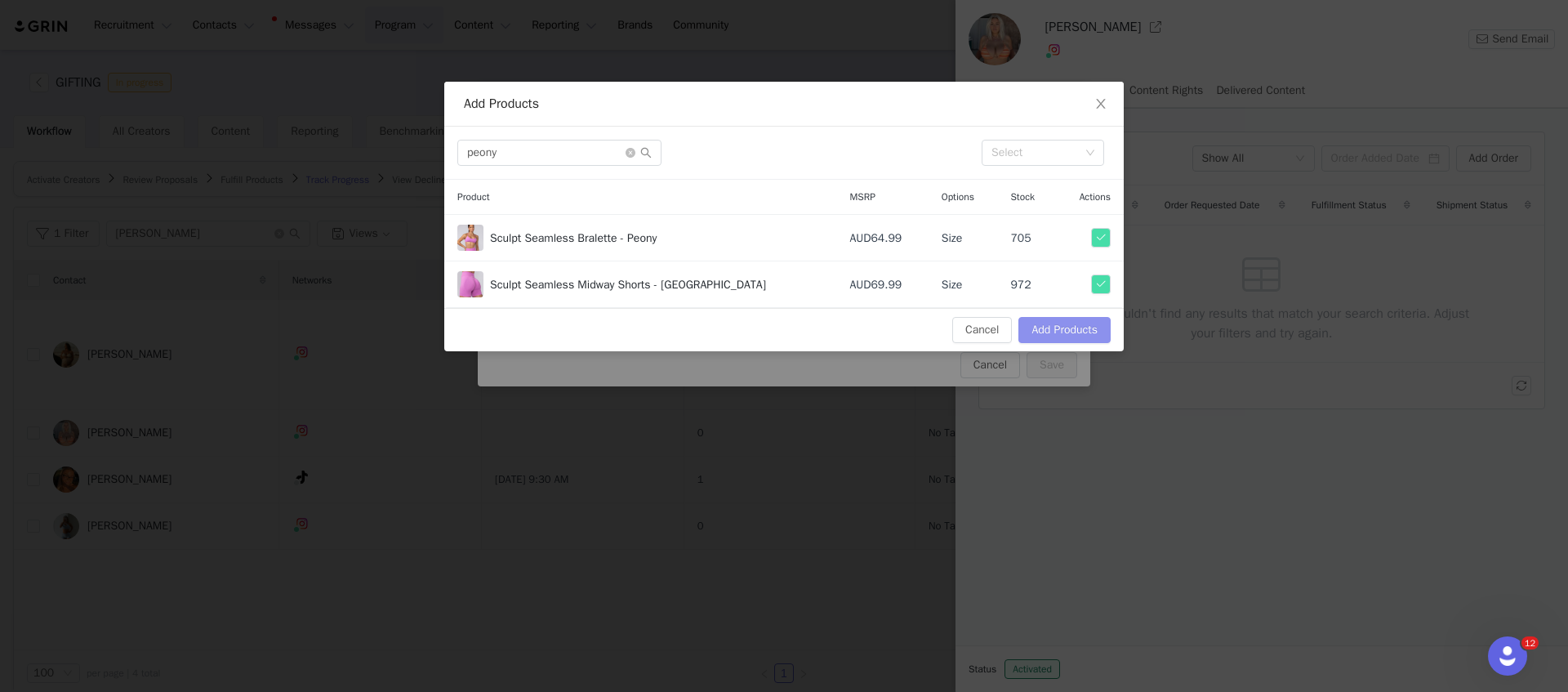 drag, startPoint x: 1079, startPoint y: 325, endPoint x: 977, endPoint y: 318, distance: 102.23991 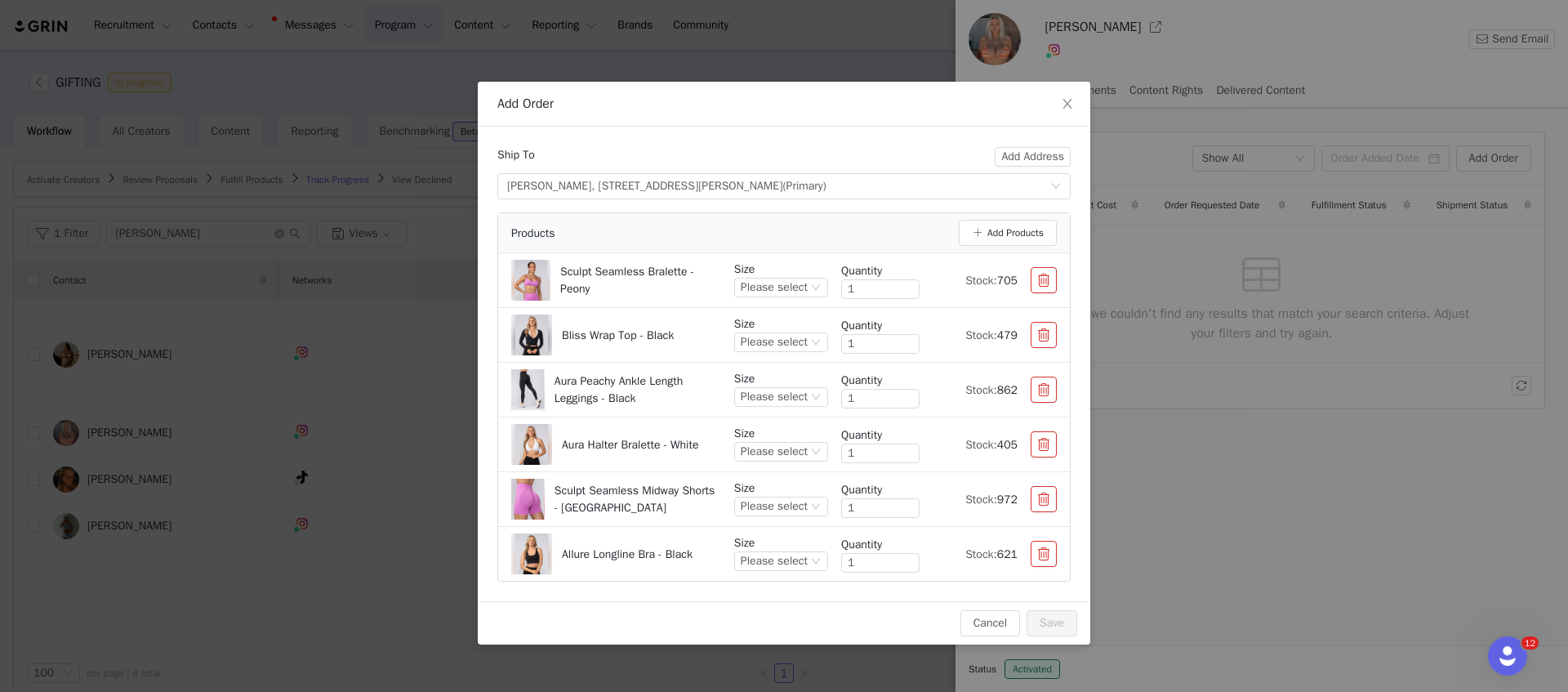 drag, startPoint x: 783, startPoint y: 242, endPoint x: 788, endPoint y: 254, distance: 13 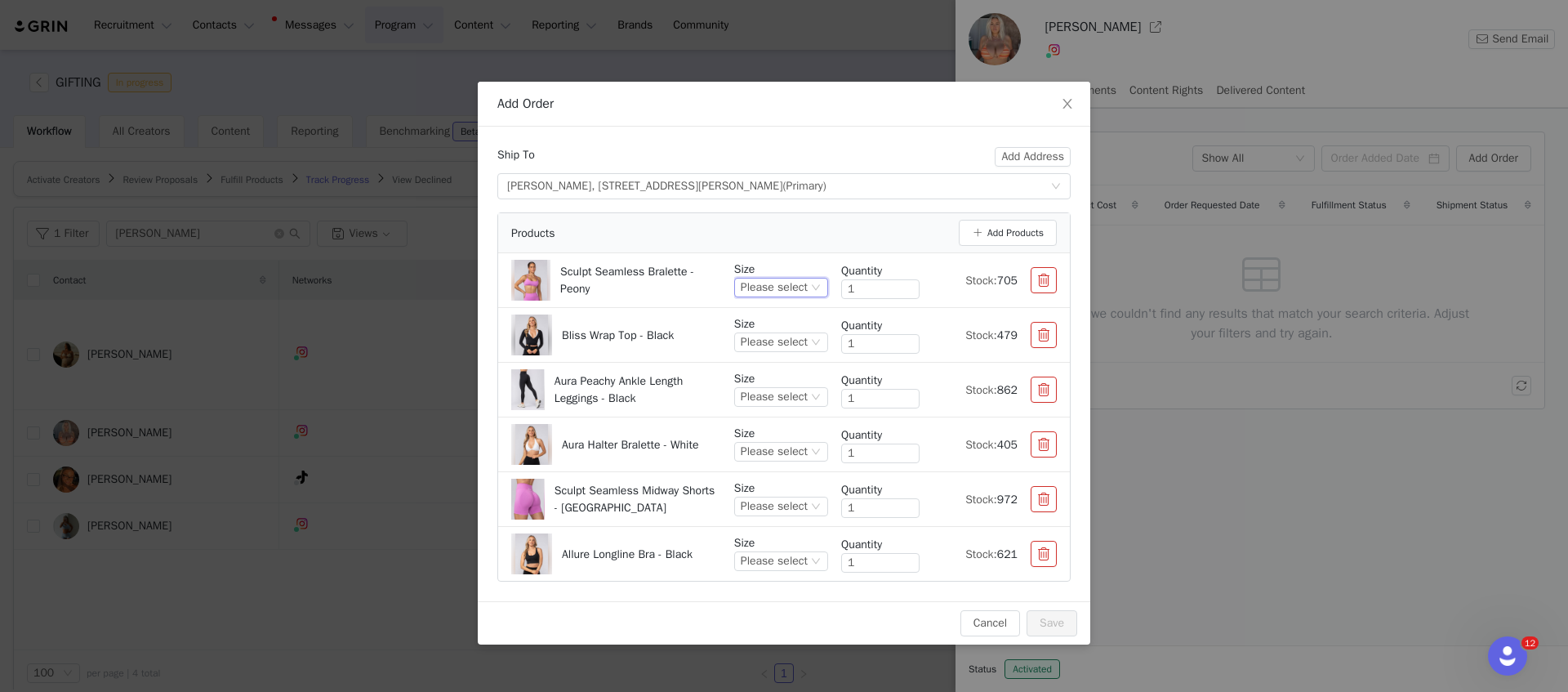 click on "Please select" at bounding box center [774, 288] 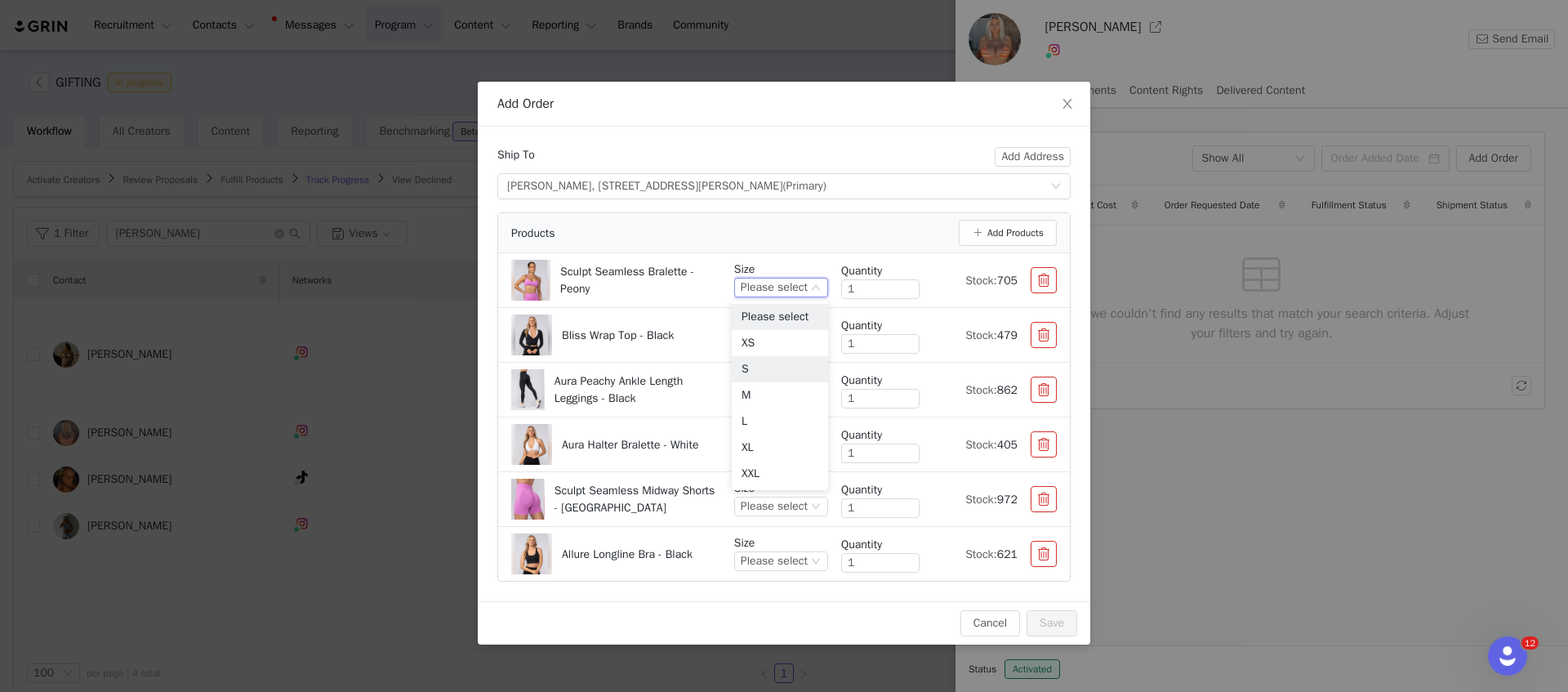 drag, startPoint x: 767, startPoint y: 369, endPoint x: 766, endPoint y: 339, distance: 30.01666 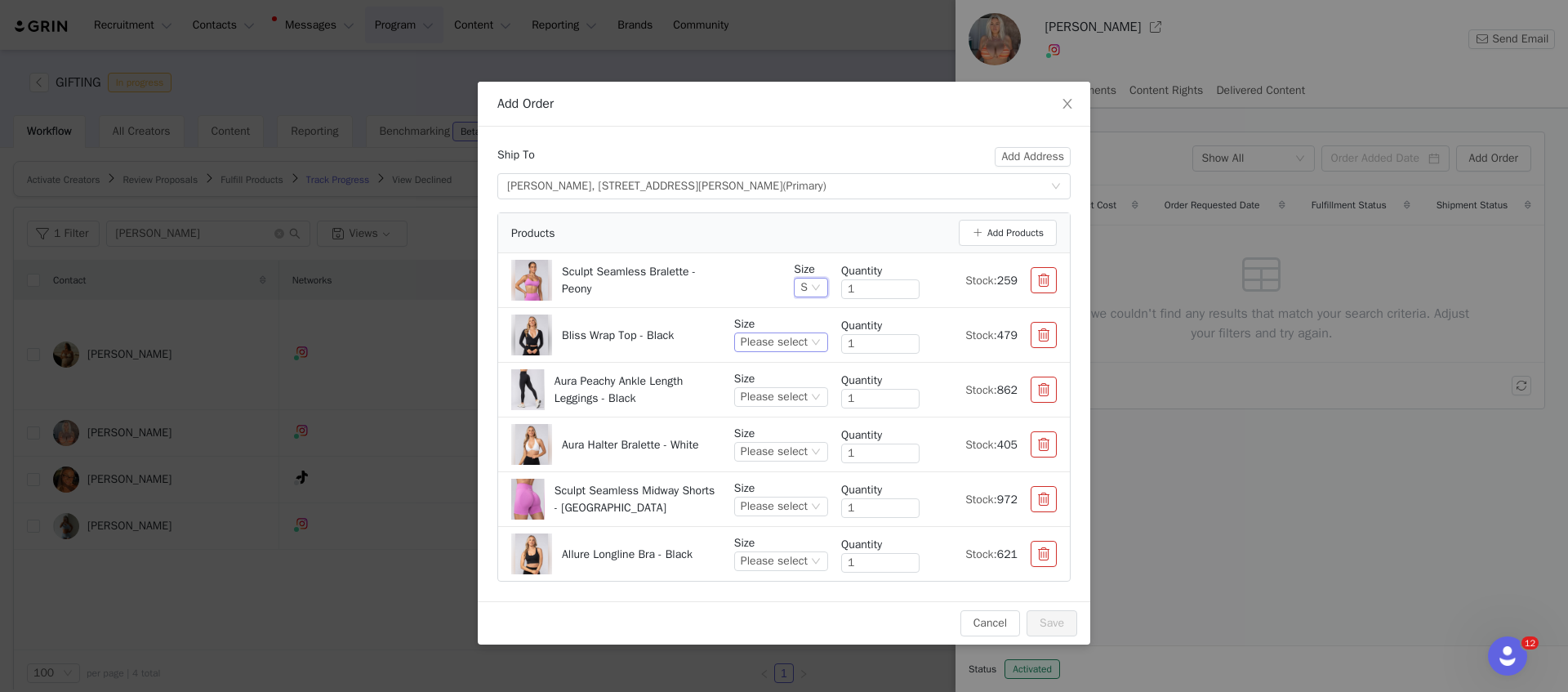 click on "Please select" at bounding box center (774, 342) 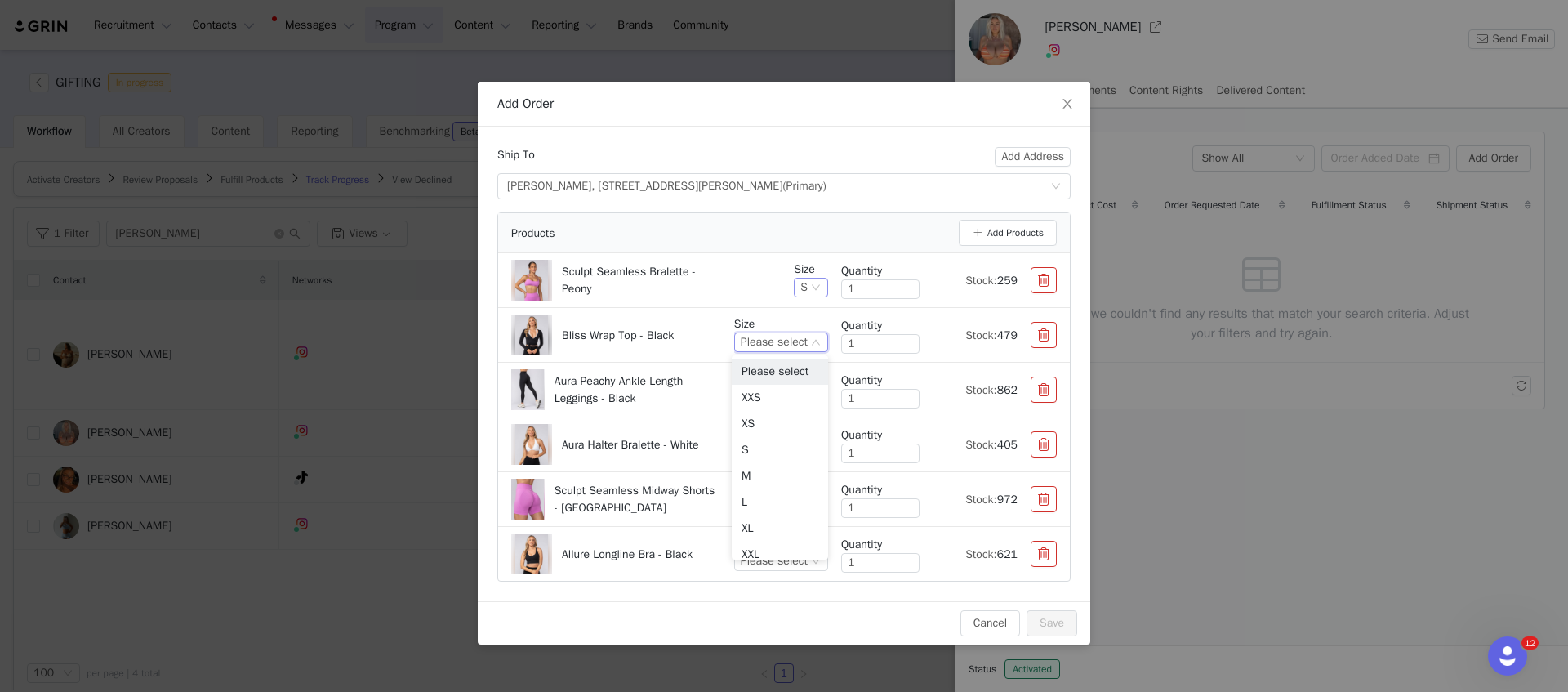 click on "S" at bounding box center (811, 288) 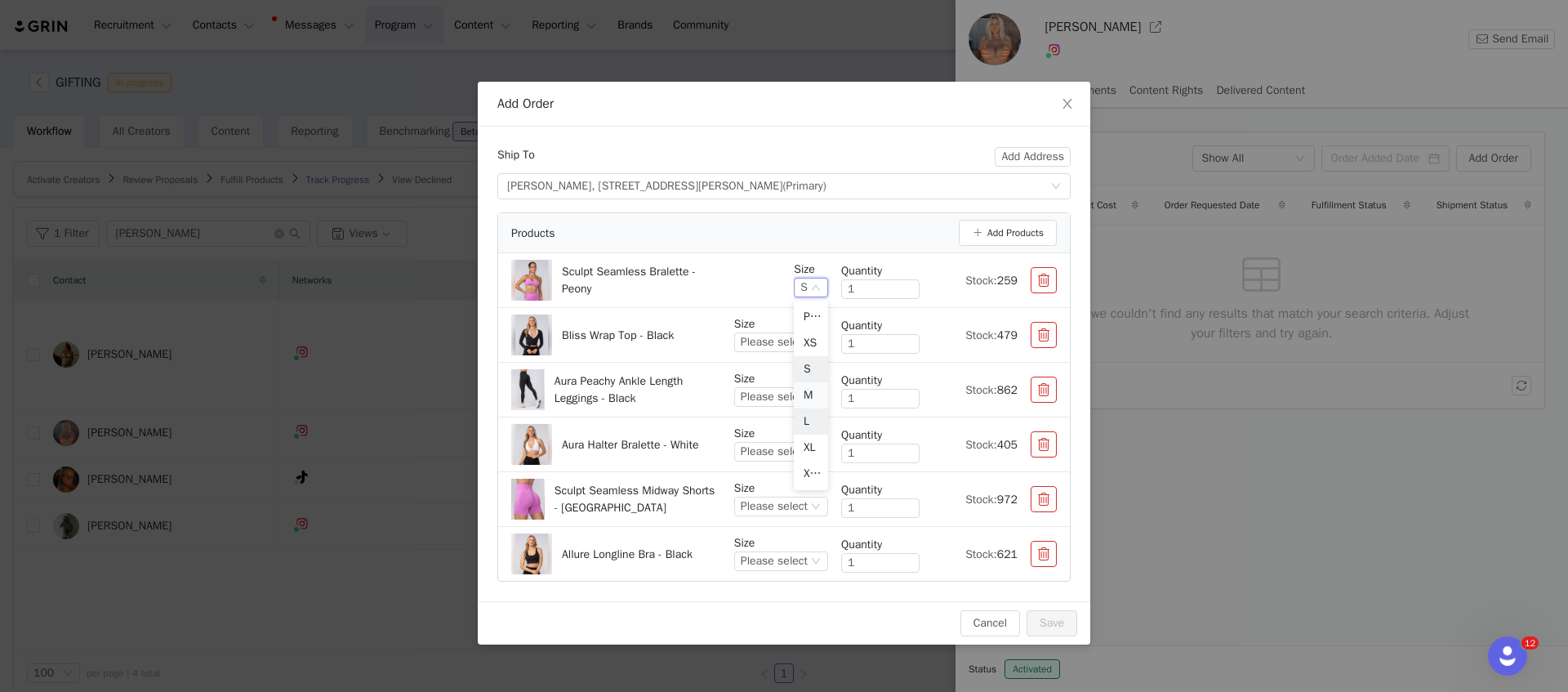 drag, startPoint x: 798, startPoint y: 417, endPoint x: 796, endPoint y: 404, distance: 13.152946 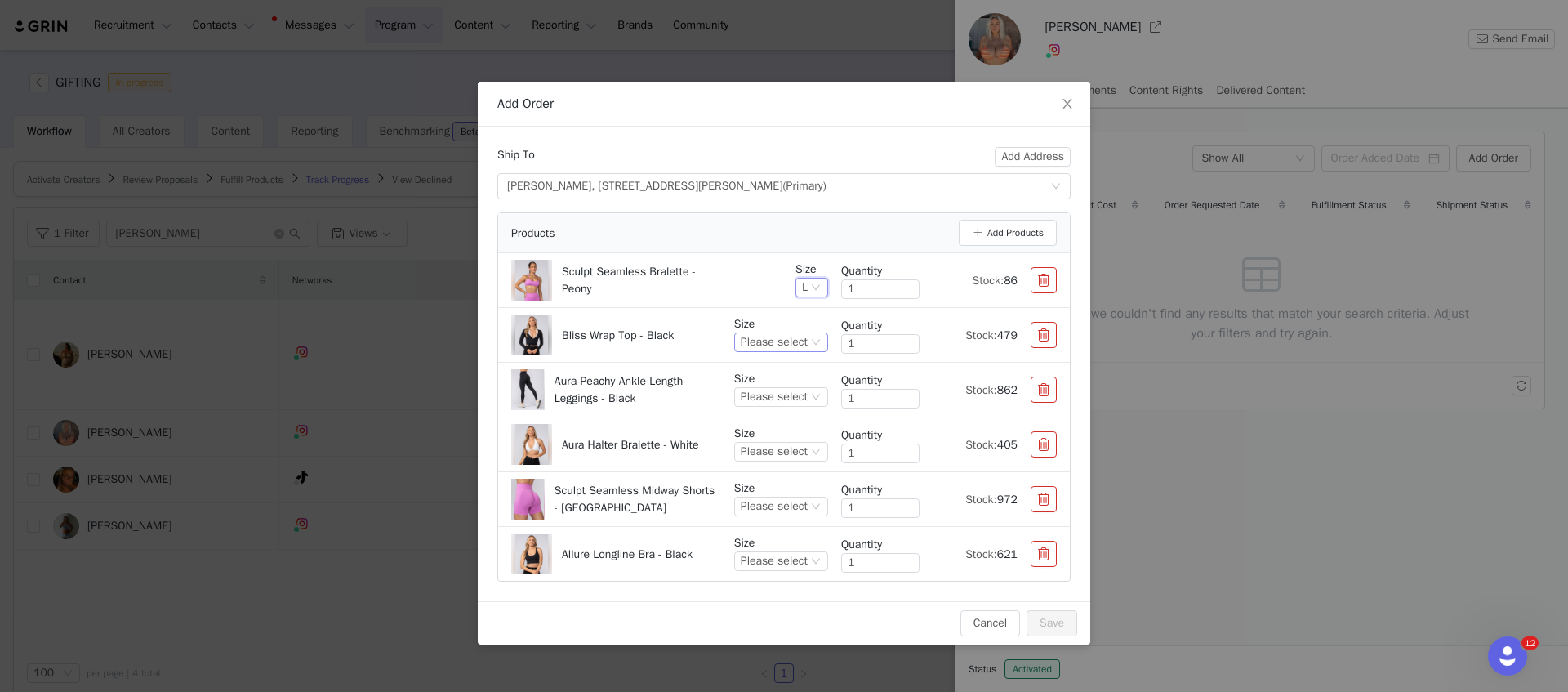click on "Please select" at bounding box center [774, 342] 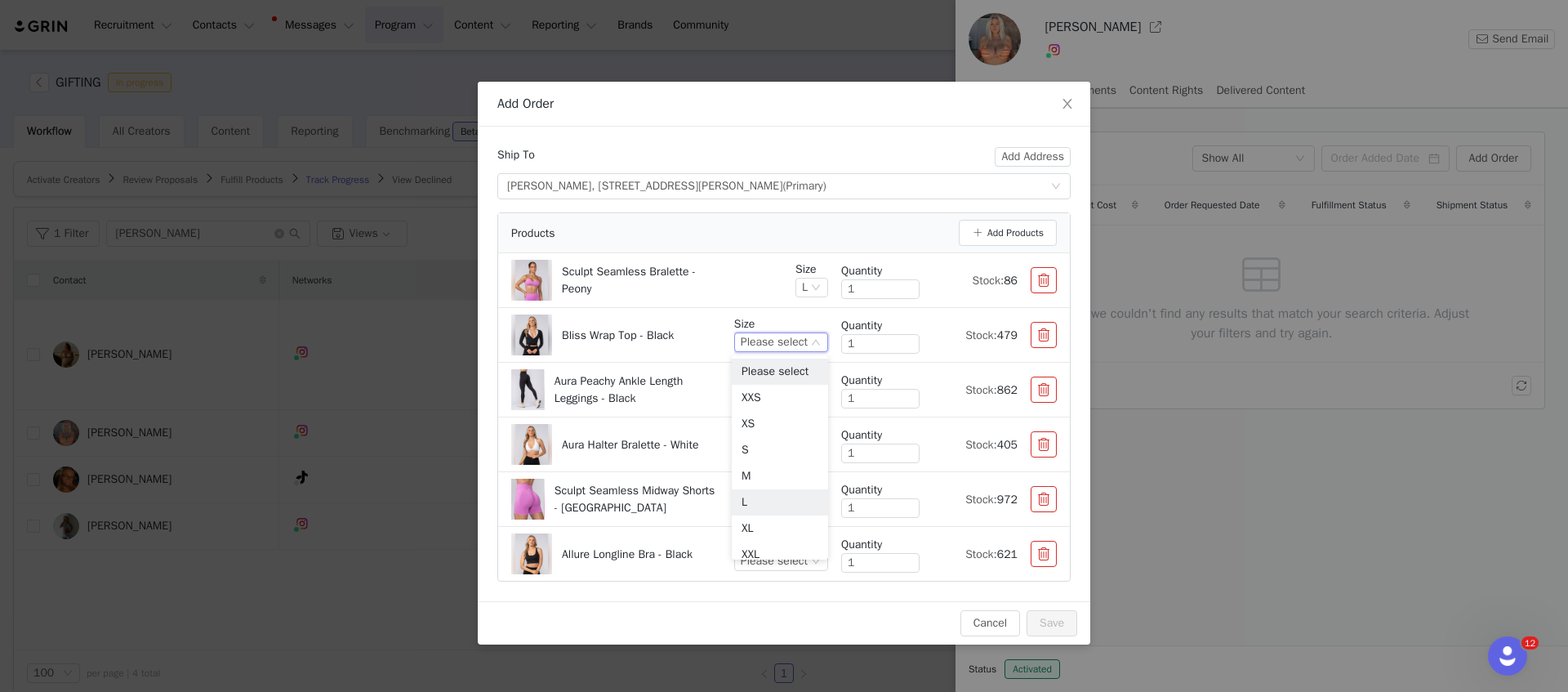 drag, startPoint x: 777, startPoint y: 496, endPoint x: 782, endPoint y: 467, distance: 29.427878 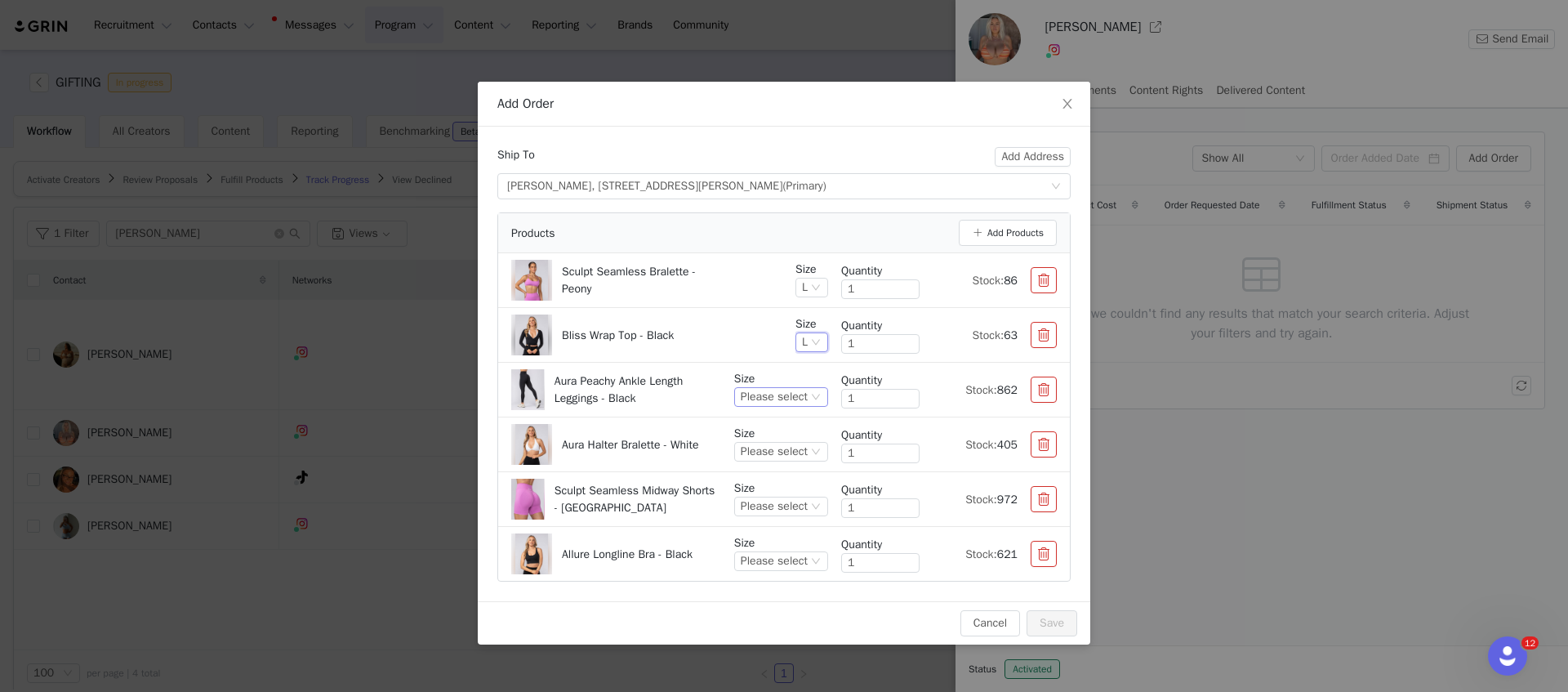 click on "Please select" at bounding box center (774, 397) 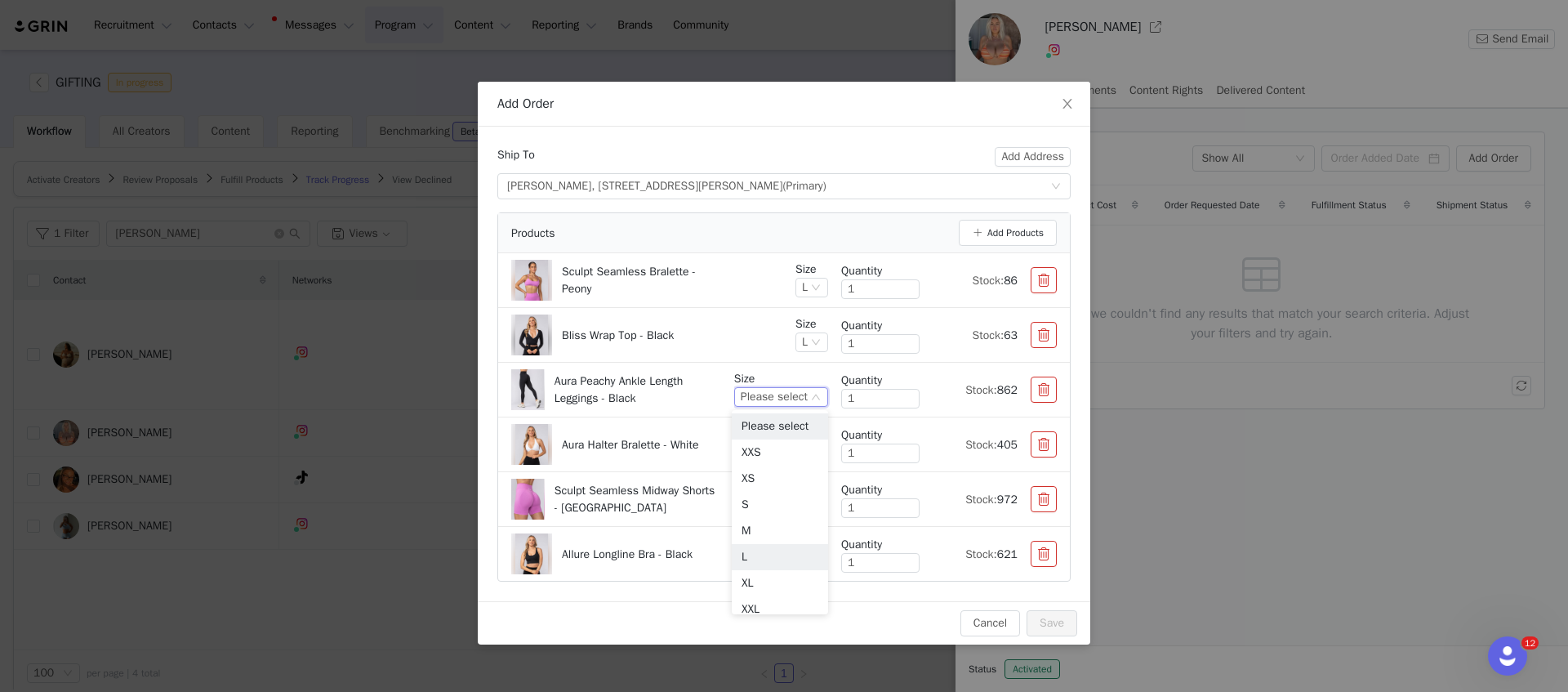 drag, startPoint x: 769, startPoint y: 559, endPoint x: 784, endPoint y: 479, distance: 81.3941 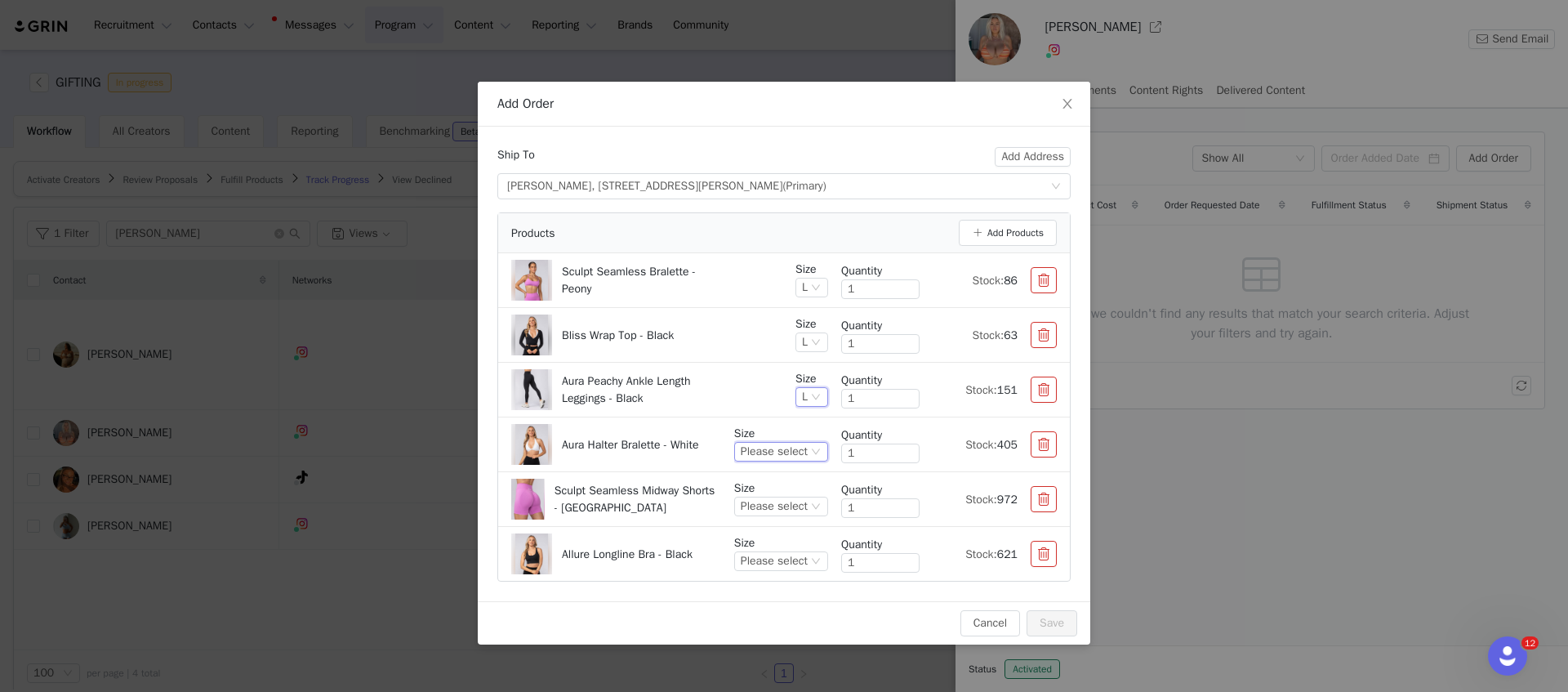 click on "Please select" at bounding box center [774, 452] 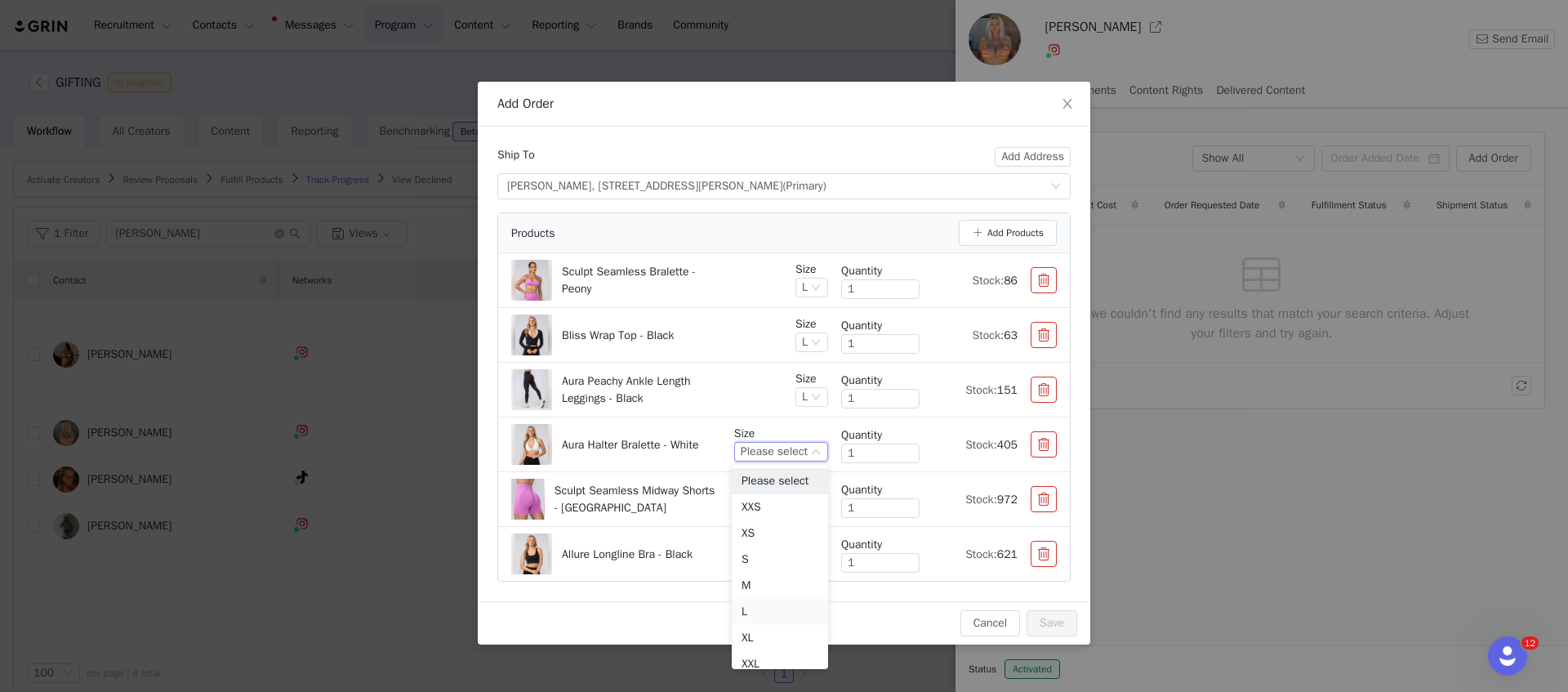 click on "L" at bounding box center [780, 612] 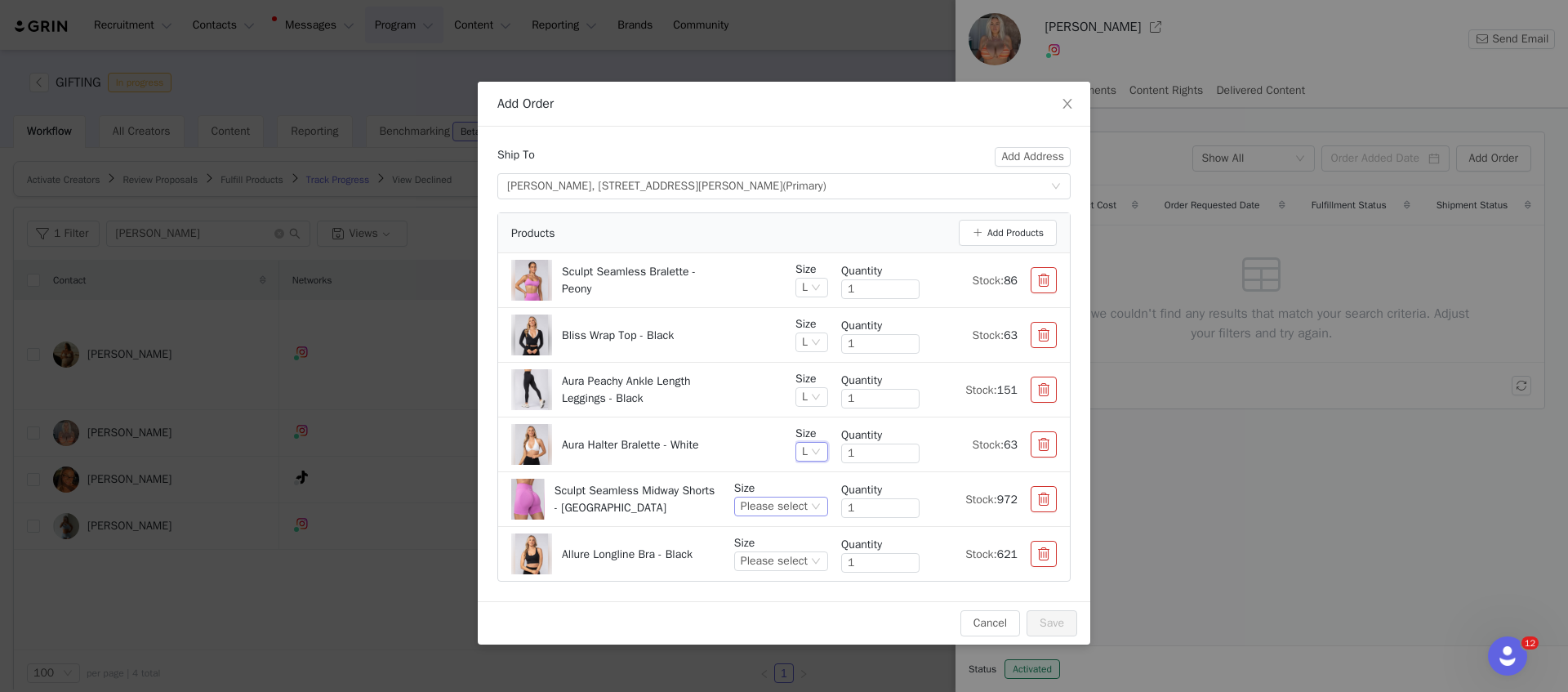 click on "Please select" at bounding box center (774, 507) 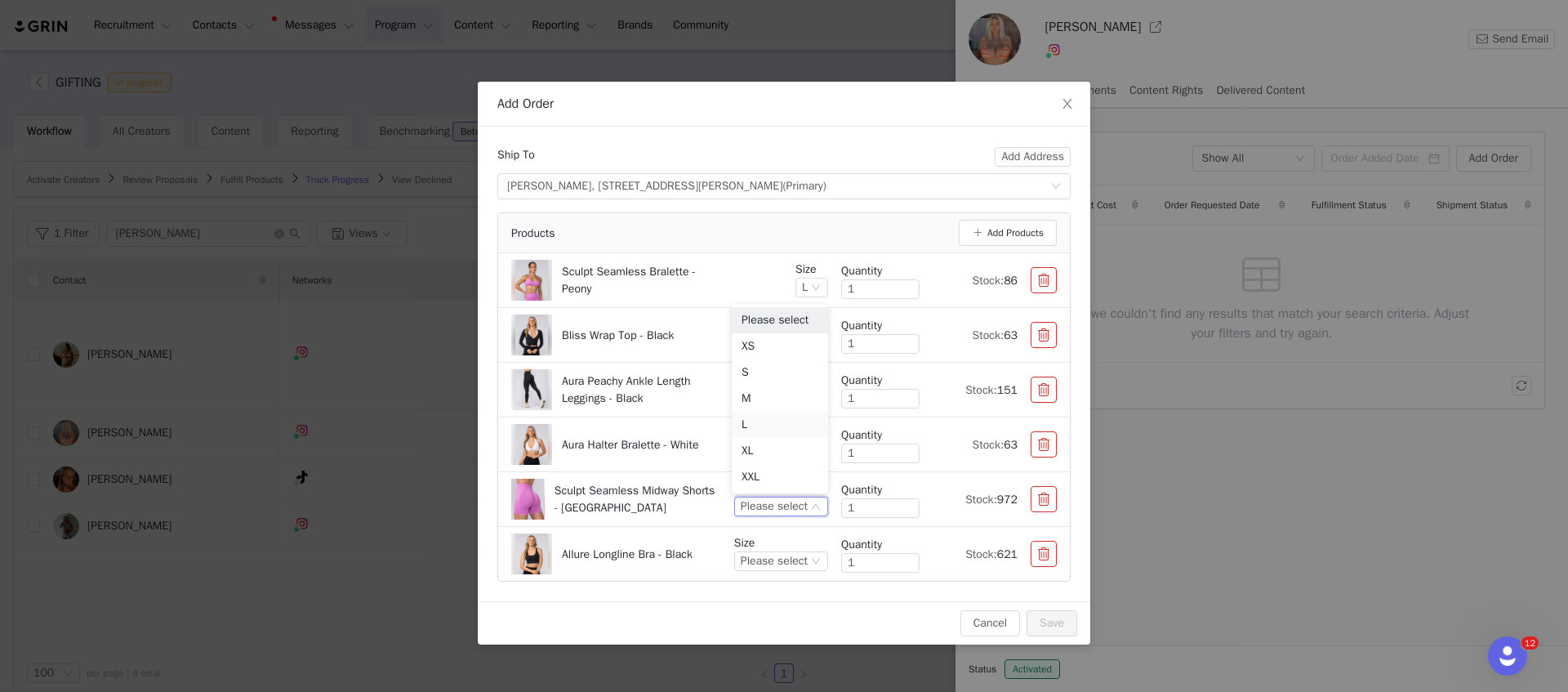 click on "L" at bounding box center [780, 425] 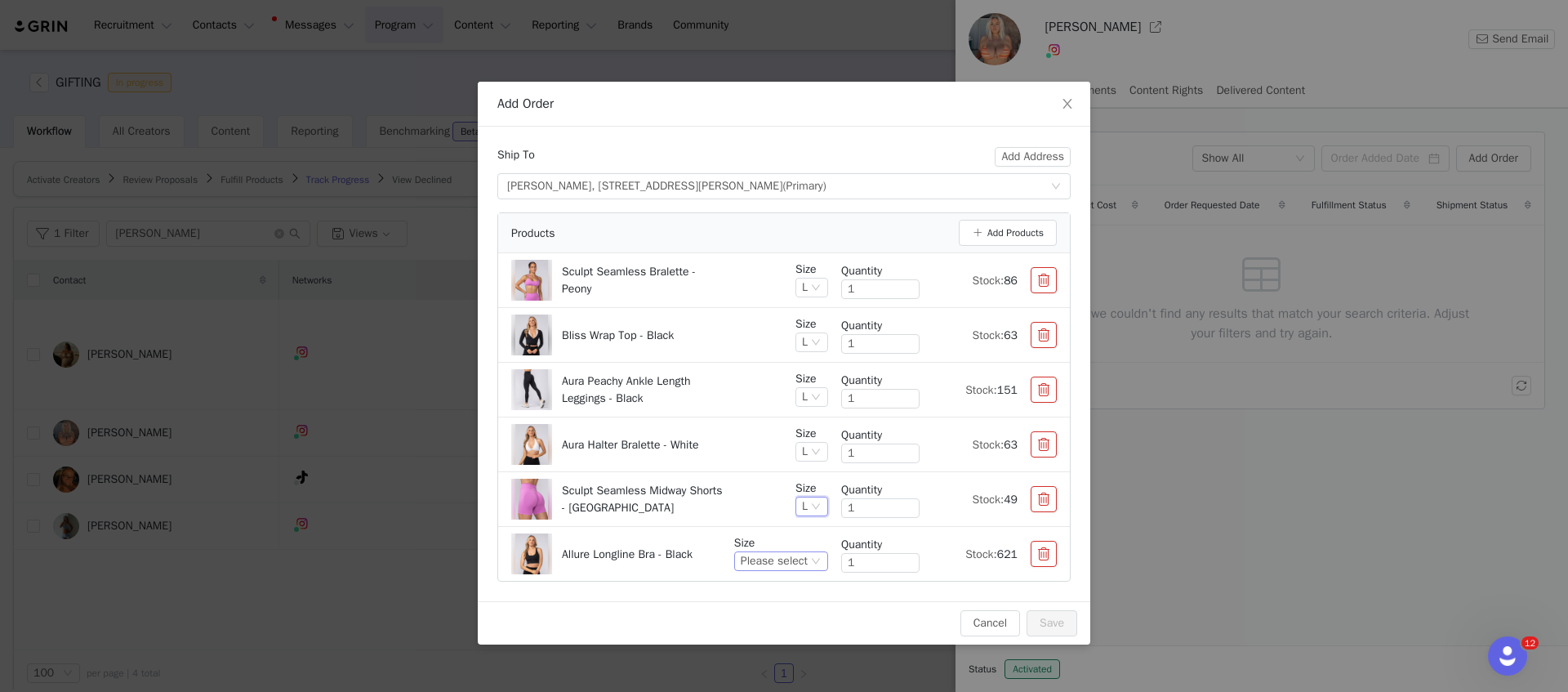 click on "Please select" at bounding box center (774, 561) 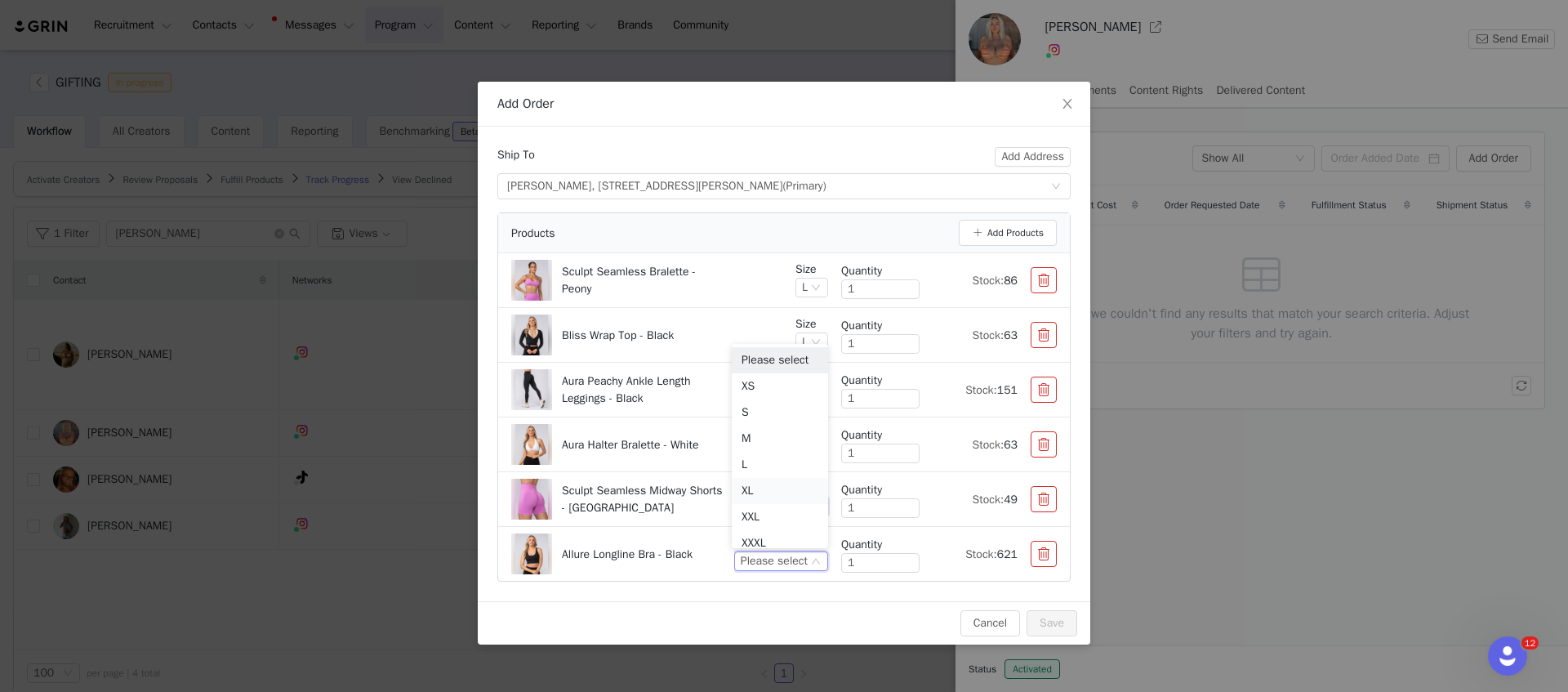 scroll, scrollTop: 3, scrollLeft: 0, axis: vertical 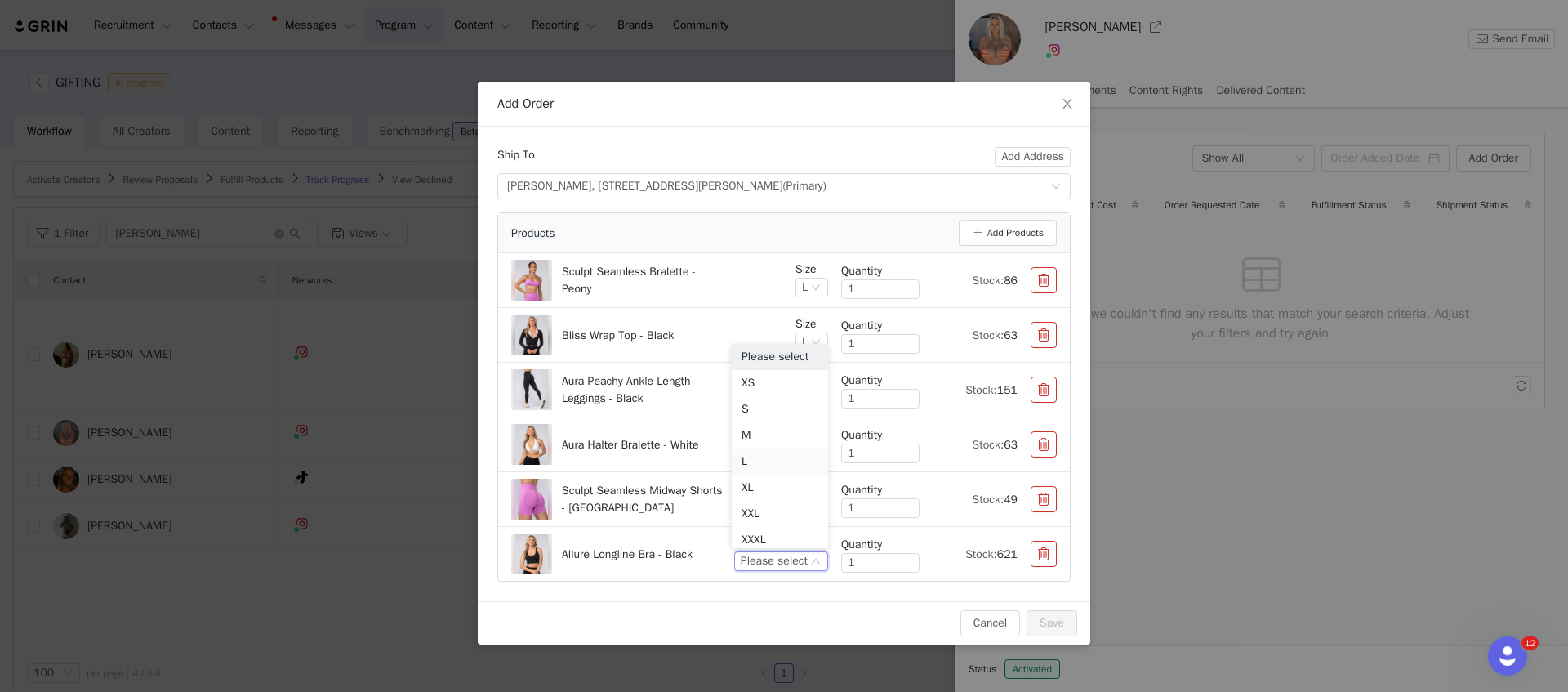 click on "L" at bounding box center [780, 462] 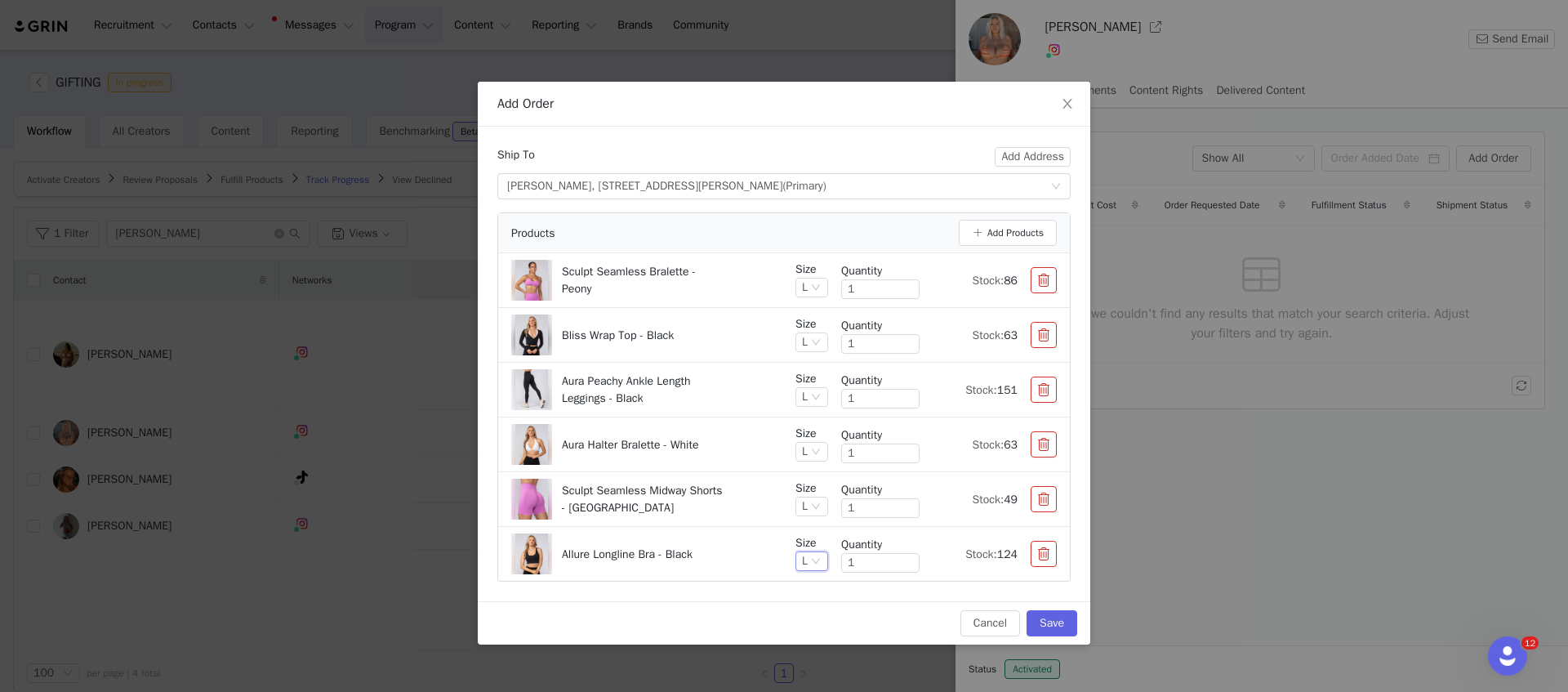 click on "Aura Halter Bralette - White" at bounding box center (630, 444) 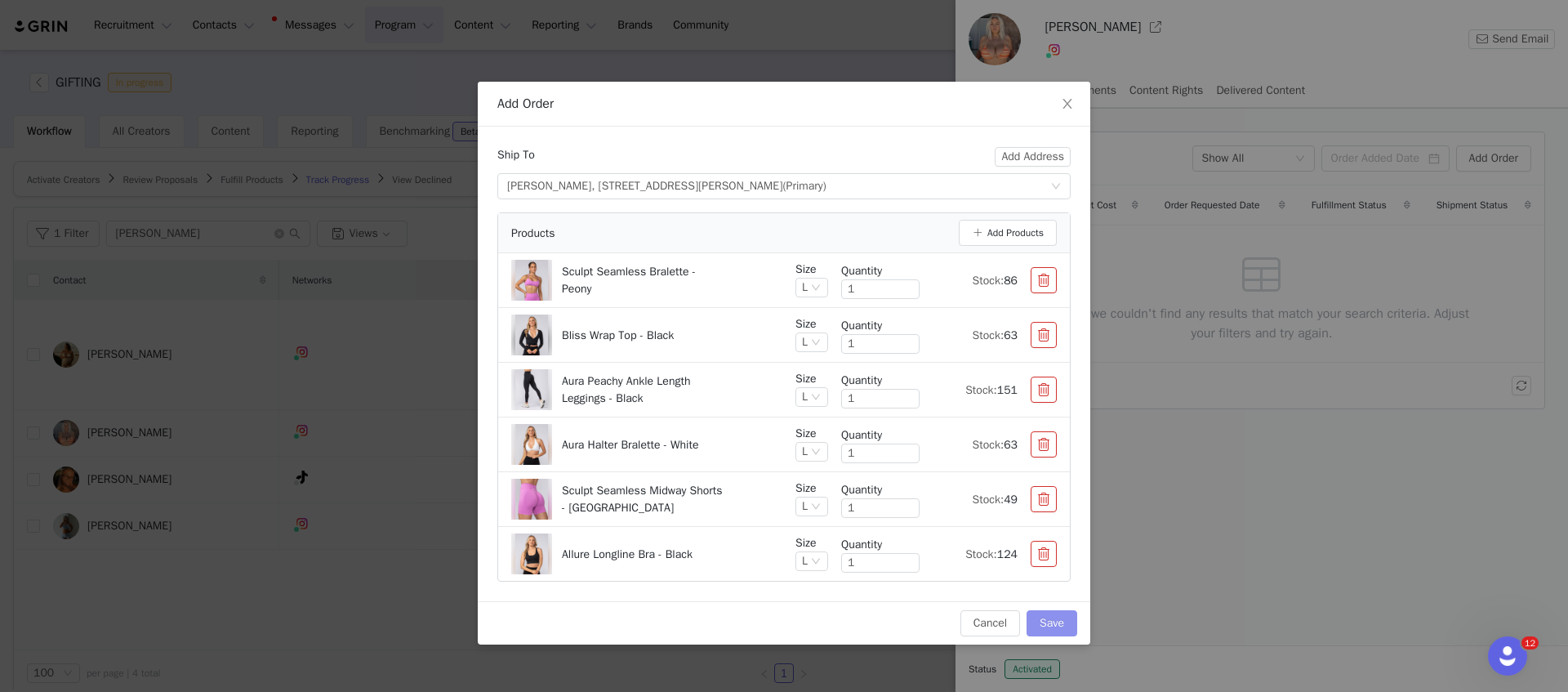 click on "Save" at bounding box center [1052, 623] 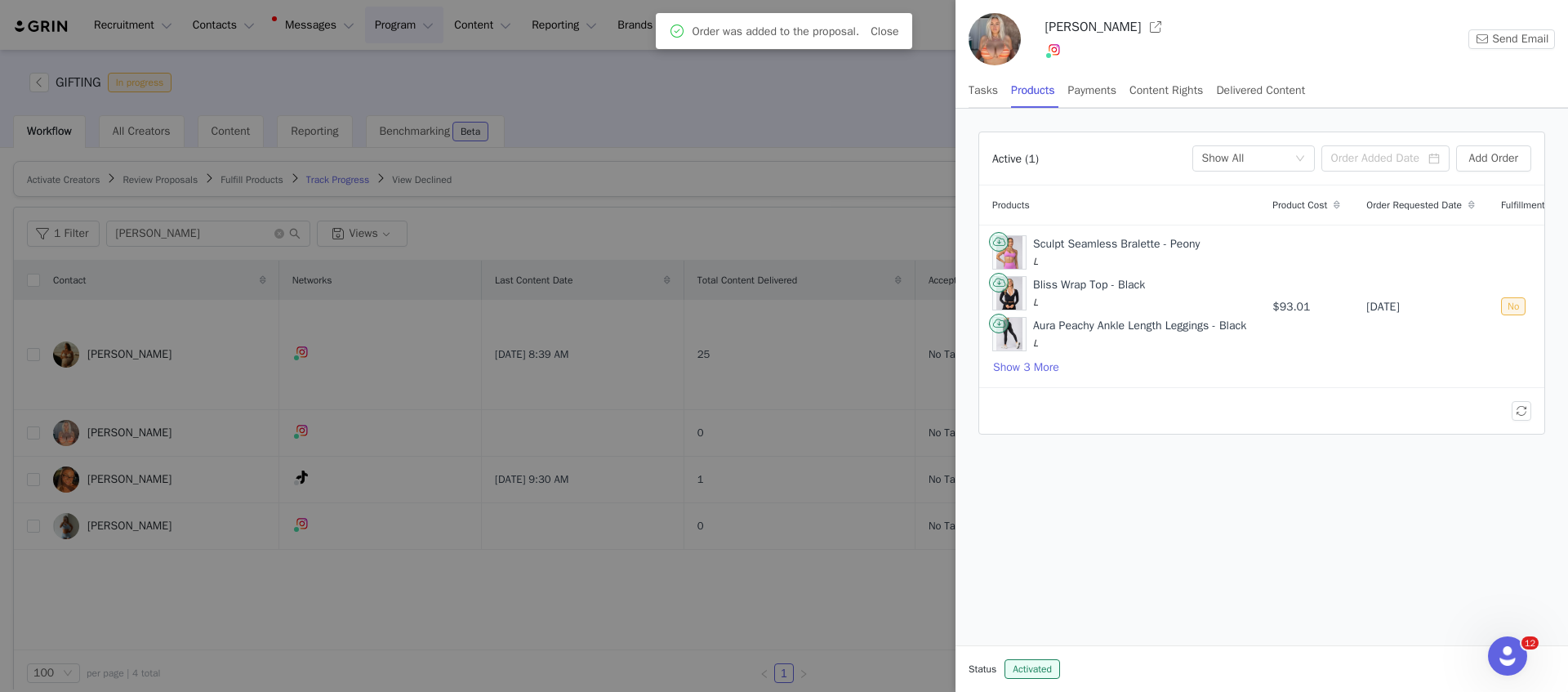 click at bounding box center (784, 346) 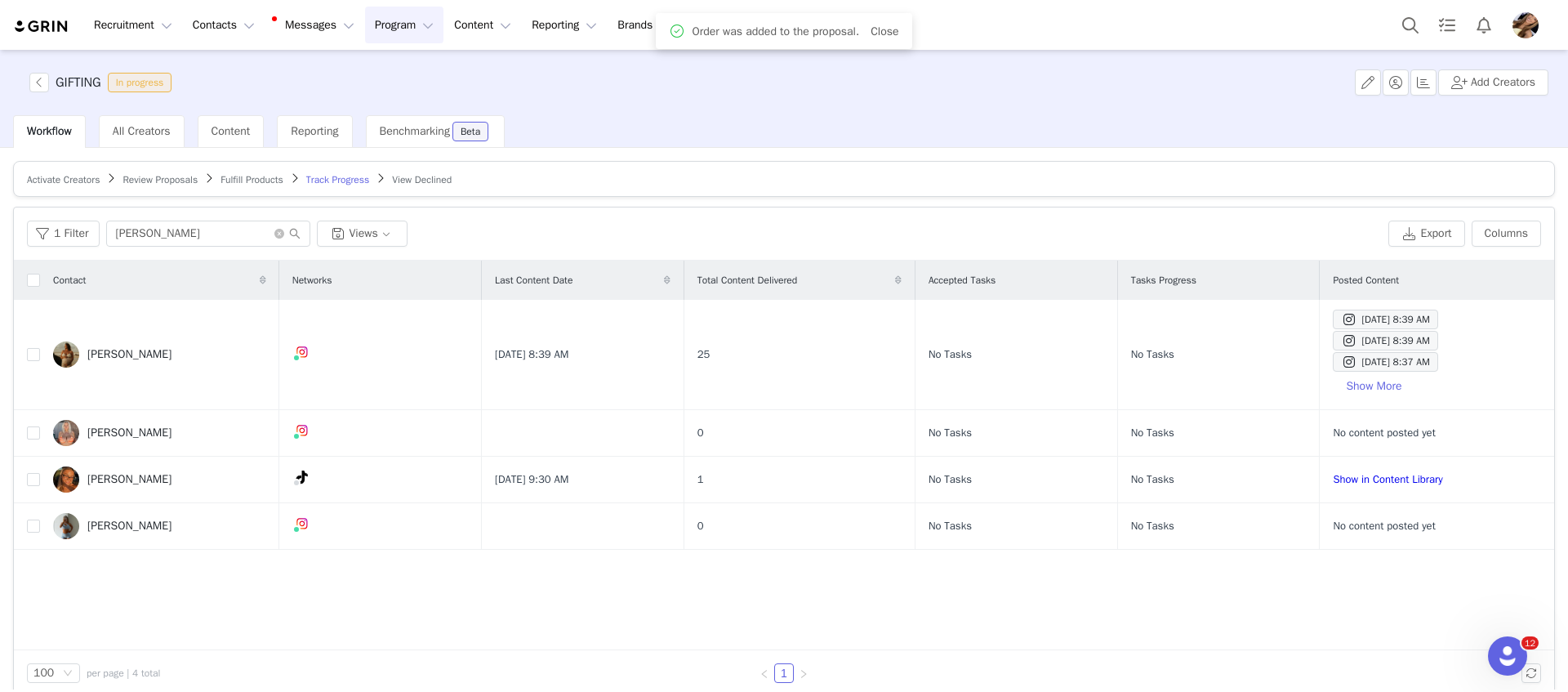 click on "Fulfill Products" at bounding box center [252, 180] 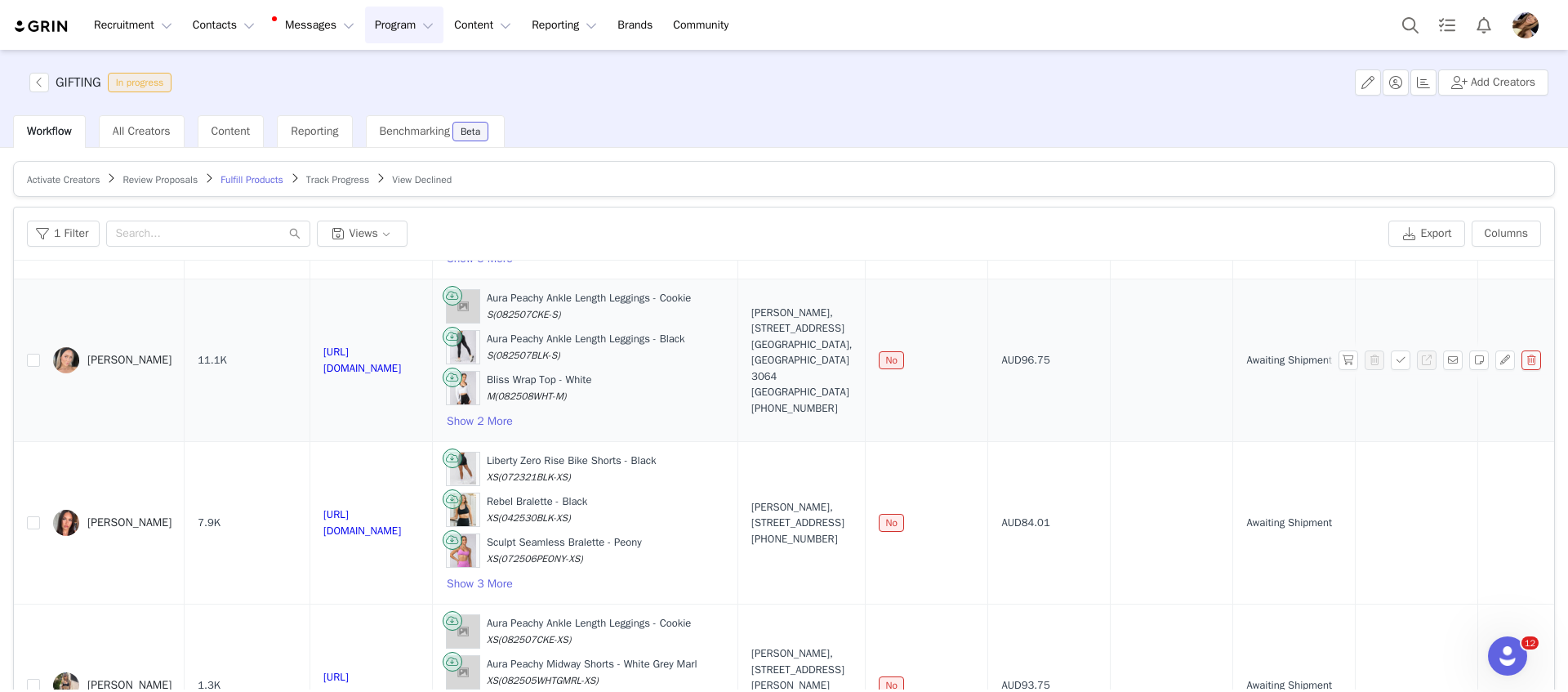 scroll, scrollTop: 184, scrollLeft: 0, axis: vertical 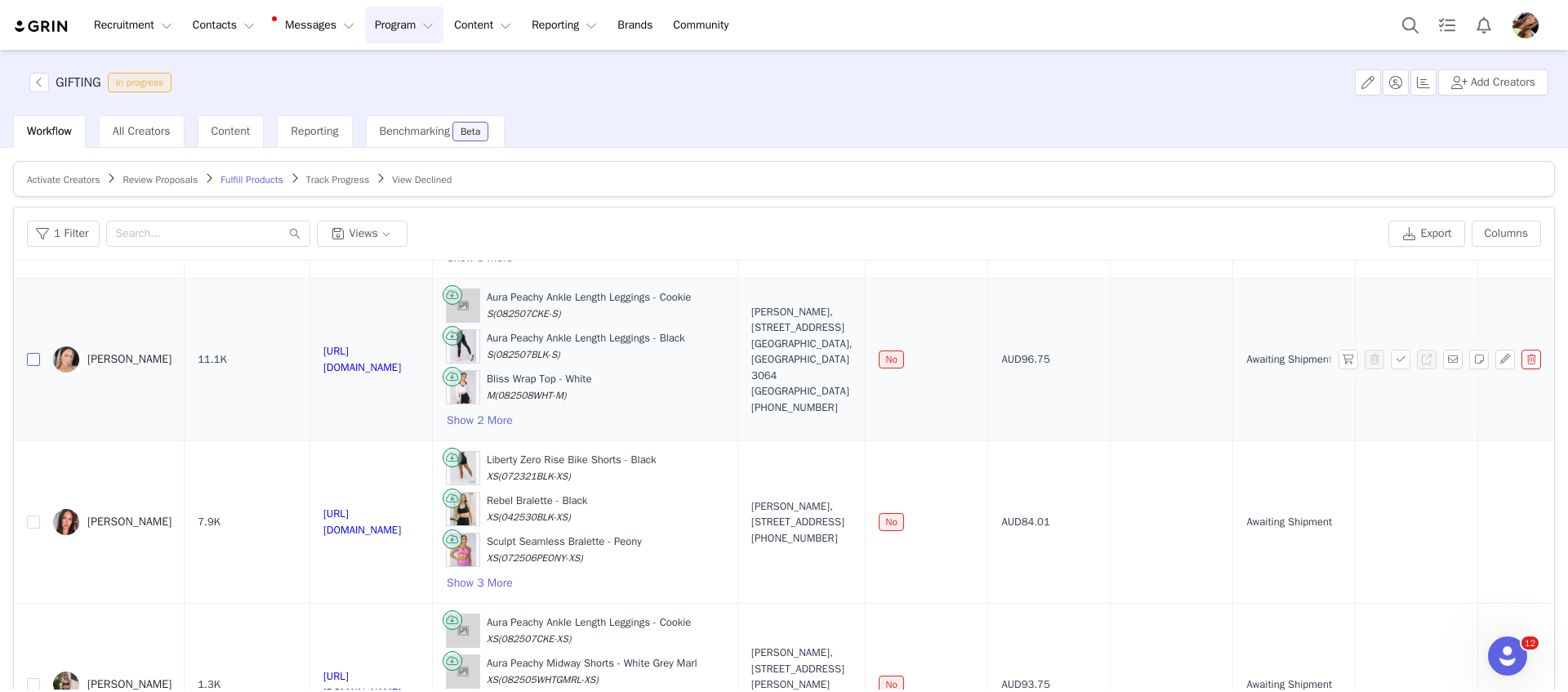 click at bounding box center (33, 359) 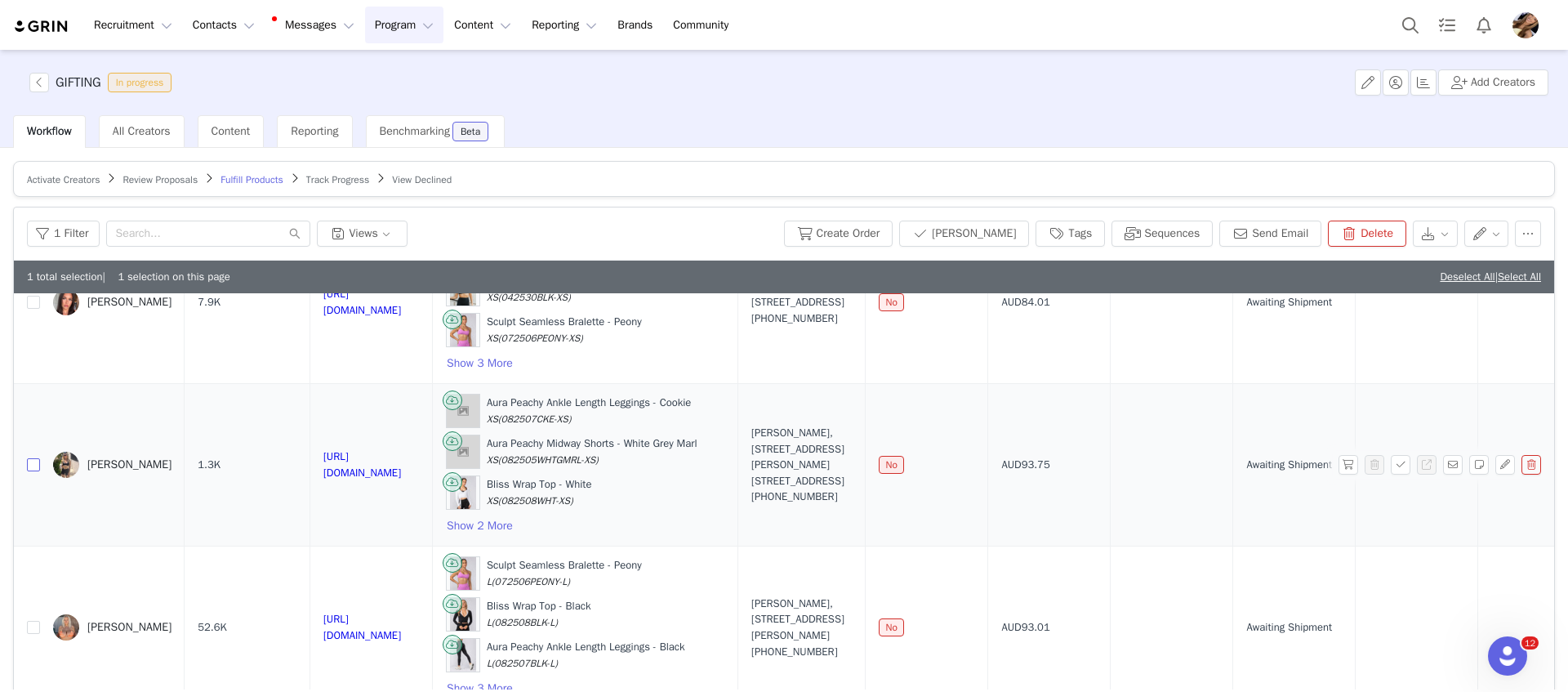 click at bounding box center (33, 465) 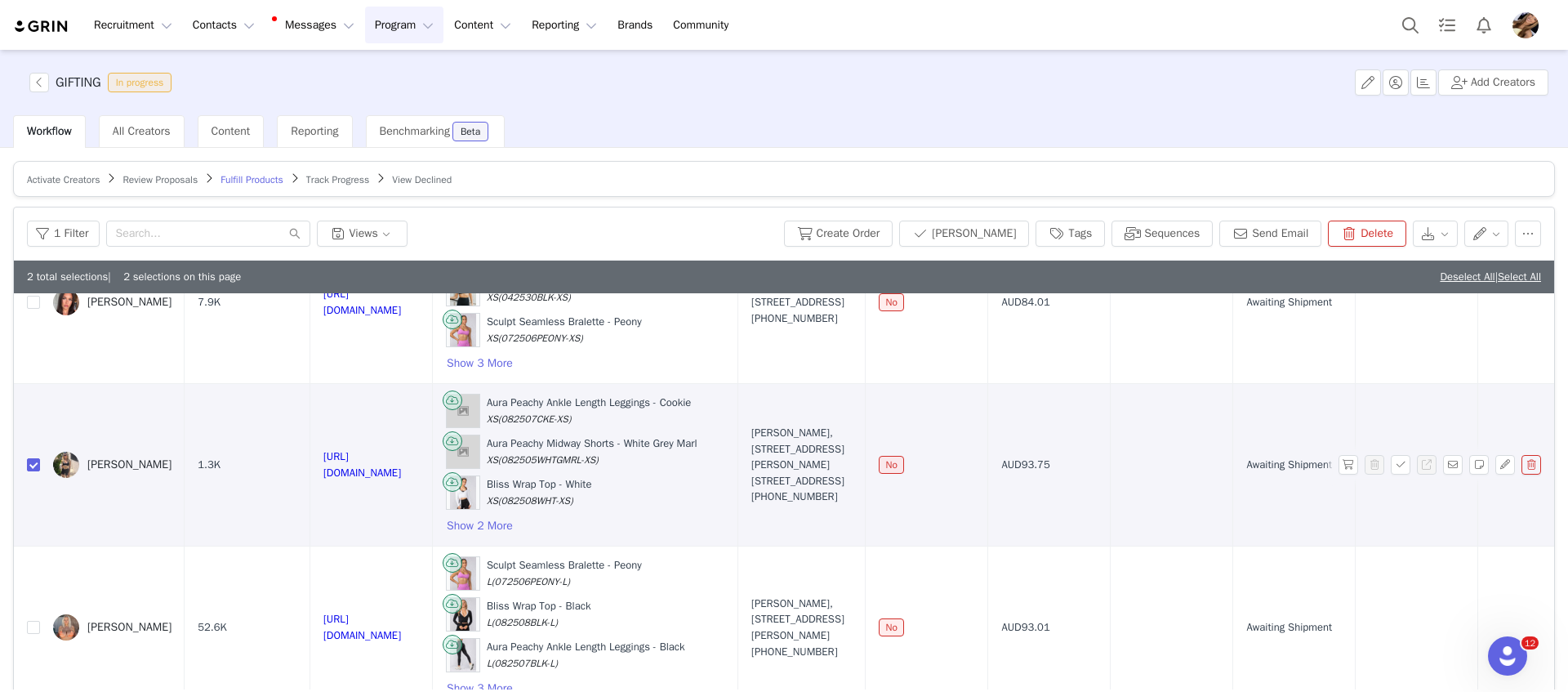 scroll, scrollTop: 437, scrollLeft: 0, axis: vertical 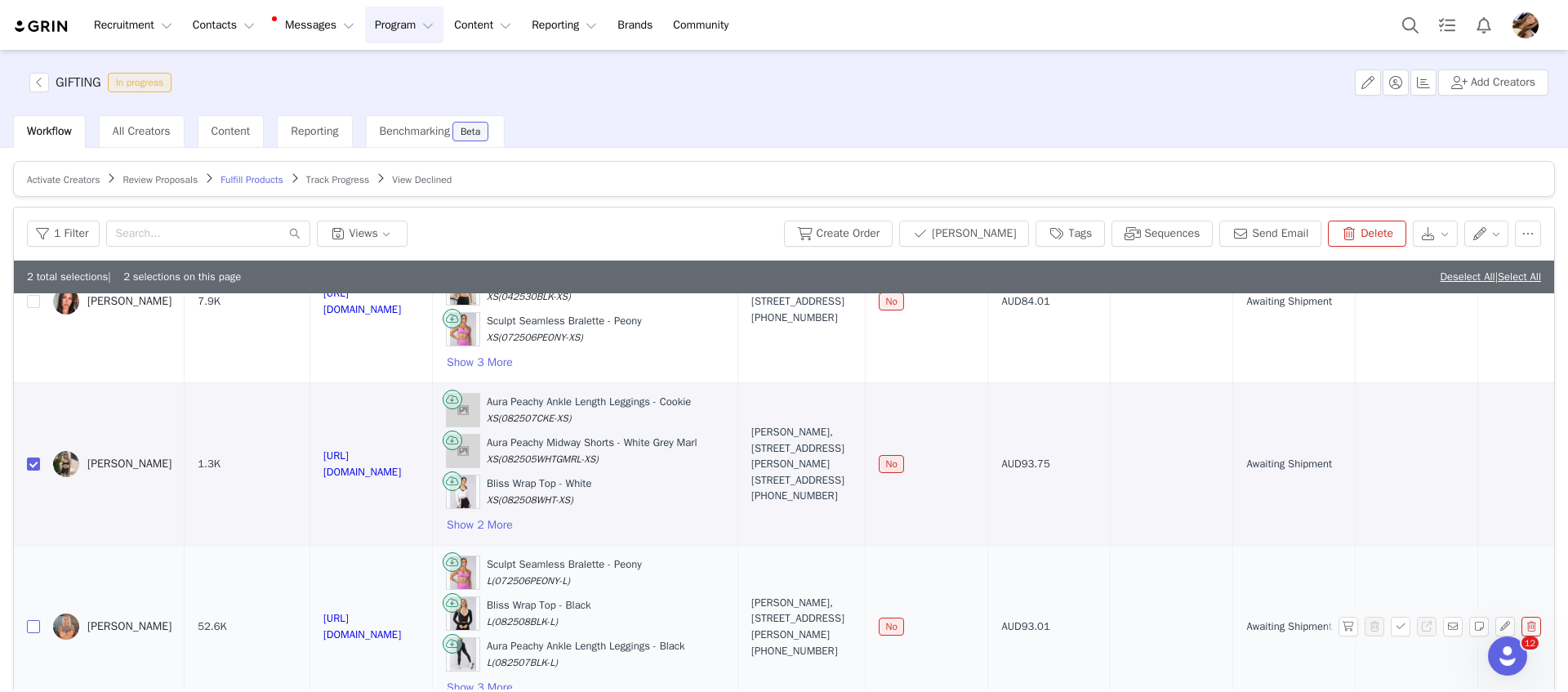 click at bounding box center (33, 627) 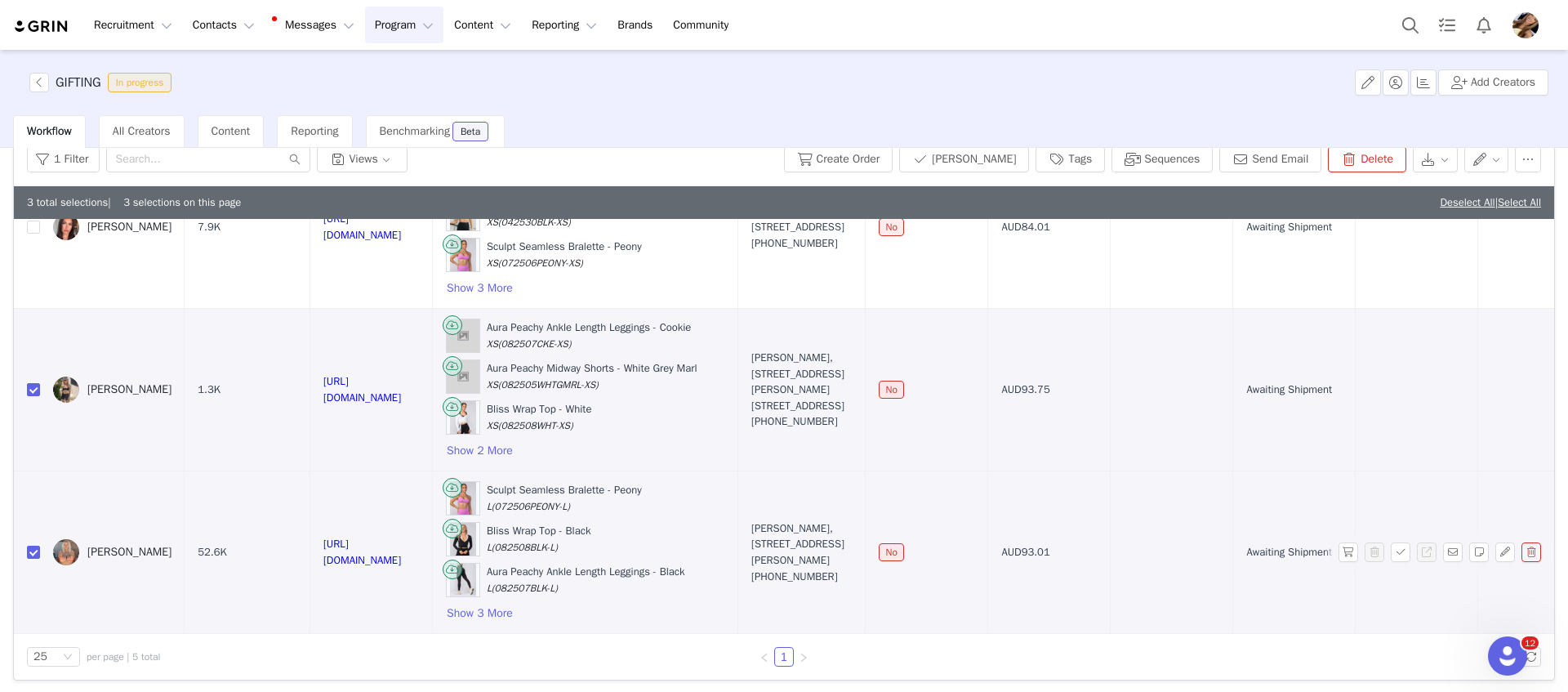 scroll, scrollTop: 0, scrollLeft: 0, axis: both 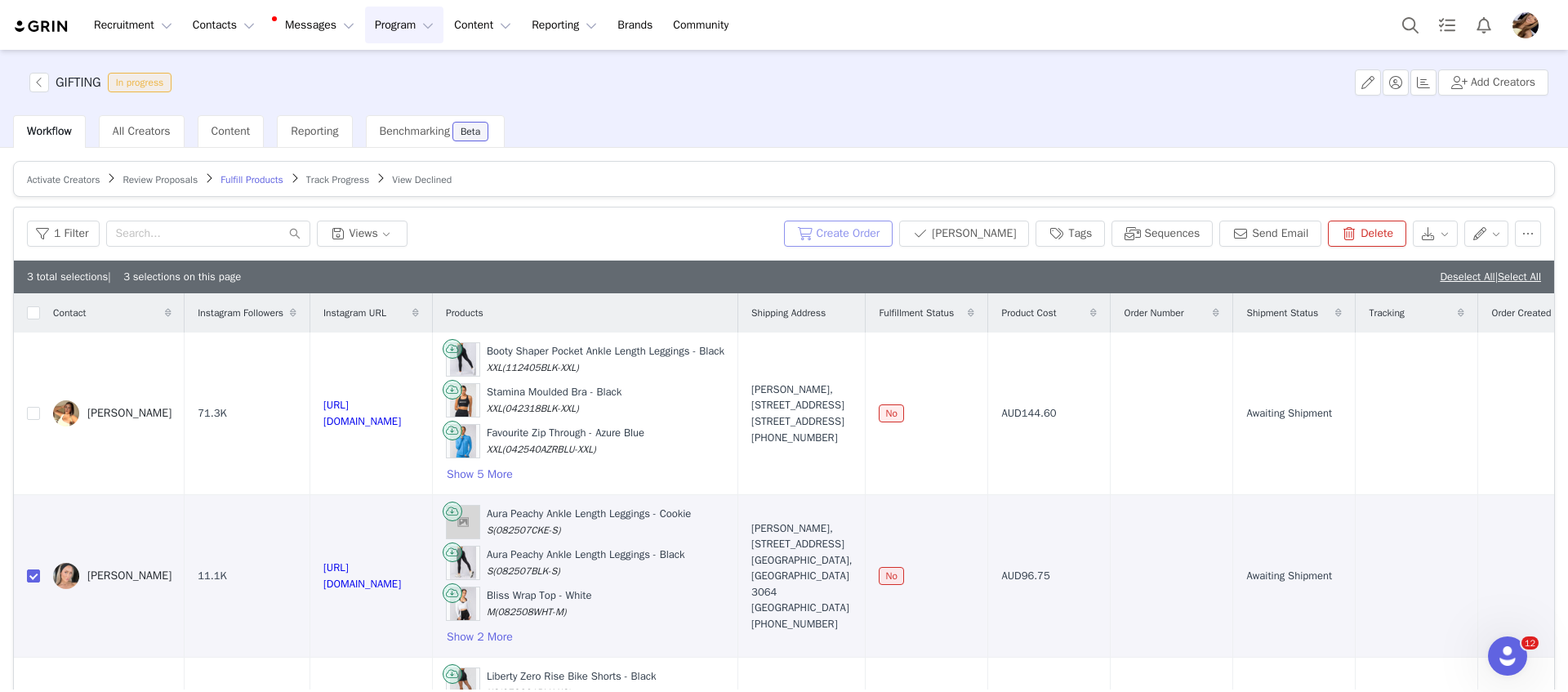 click on "Create Order" at bounding box center [839, 234] 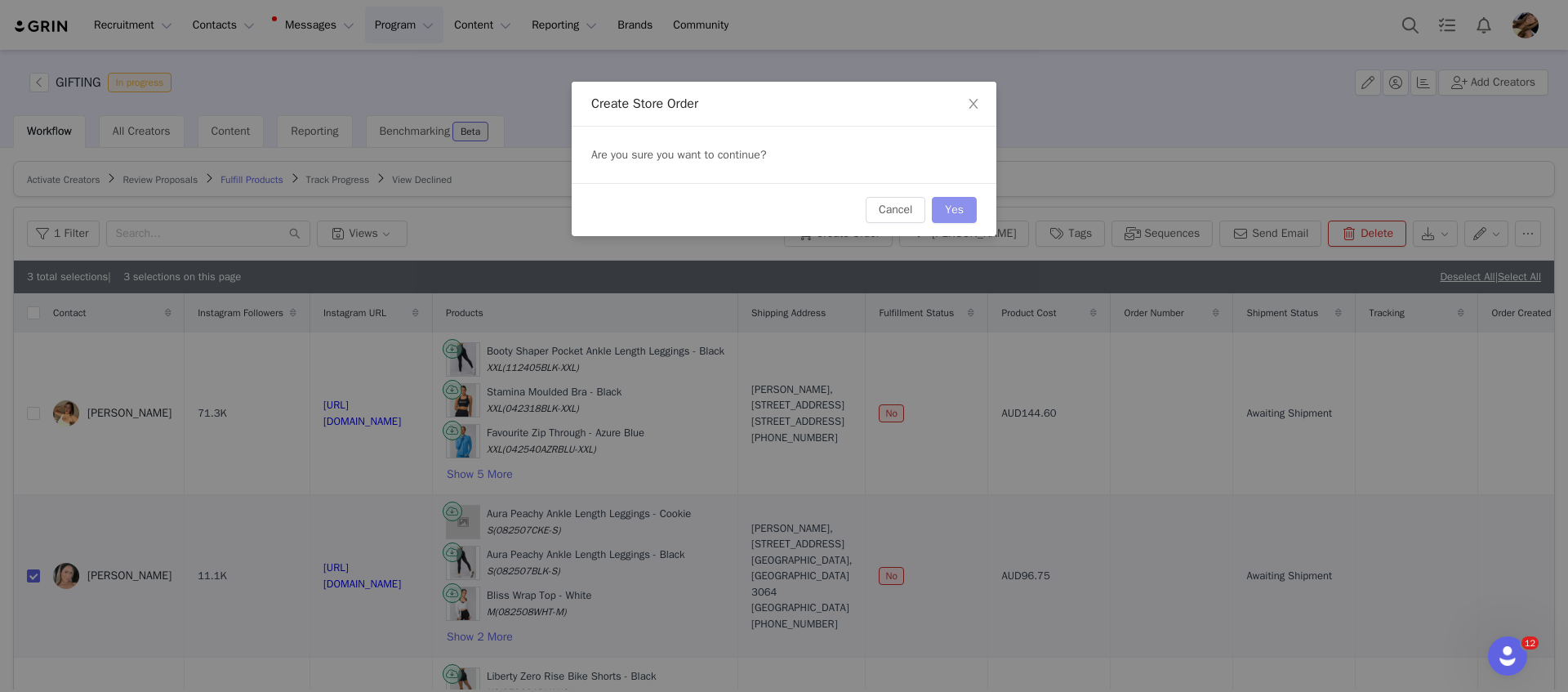 click on "Yes" at bounding box center [954, 210] 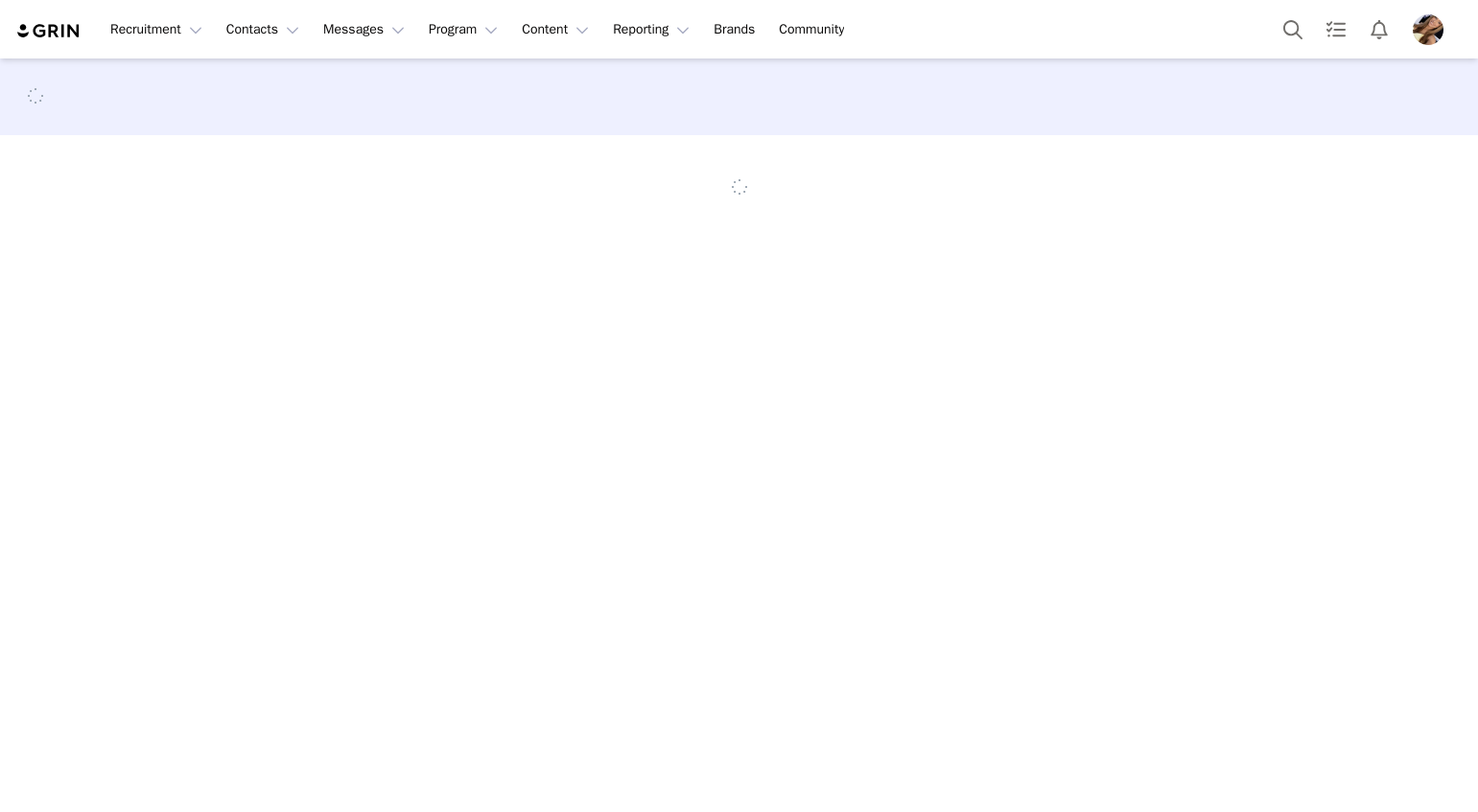 scroll, scrollTop: 0, scrollLeft: 0, axis: both 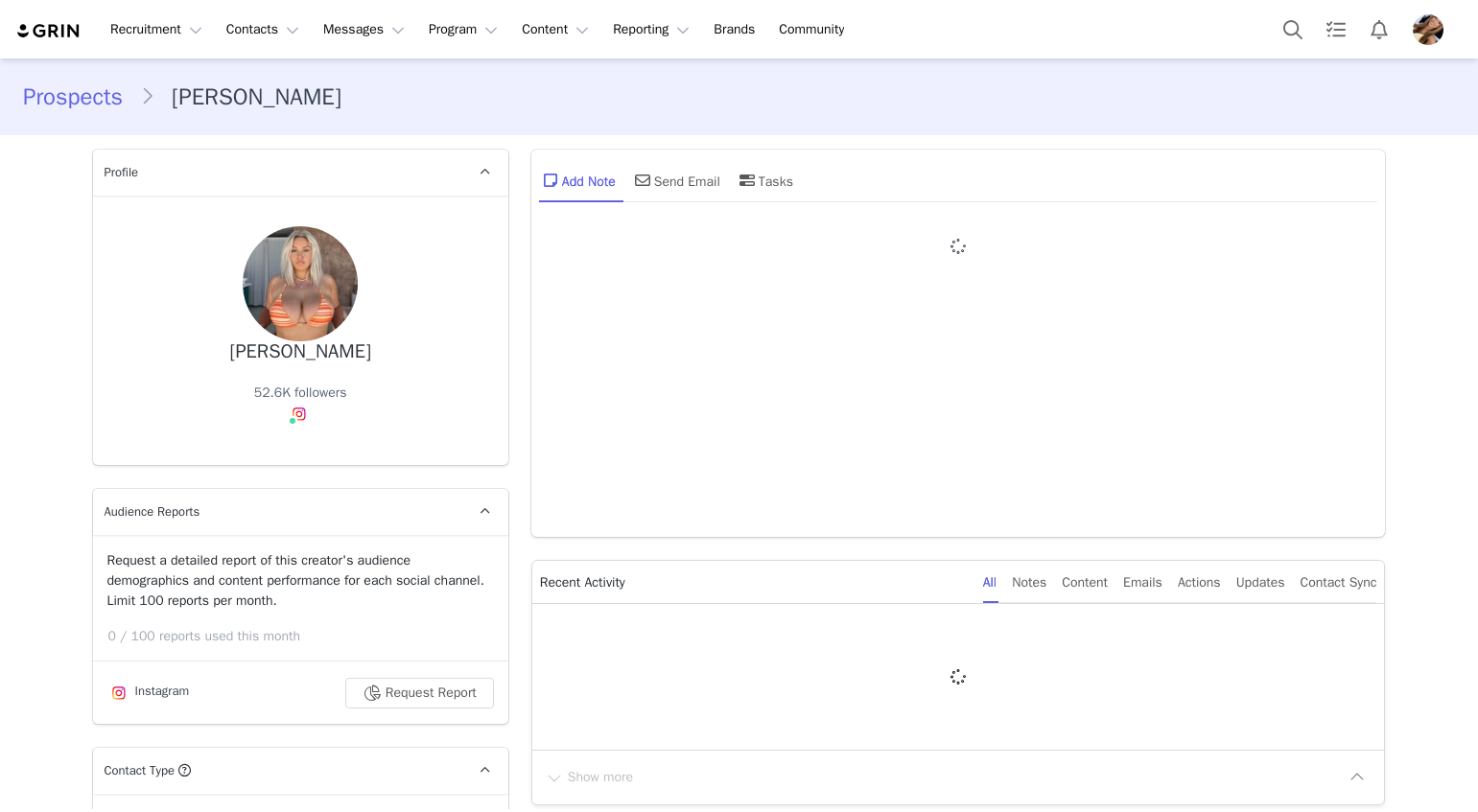 type on "+1 ([GEOGRAPHIC_DATA])" 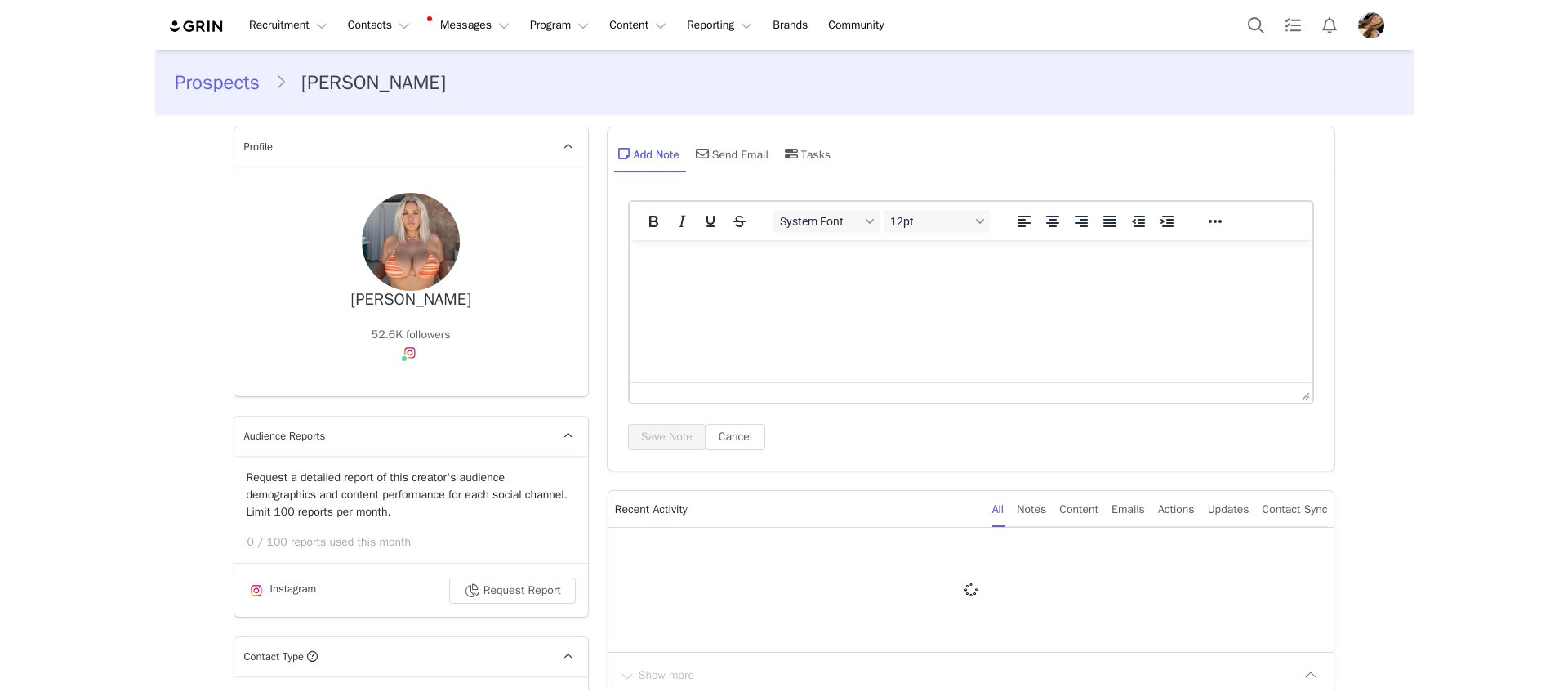 scroll, scrollTop: 0, scrollLeft: 0, axis: both 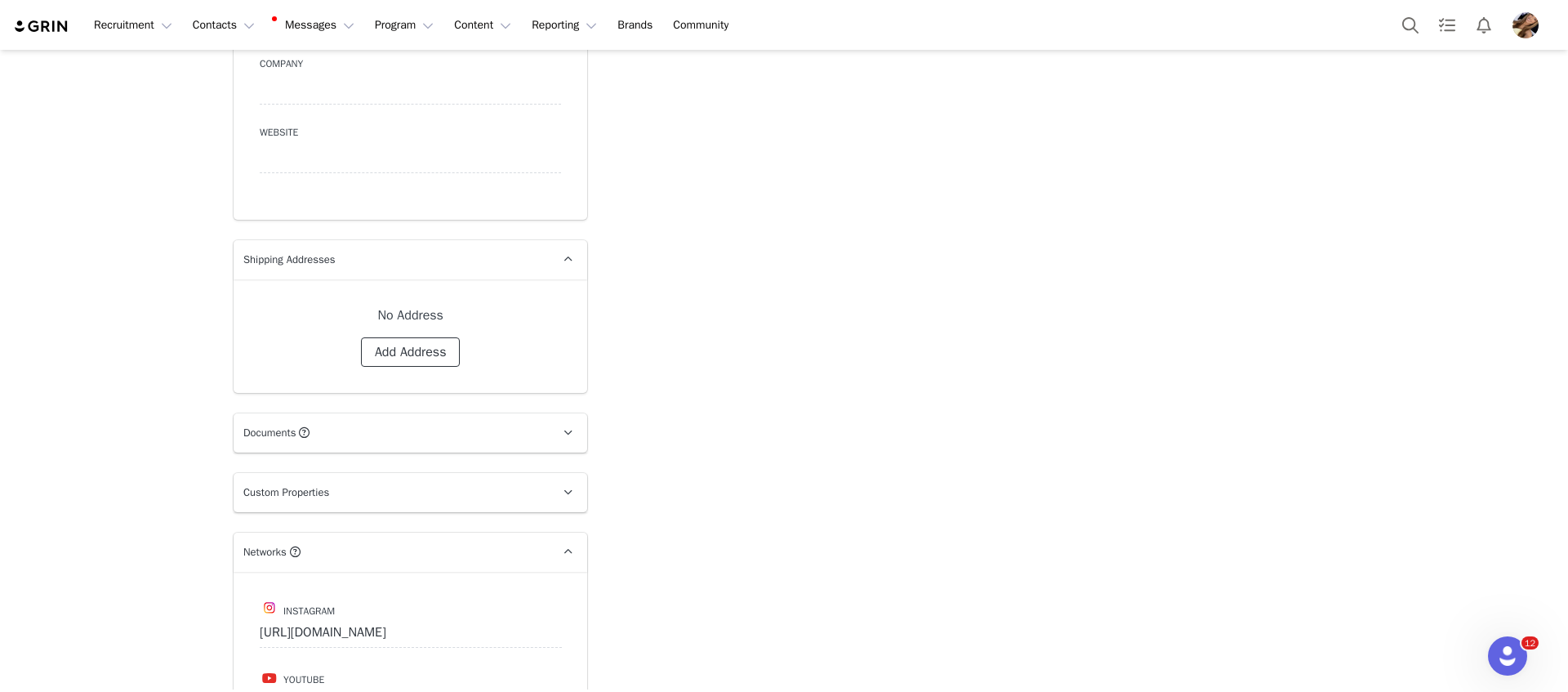 click on "Add Address" at bounding box center (411, 352) 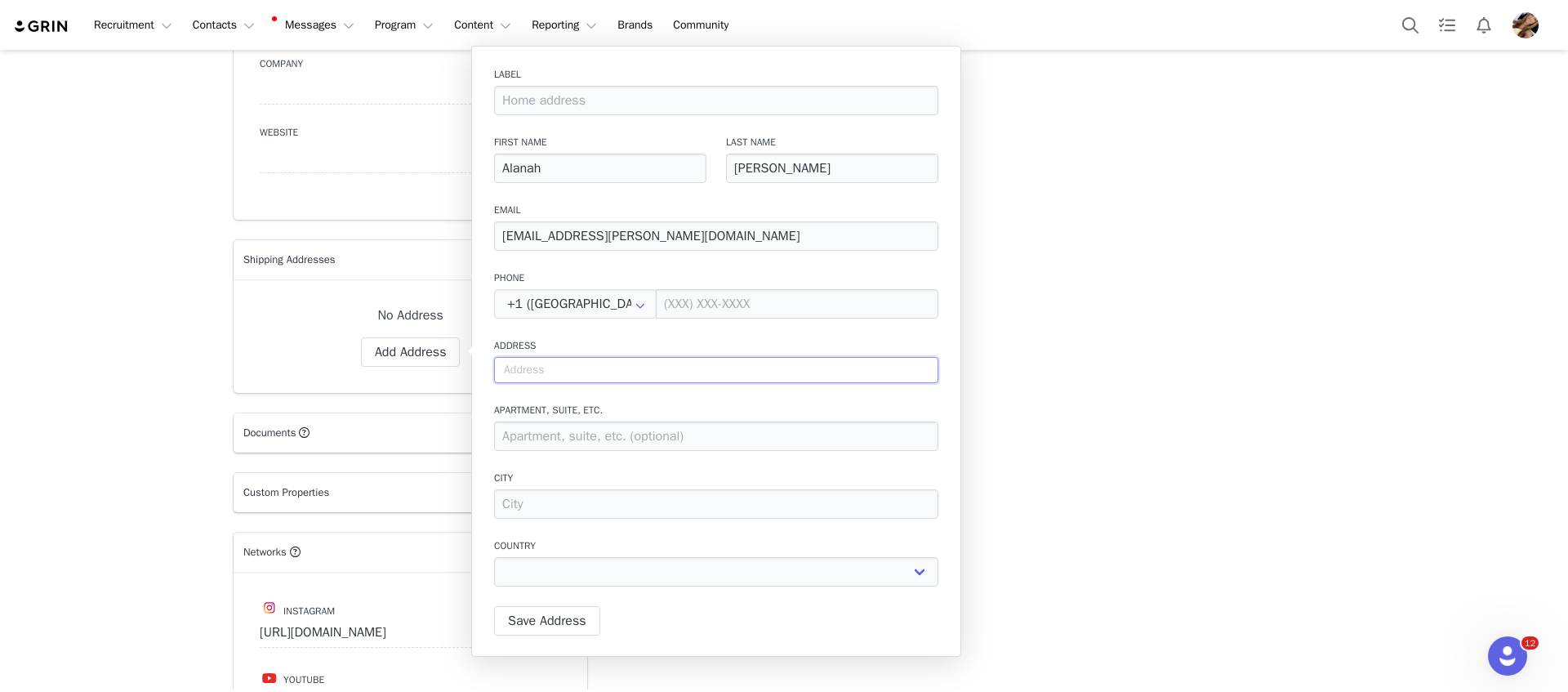 click at bounding box center [716, 370] 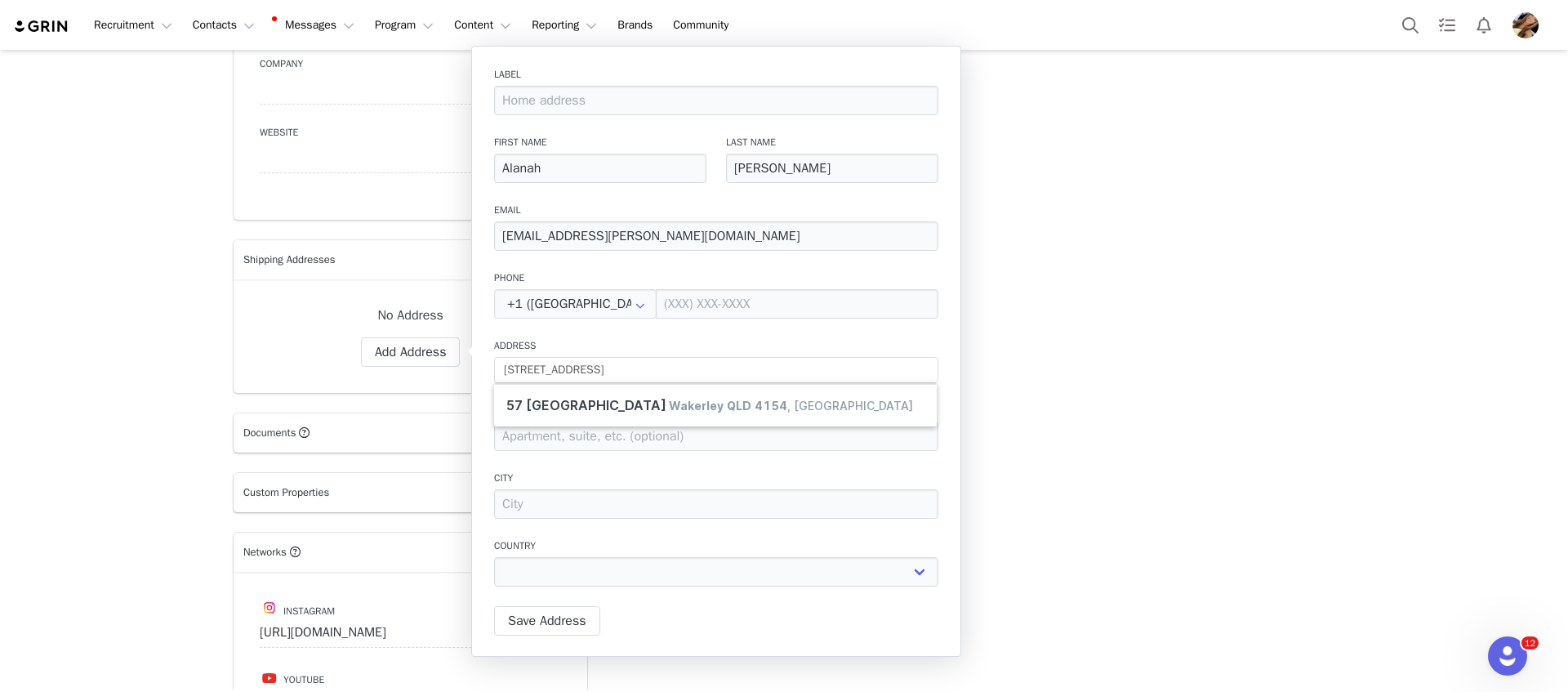 type on "57 Mossvale Dr" 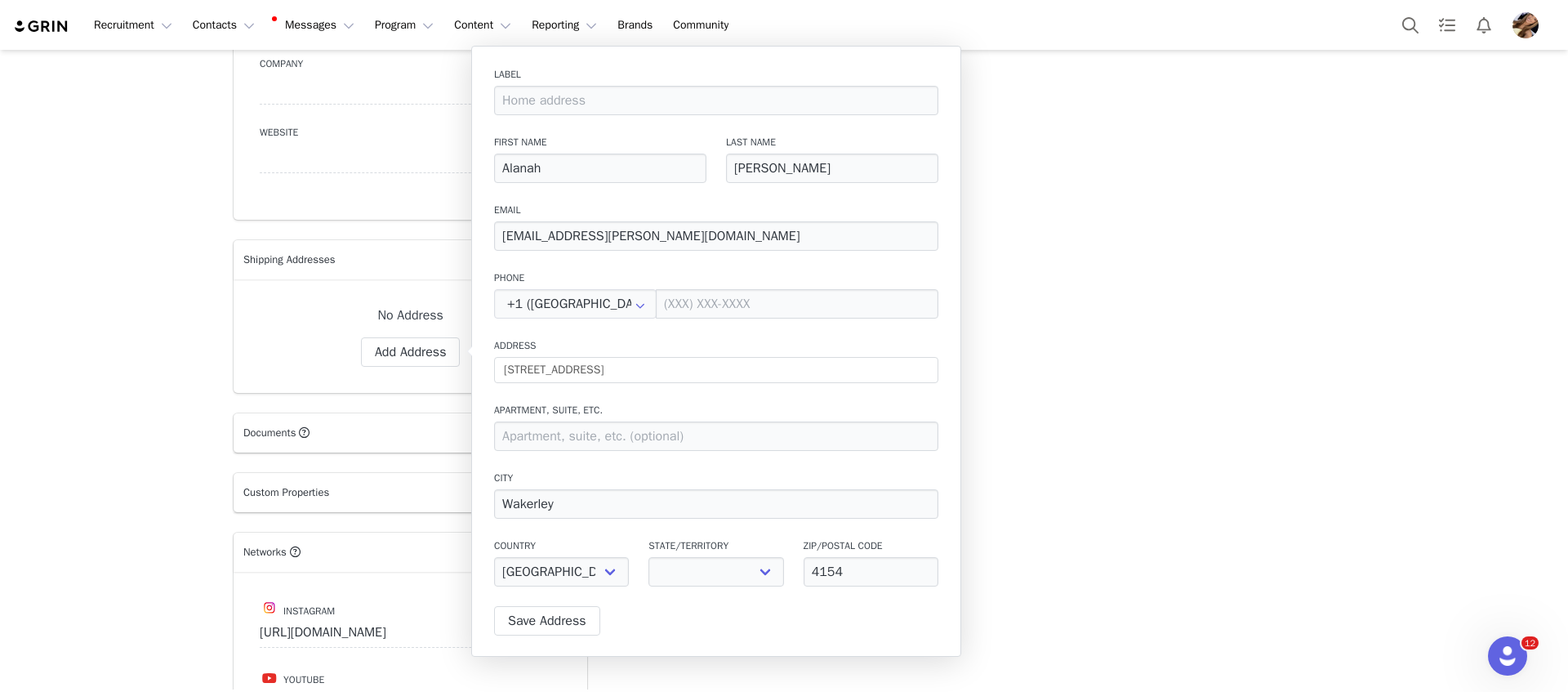 select on "[object Object]" 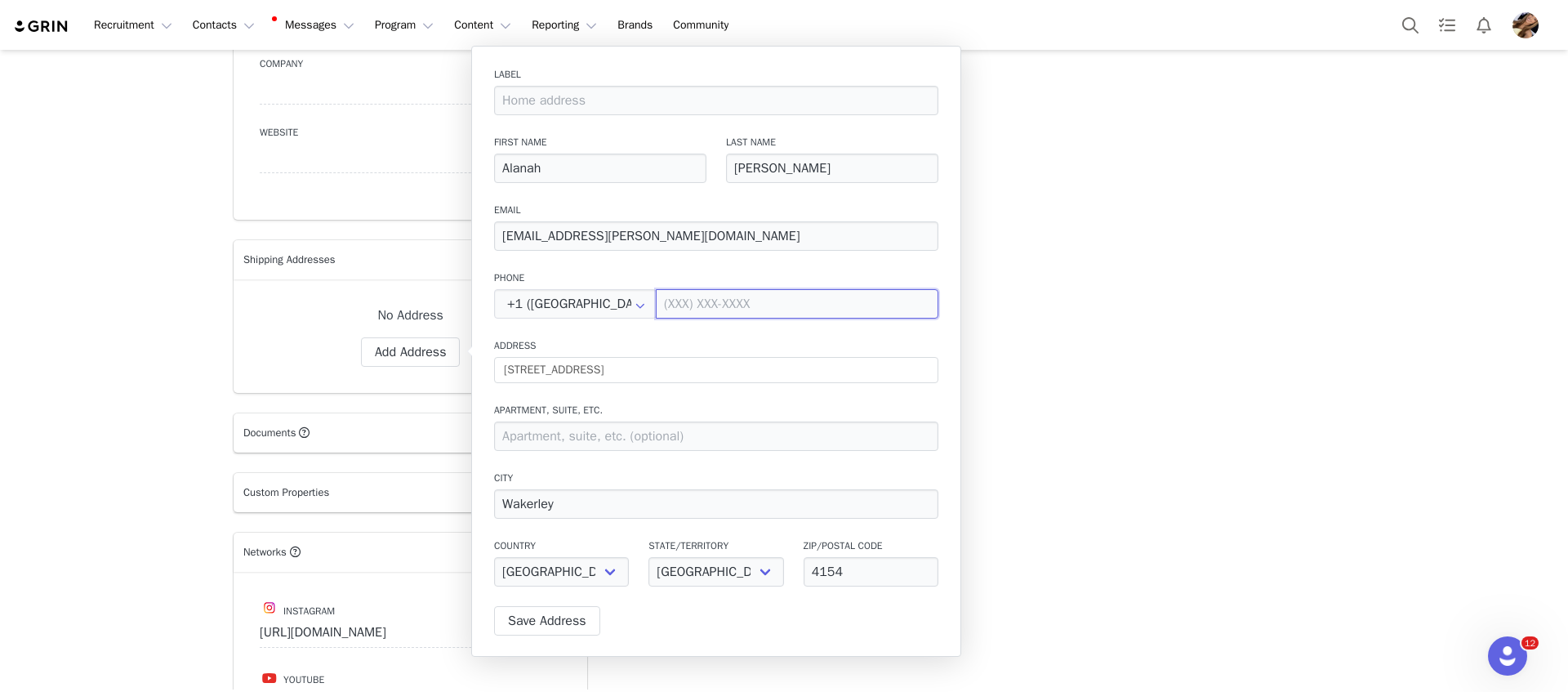 click at bounding box center (797, 304) 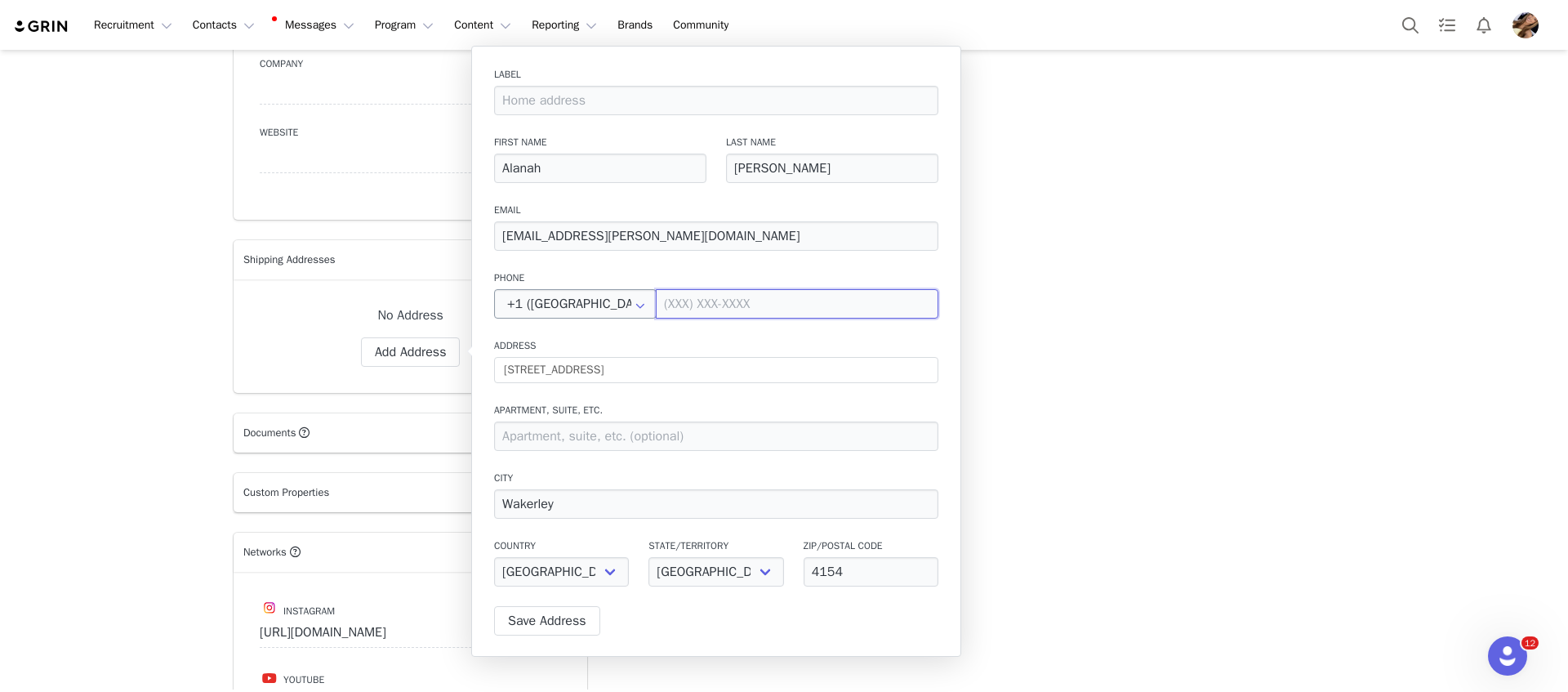 paste on "0412937668" 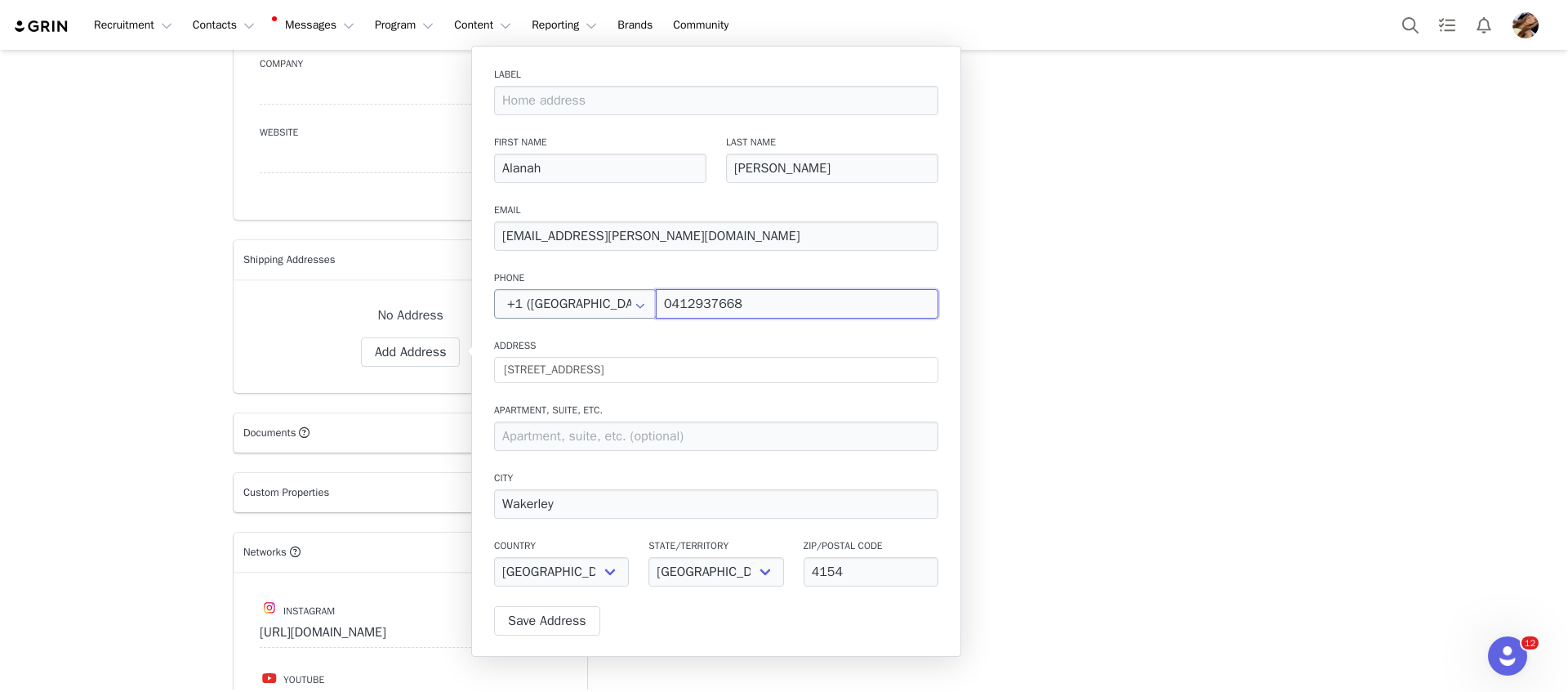 type on "0412937668" 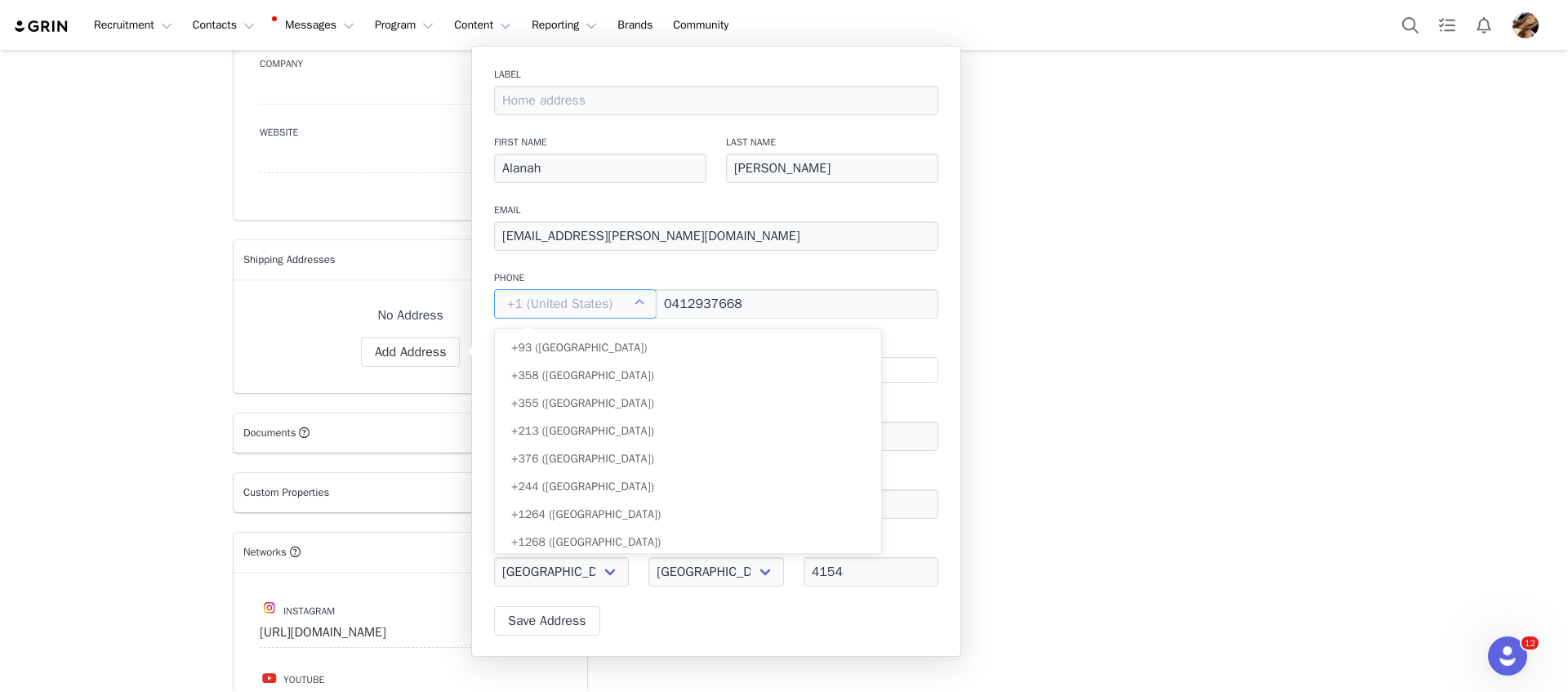 click at bounding box center (575, 304) 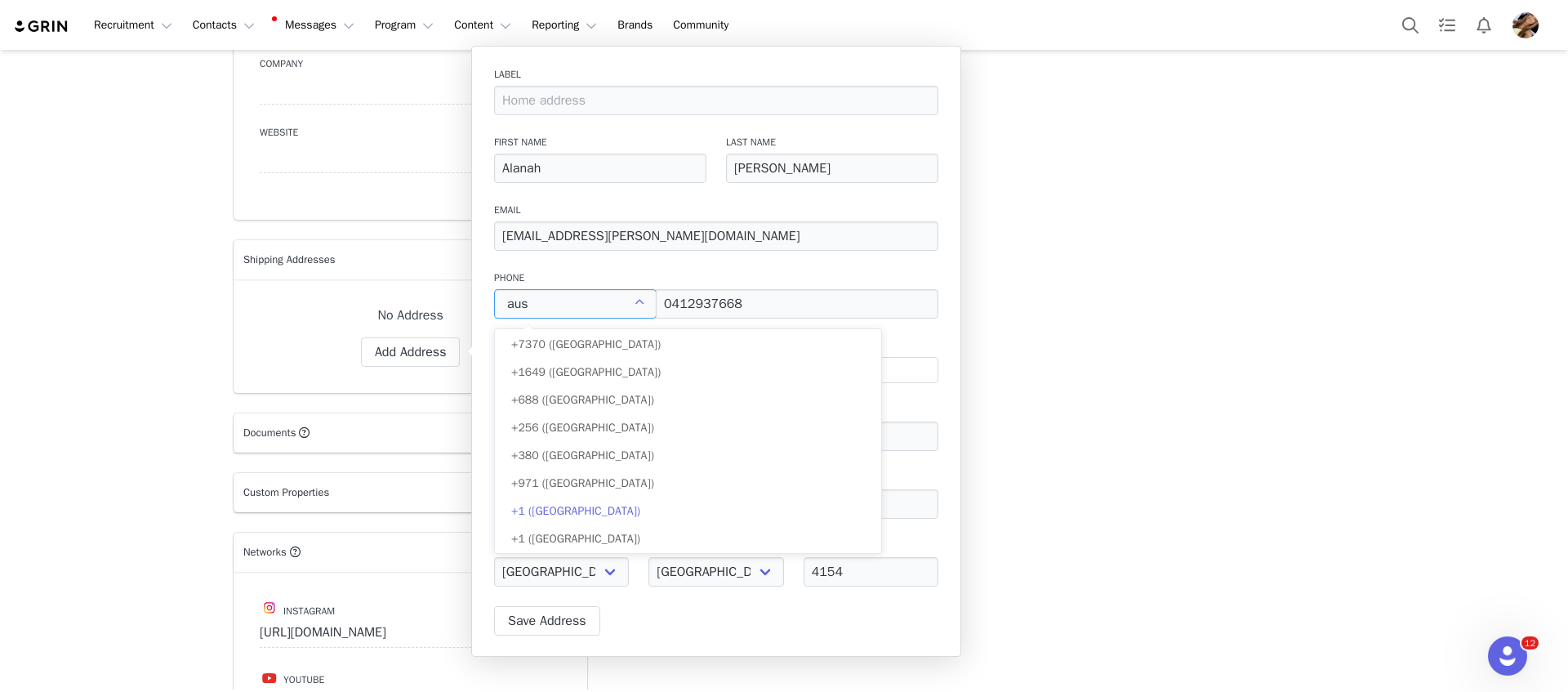 scroll, scrollTop: 0, scrollLeft: 0, axis: both 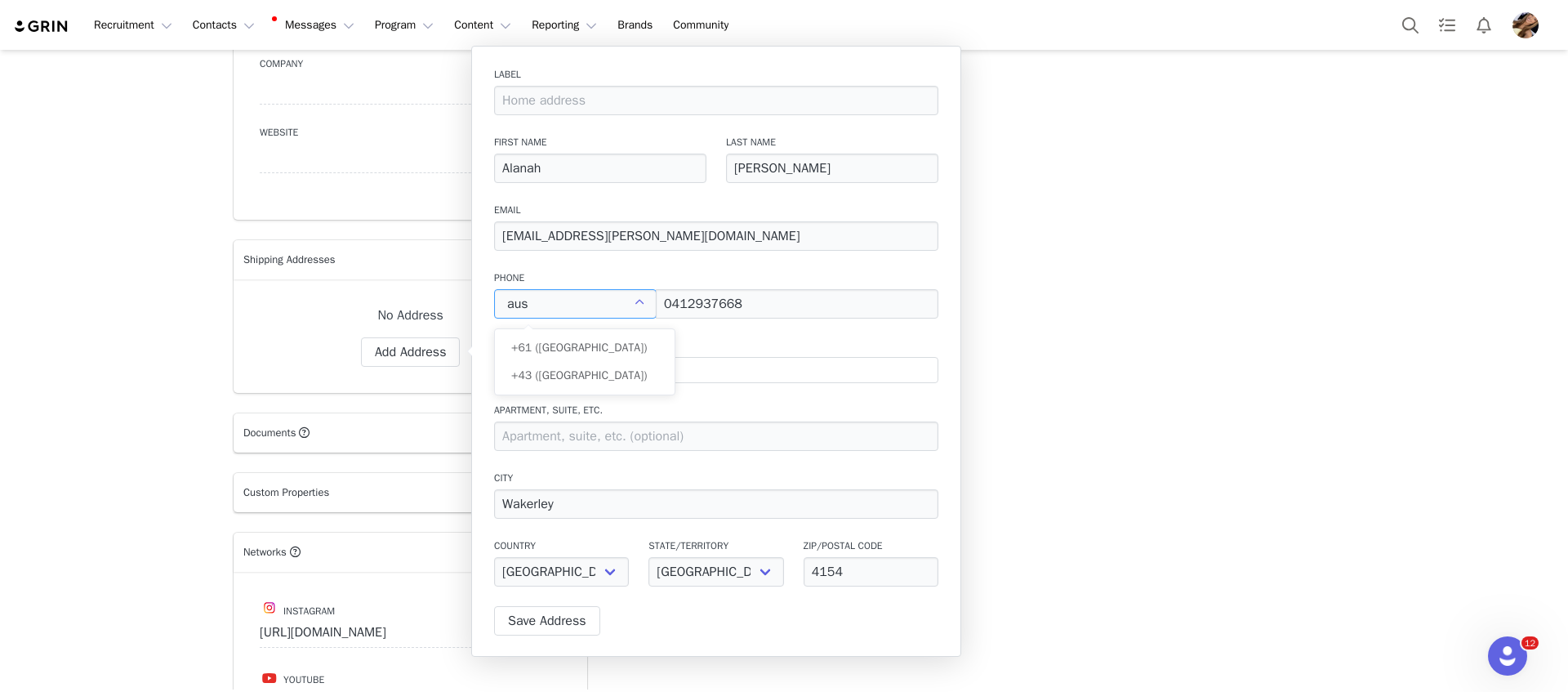 click on "+93 (Afghanistan) +358 (Aland Islands) +355 (Albania) +213 (Algeria) +376 (Andorra) +244 (Angola) +1264 (Anguilla) +1268 (Antigua And Barbuda) +54 (Argentina) +374 (Armenia) +297 (Aruba) +61 (Australia) +43 (Austria) +994 (Azerbaijan) +1242 (Bahamas) +973 (Bahrain) +880 (Bangladesh) +1246 (Barbados) +375 (Belarus) +32 (Belgium) +501 (Belize) +229 (Benin) +1441 (Bermuda) +975 (Bhutan) +591 (Bolivia) +599 (Bonaire, Sint Eustatius and Saba) +387 (Bosnia And Herzegovina) +267 (Botswana) +0 (Bouvet Island) +55 (Brazil) +673 (Brunei) +359 (Bulgaria) +226 (Burkina Faso) +257 (Burundi) +855 (Cambodia) +1 (Canada) +238 (Cape Verde) +1345 (Cayman Islands) +236 (Central African Republic) +235 (Chad) +56 (Chile) +86 (China) +61 (Christmas Island) +672 (Cocos (Keeling) Islands) +57 (Colombia) +269 (Comoros) +242 (Congo) +243 (Congo, The Democratic Republic Of The) +682 (Cook Islands) +506 (Costa Rica) +225 (Côte d'Ivoire) +385 (Croatia) +53 (Cuba) +599 (Curaçao) +357 (Cyprus) +420 (Czech Republic) +45 (Denmark)" at bounding box center [585, 362] 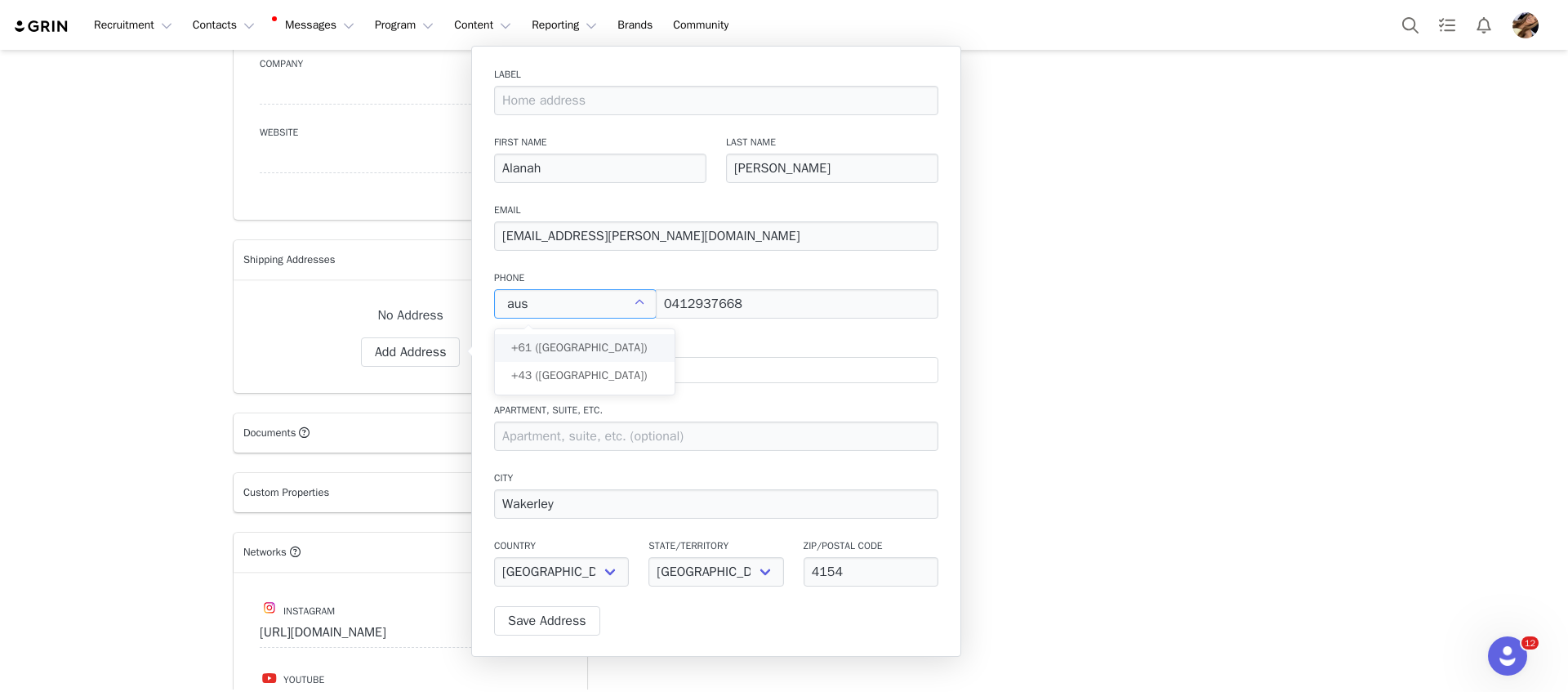 click on "+61 (Australia)" at bounding box center [585, 348] 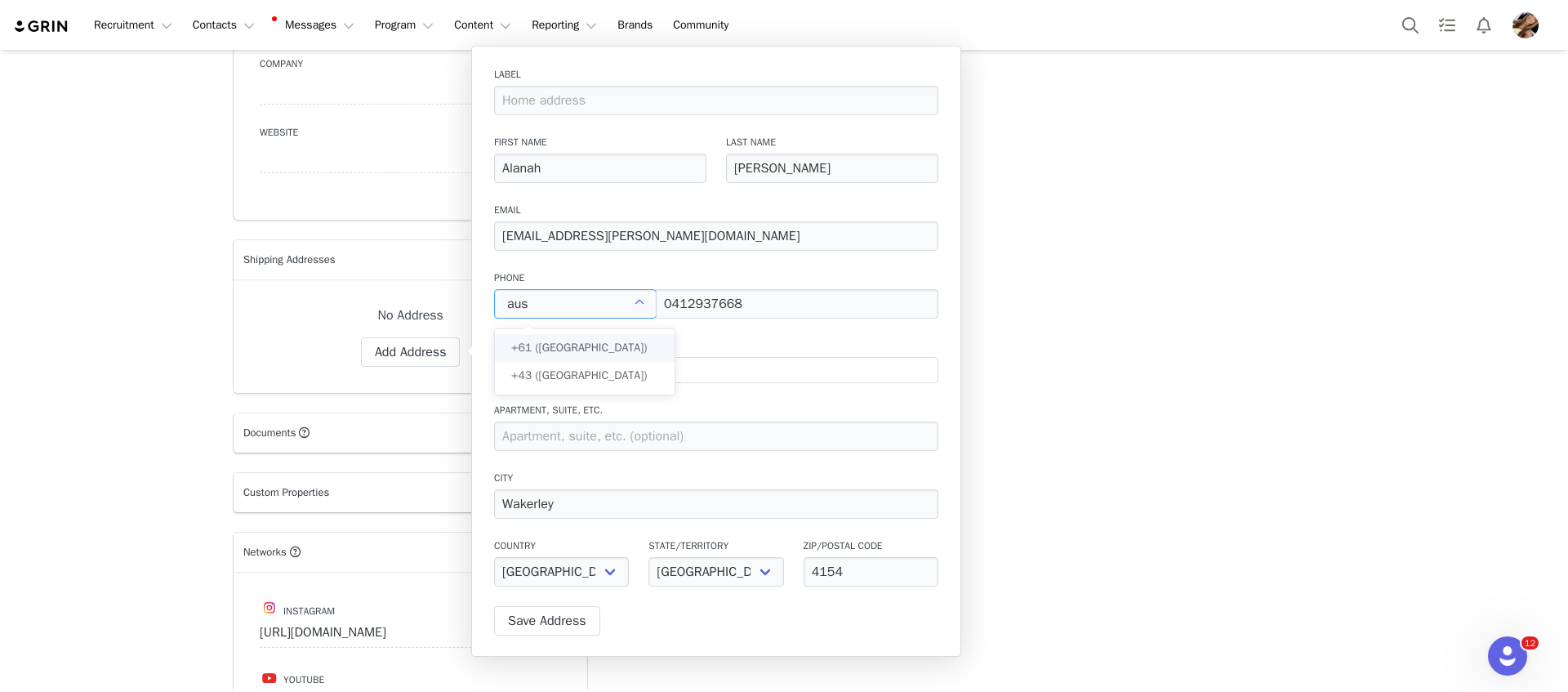 type on "+61 (Australia)" 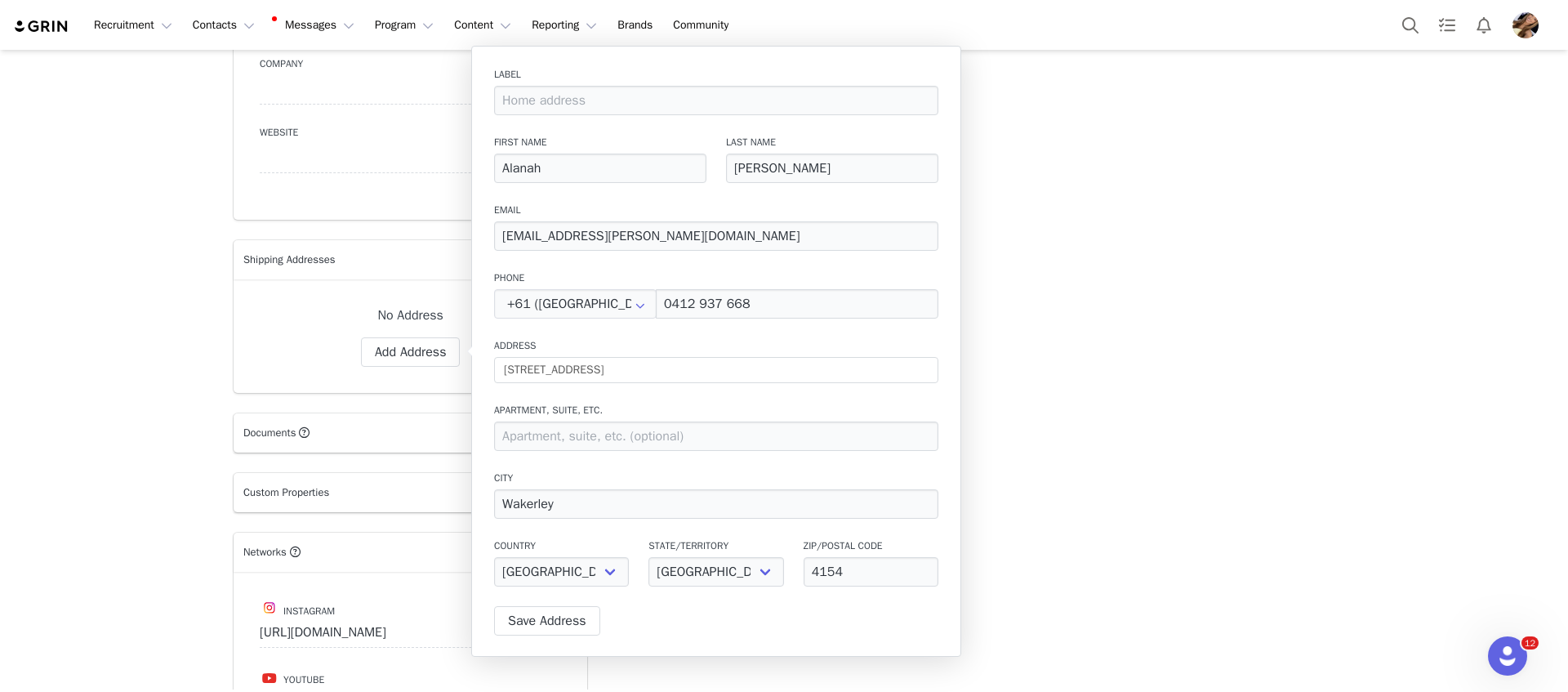 click on "Label   First Name  Alanah  Last Name  Rankin  Email  alanah.rankin@gmail.com  Phone  +61 (Australia) 0412 937 668  Address  57 Mossvale Dr  Apartment, suite, etc.   City  Wakerley  Country   Afghanistan   Aland Islands   Albania   Algeria   Andorra   Angola   Anguilla   Antigua And Barbuda   Argentina   Armenia   Aruba   Australia   Austria   Azerbaijan   Bahamas   Bahrain   Bangladesh   Barbados   Belarus   Belgium   Belize   Benin   Bermuda   Bhutan   Bolivia   Bonaire, Sint Eustatius and Saba   Bosnia And Herzegovina   Botswana   Bouvet Island   Brazil   Brunei   Bulgaria   Burkina Faso   Burundi   Cambodia   Canada   Cape Verde   Cayman Islands   Central African Republic   Chad   Chile   China   Christmas Island   Cocos (Keeling) Islands   Colombia   Comoros   Congo   Congo, The Democratic Republic Of The   Cook Islands   Costa Rica   Côte d'Ivoire   Croatia   Cuba   Curaçao   Cyprus   Czech Republic   Denmark   Djibouti   Dominica   Dominican Republic   Ecuador   Egypt   El Salvador   Eritrea   Fiji" at bounding box center (716, 332) 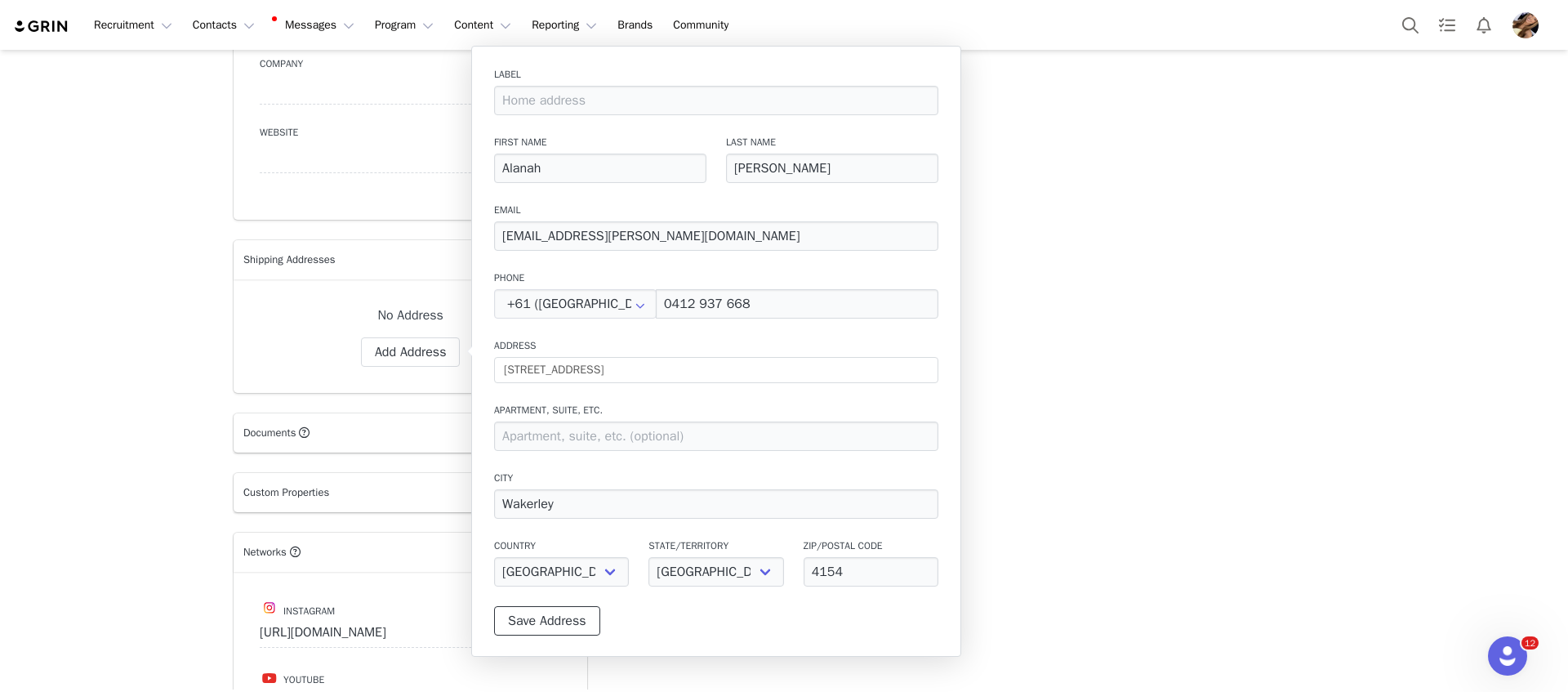 click on "Save Address" at bounding box center (547, 621) 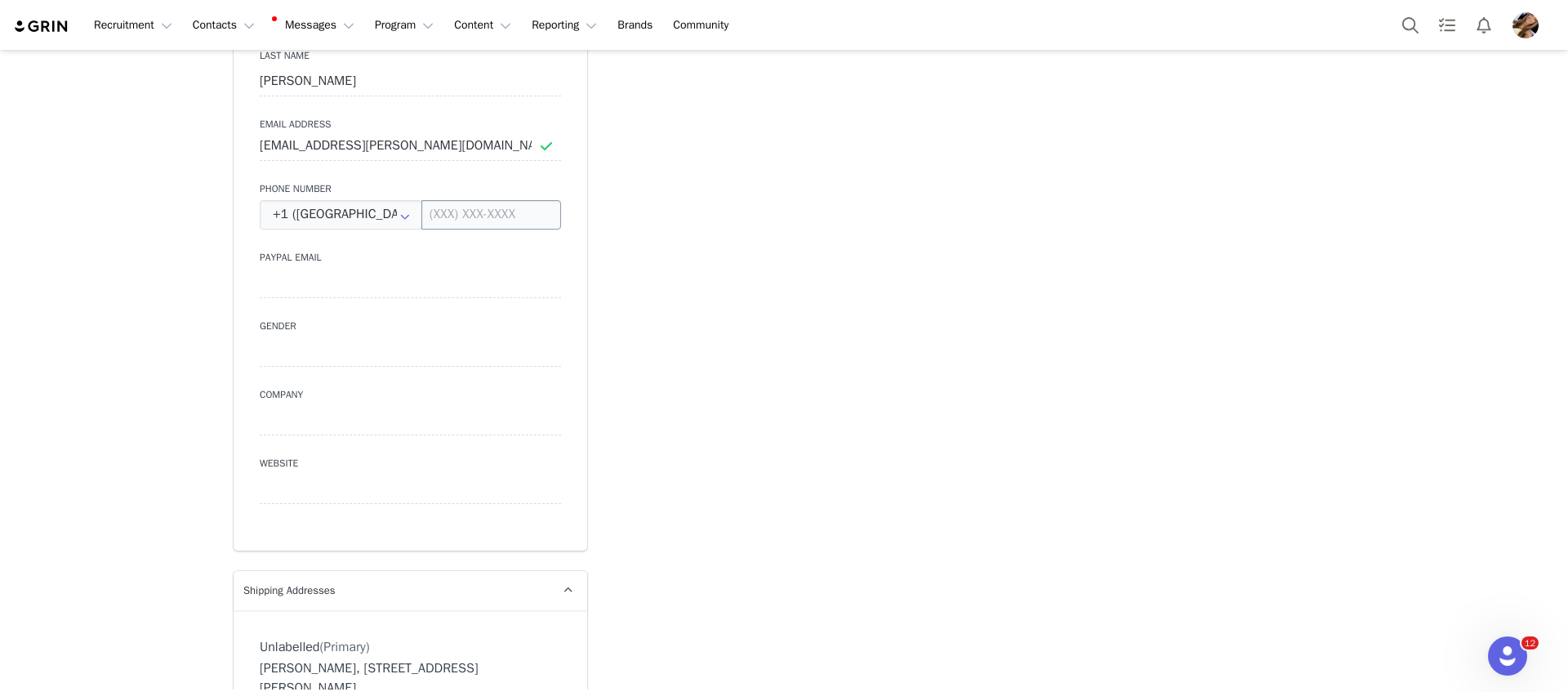 scroll, scrollTop: 912, scrollLeft: 0, axis: vertical 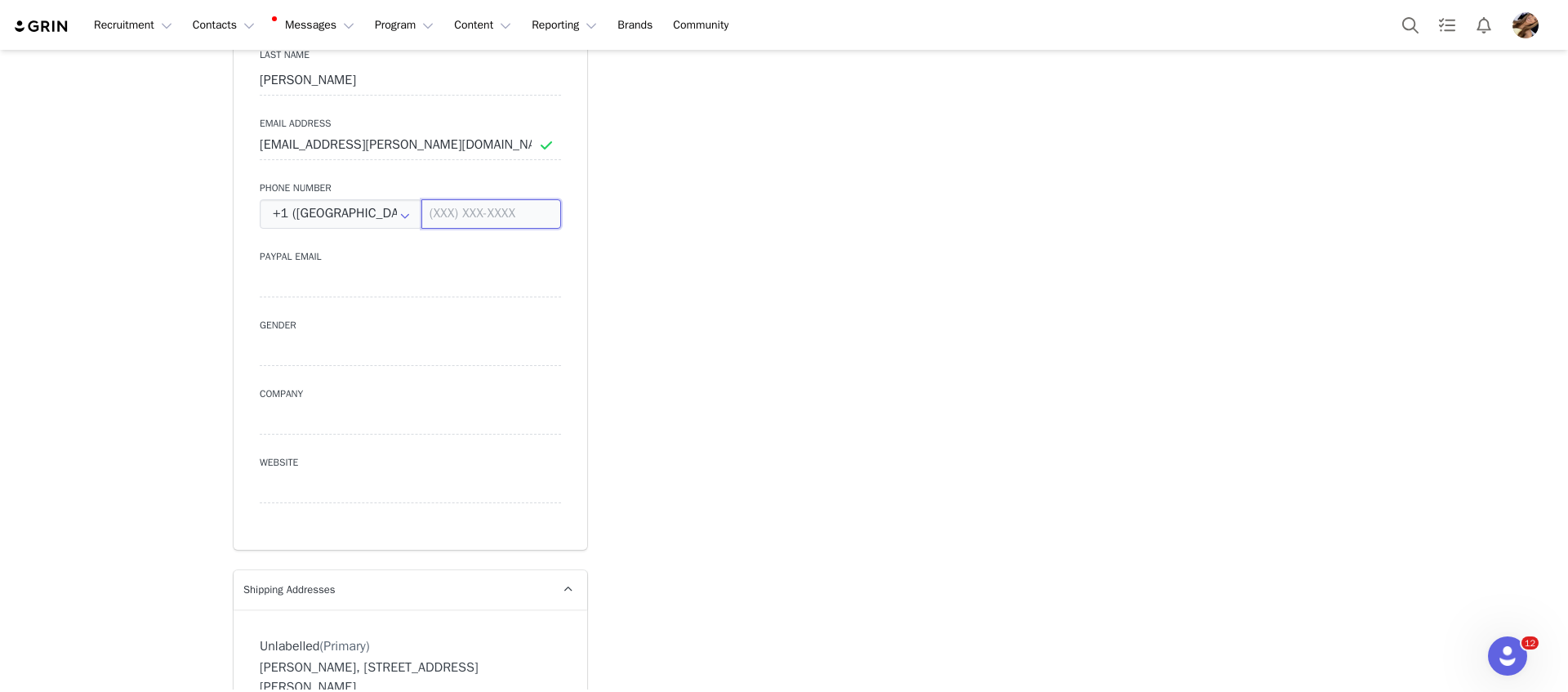 click at bounding box center [492, 214] 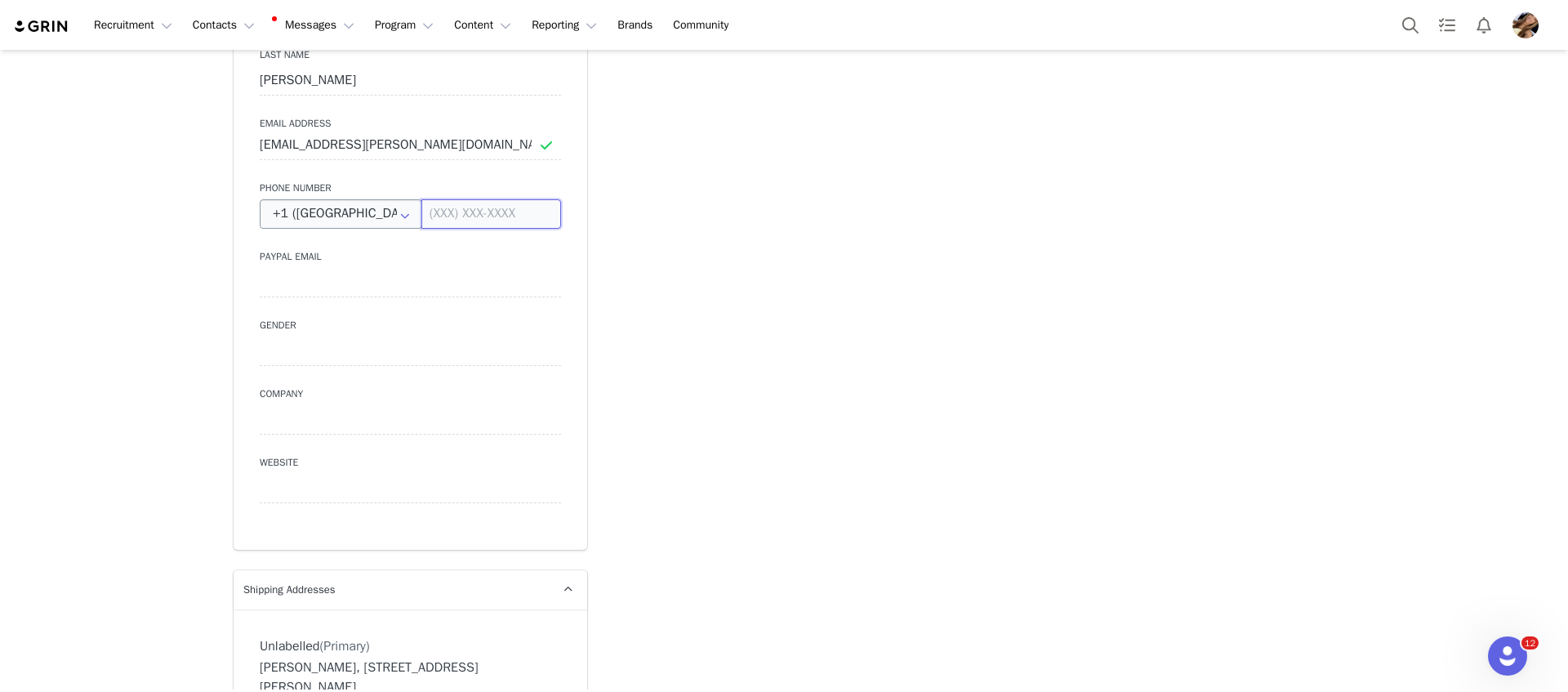 paste on "0412937668" 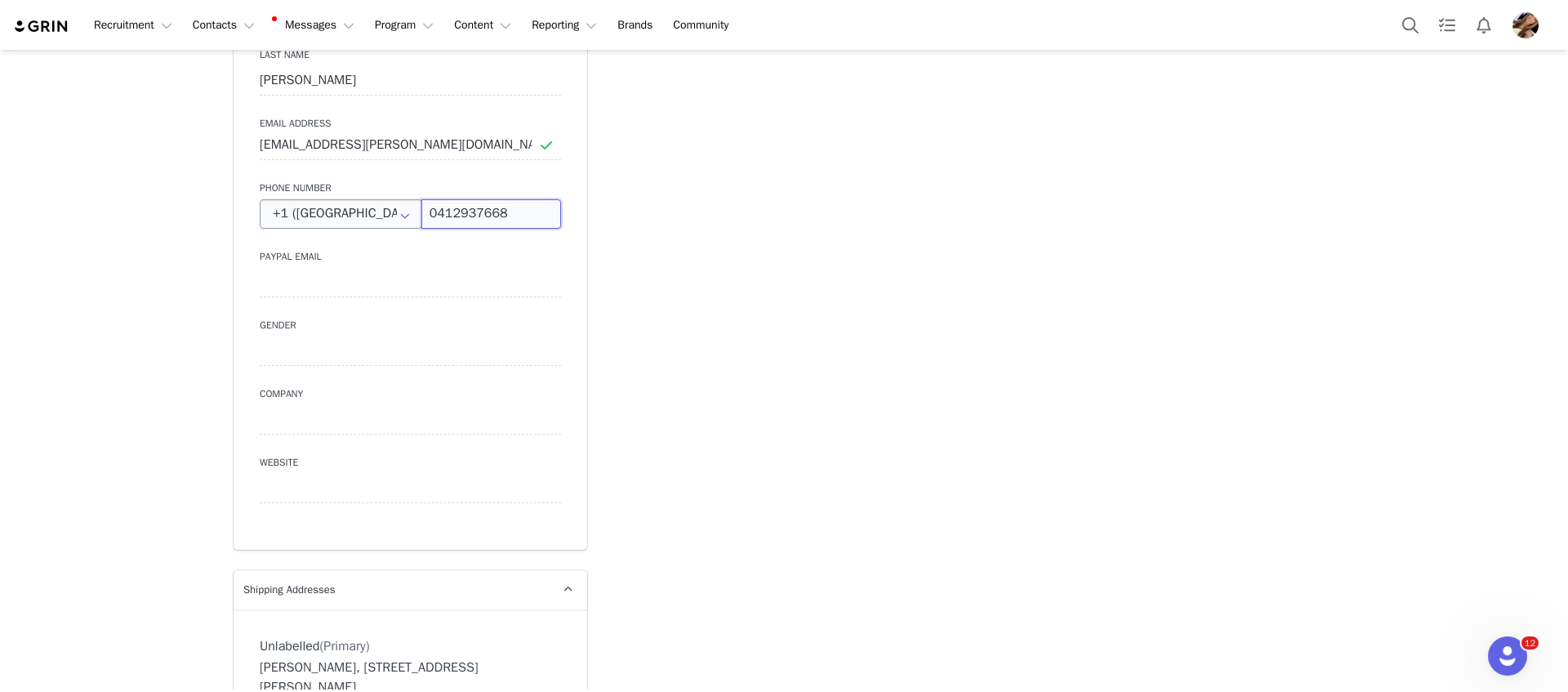 type on "0412937668" 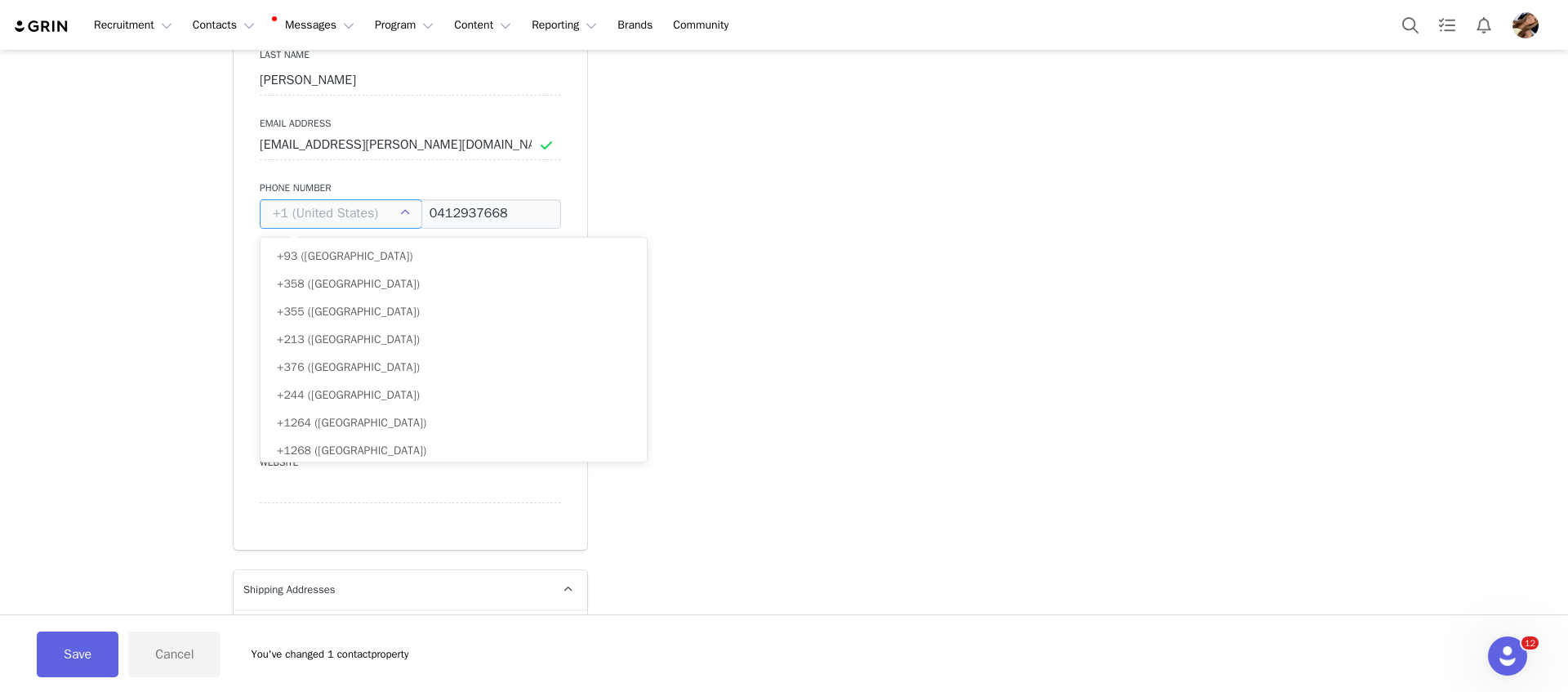 click at bounding box center (341, 214) 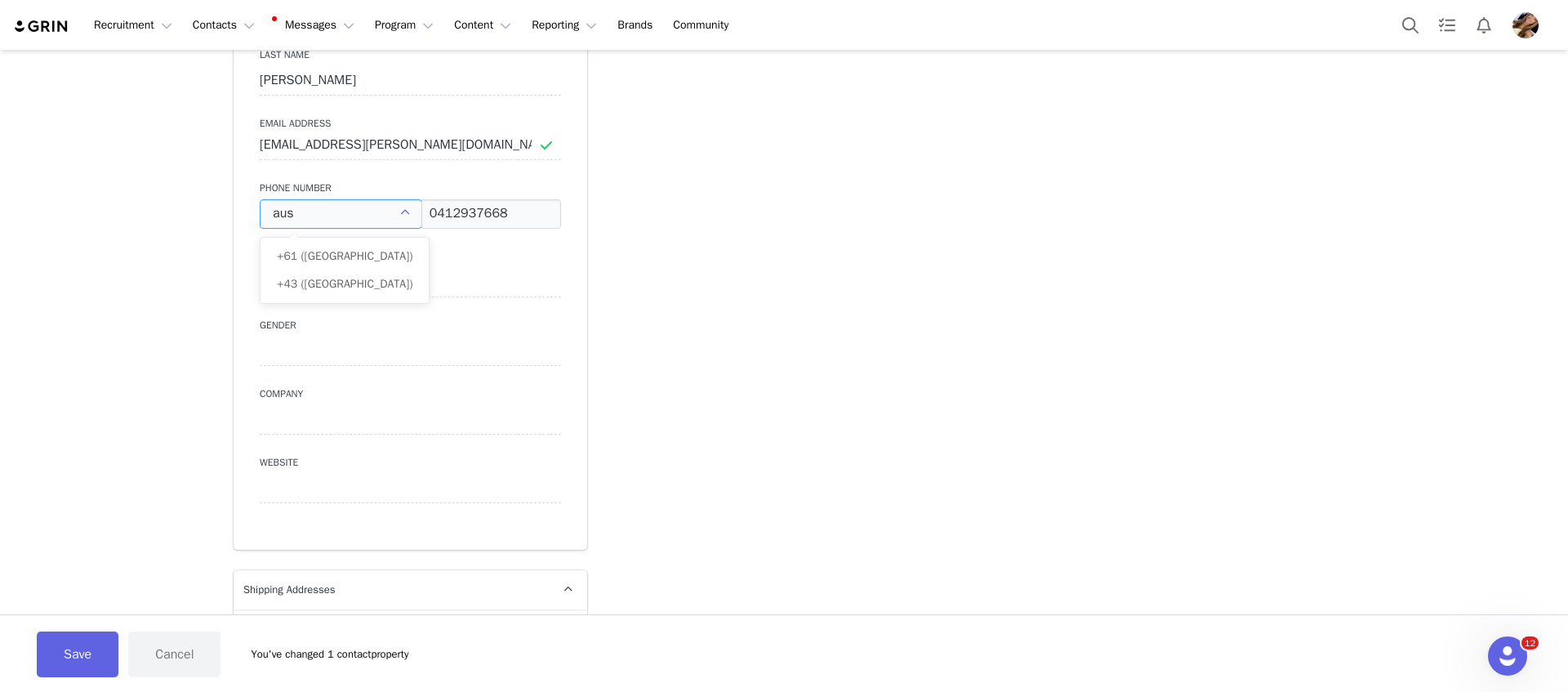 scroll, scrollTop: 0, scrollLeft: 0, axis: both 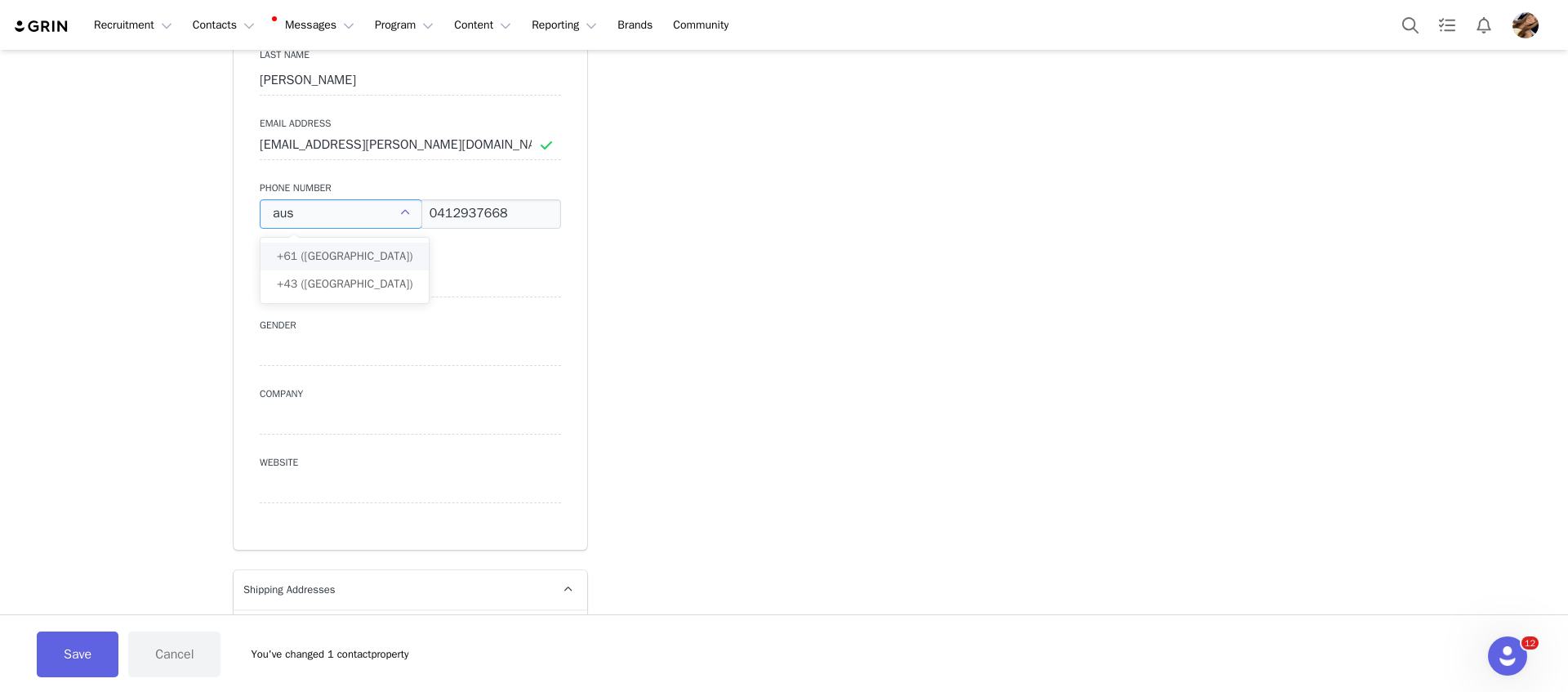 click on "+61 (Australia)" at bounding box center [345, 257] 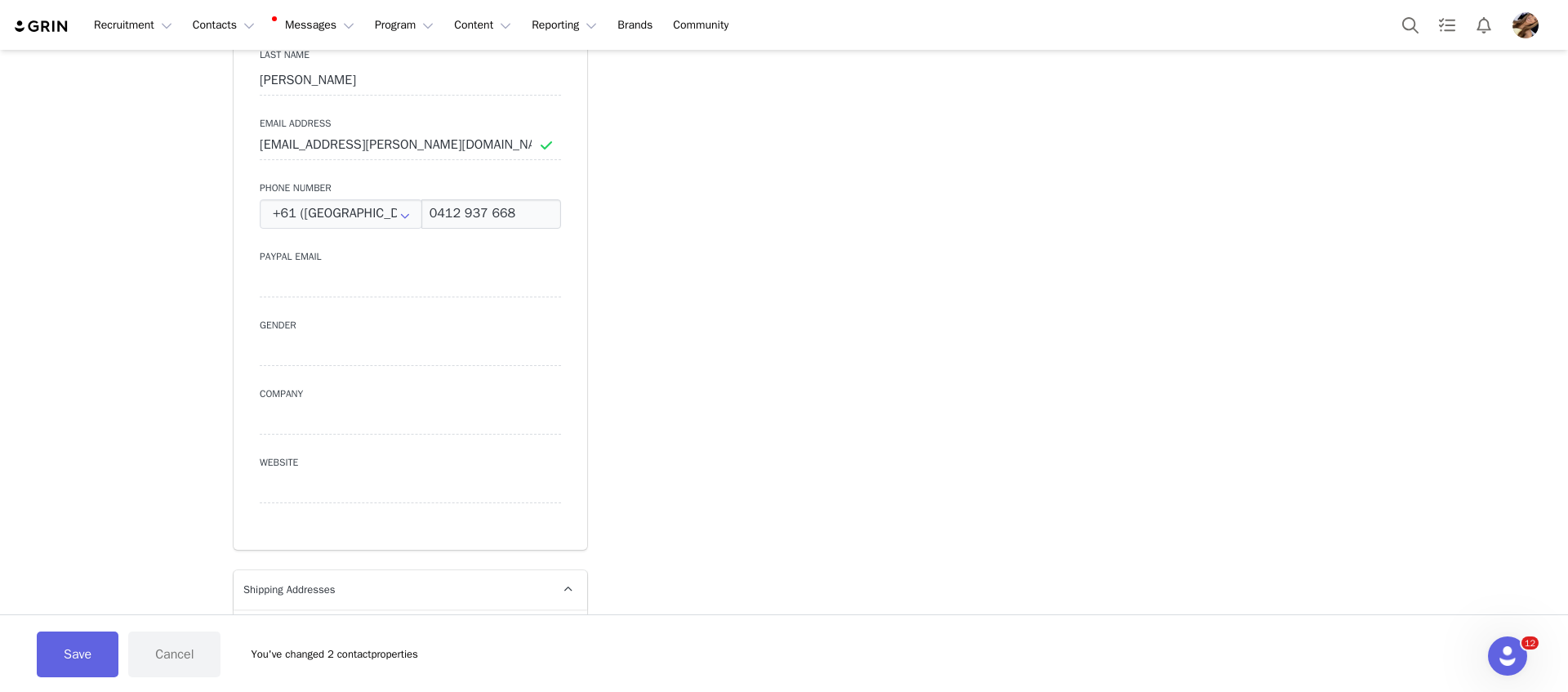 click on "Add Note   Send Email   Tasks  System Font 12pt To open the popup, press Shift+Enter To open the popup, press Shift+Enter To open the popup, press Shift+Enter To open the popup, press Shift+Enter Save Note Cancel Recent Activity All Notes Content Emails Actions Updates Contact Sync ⁨ Instagram ⁩ was updated by ⁨ Toula Tsardanis ⁩. Jul 10, 2025, 12:09 PM ⁨ Instagram ⁩ was updated by ⁨ Toula Tsardanis ⁩. Jul 10, 2025, 12:09 PM Show more" at bounding box center [970, 687] 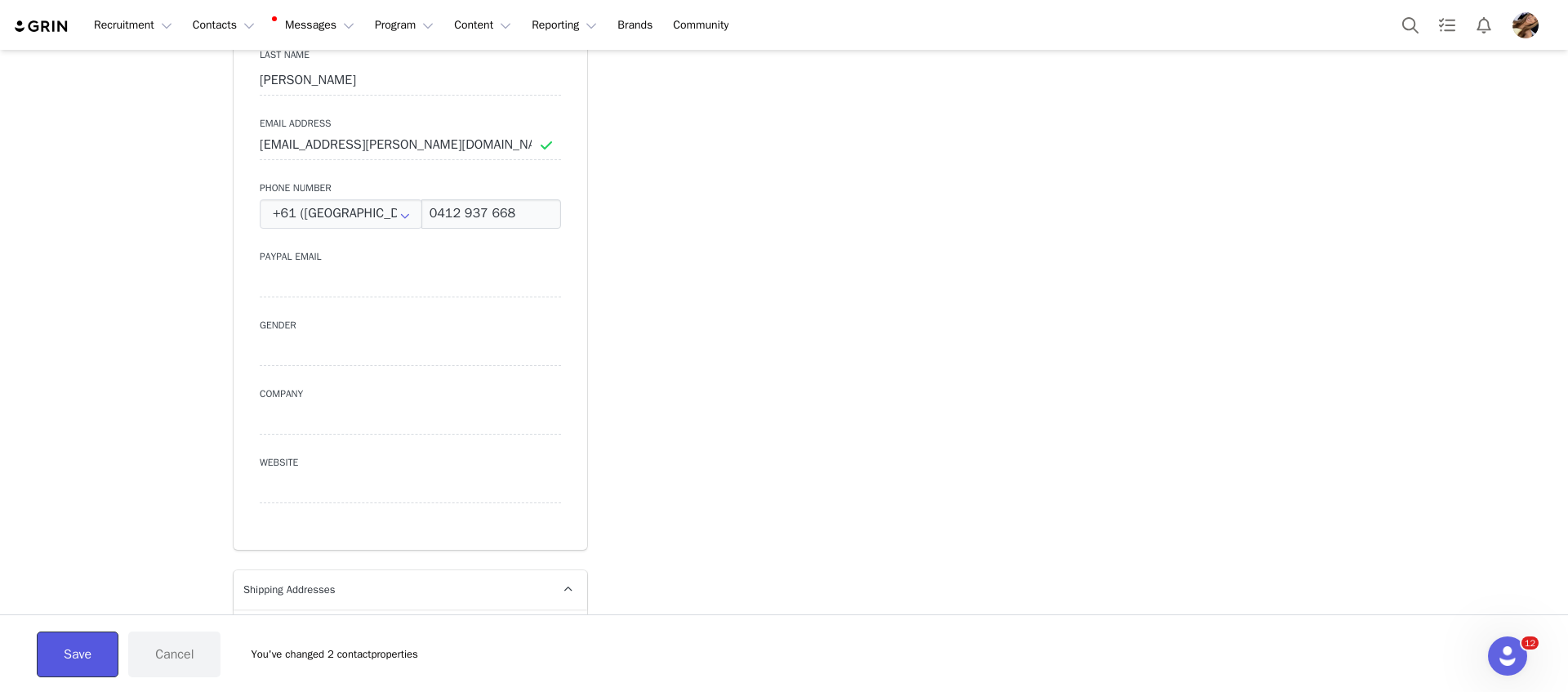click on "Save" at bounding box center (78, 654) 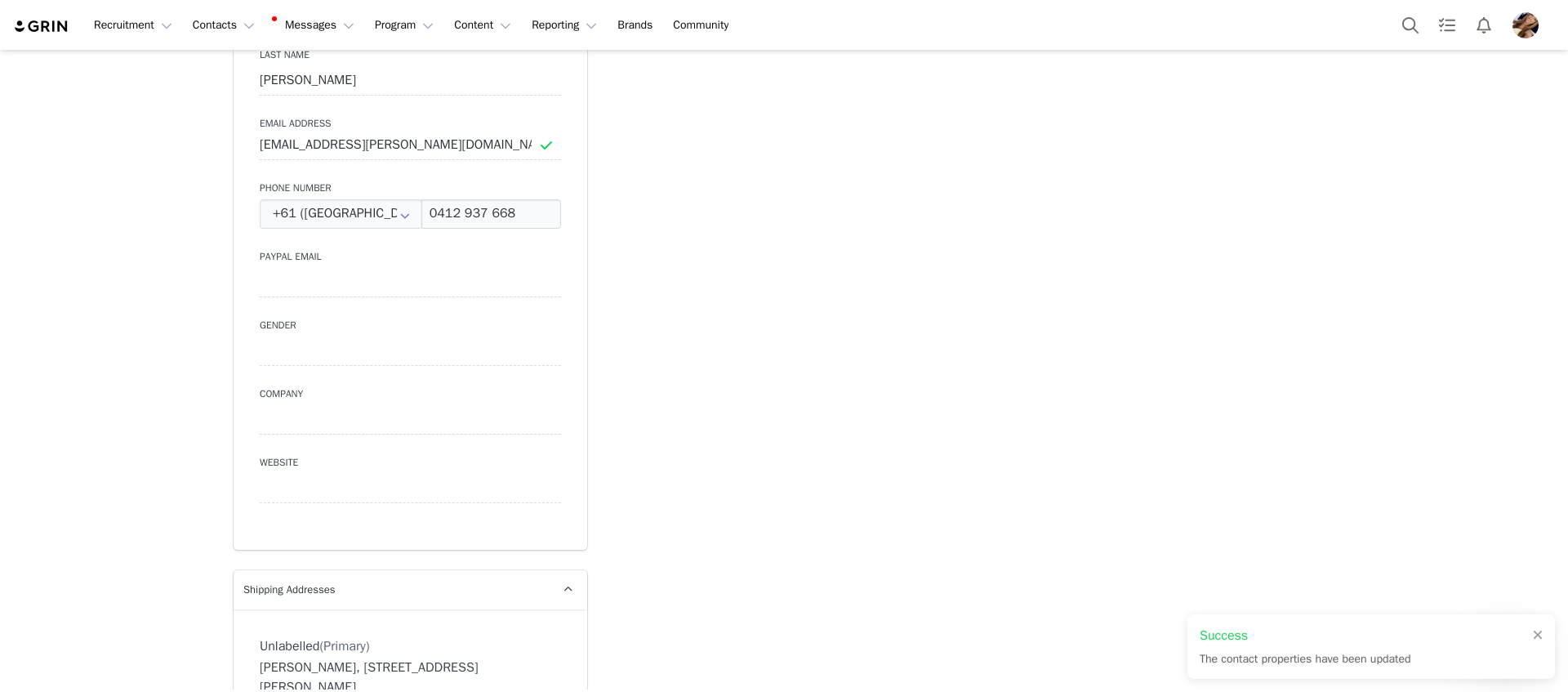 drag, startPoint x: 929, startPoint y: 364, endPoint x: 869, endPoint y: 373, distance: 60.67125 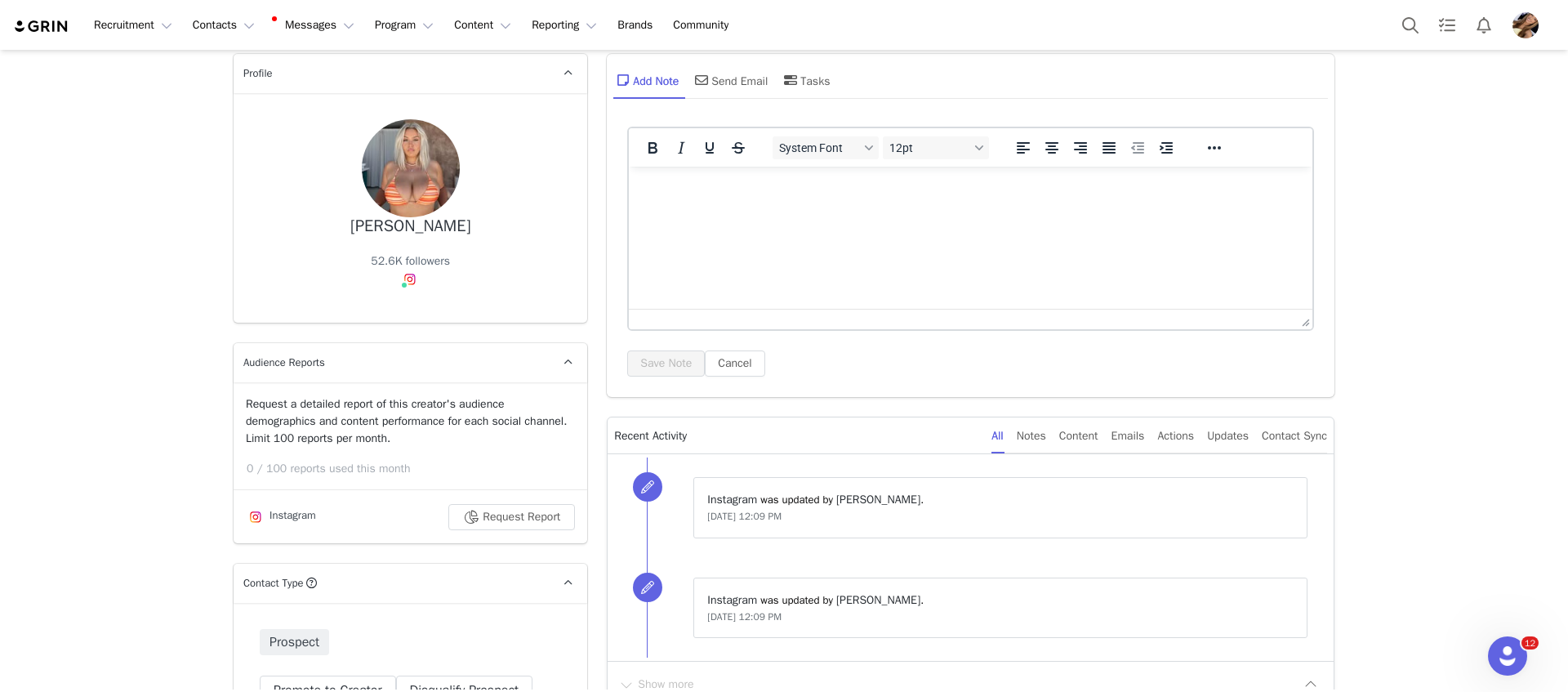 scroll, scrollTop: 0, scrollLeft: 0, axis: both 